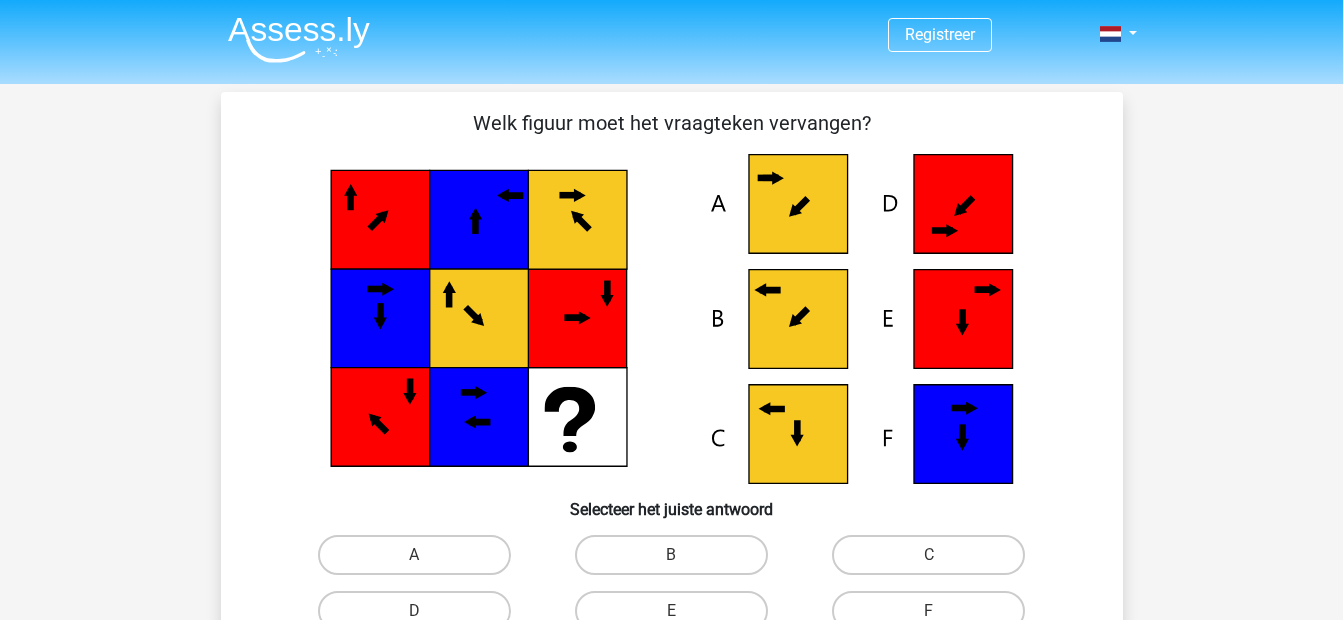 scroll, scrollTop: 0, scrollLeft: 0, axis: both 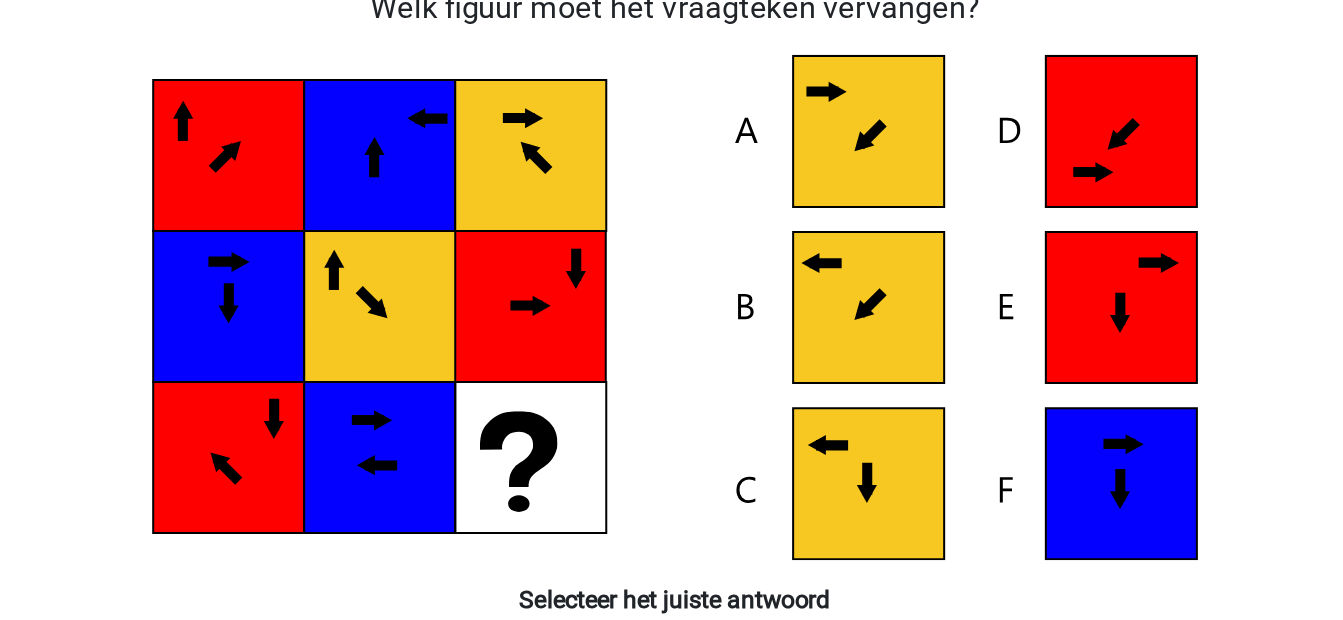 click 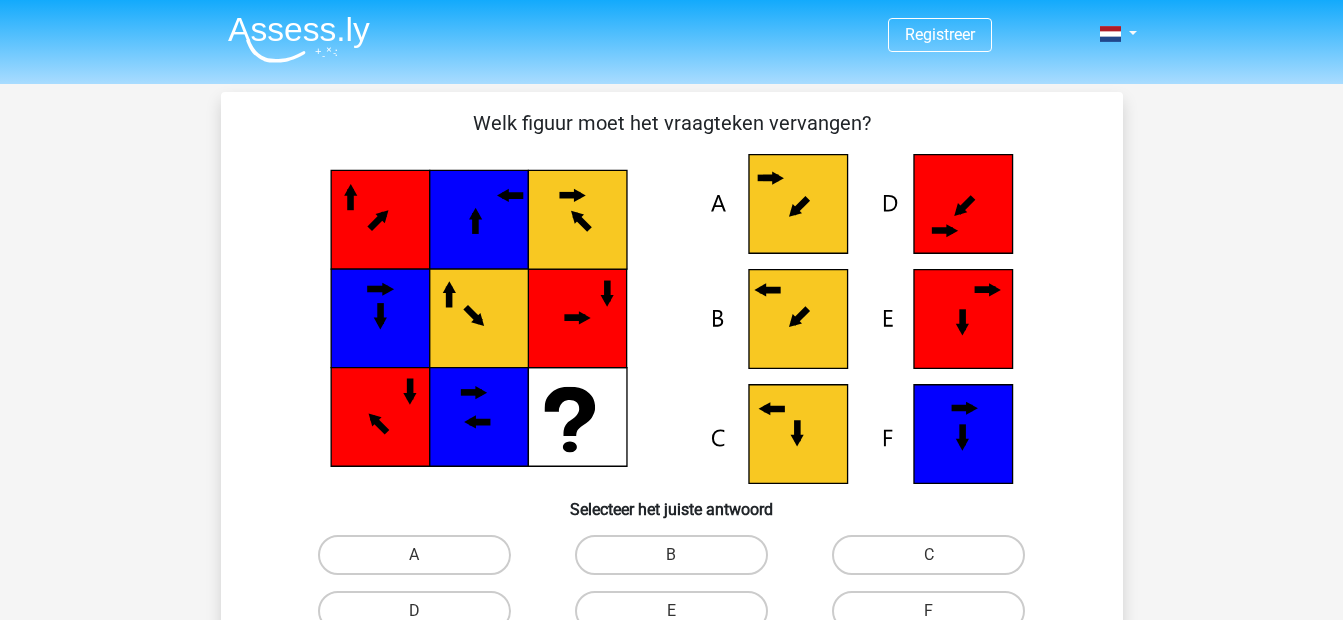 scroll, scrollTop: 14, scrollLeft: 0, axis: vertical 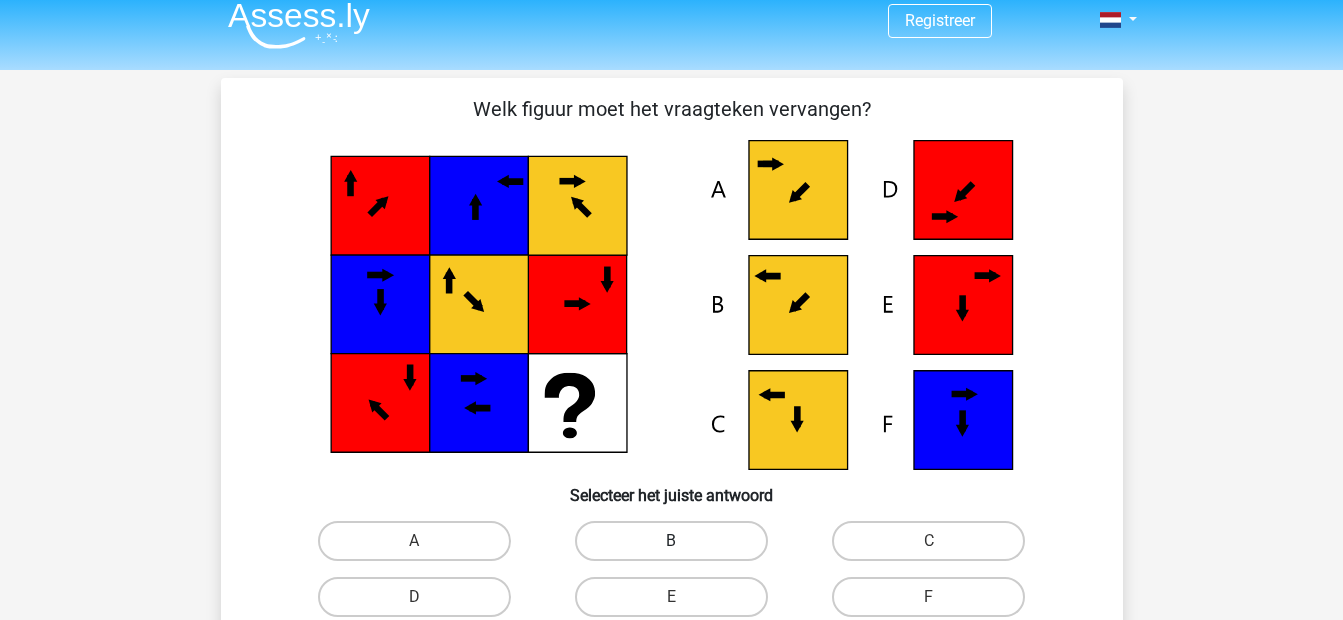 click on "B" at bounding box center (671, 541) 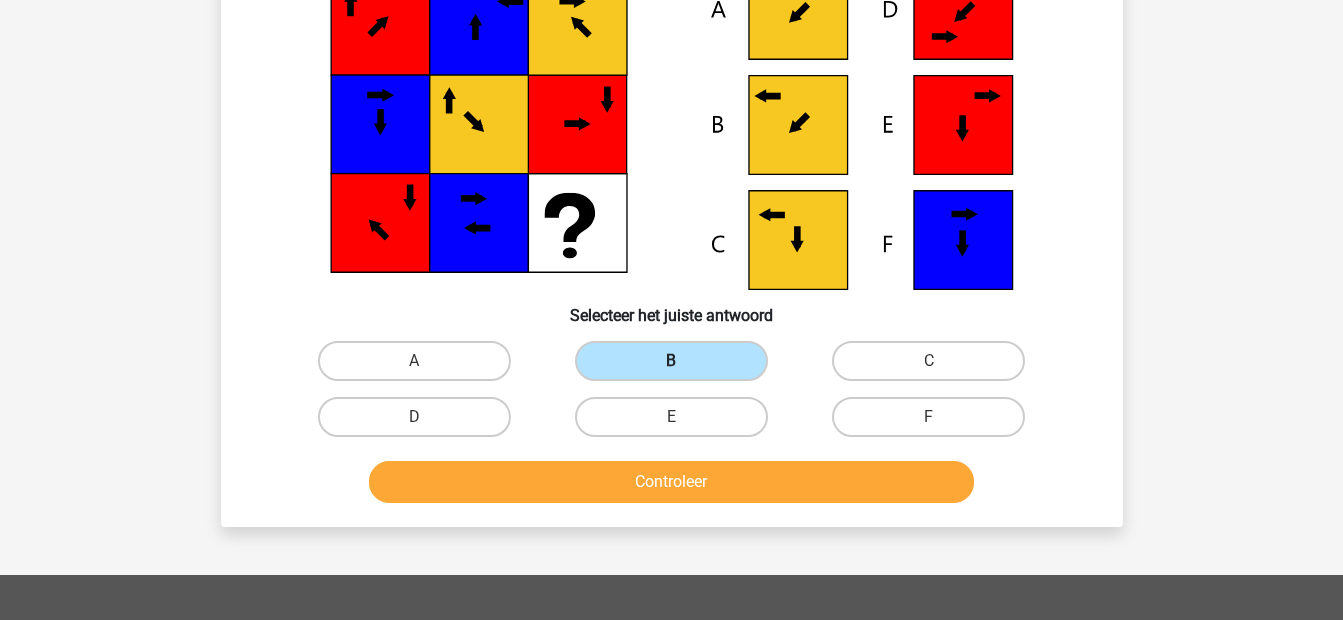 scroll, scrollTop: 196, scrollLeft: 0, axis: vertical 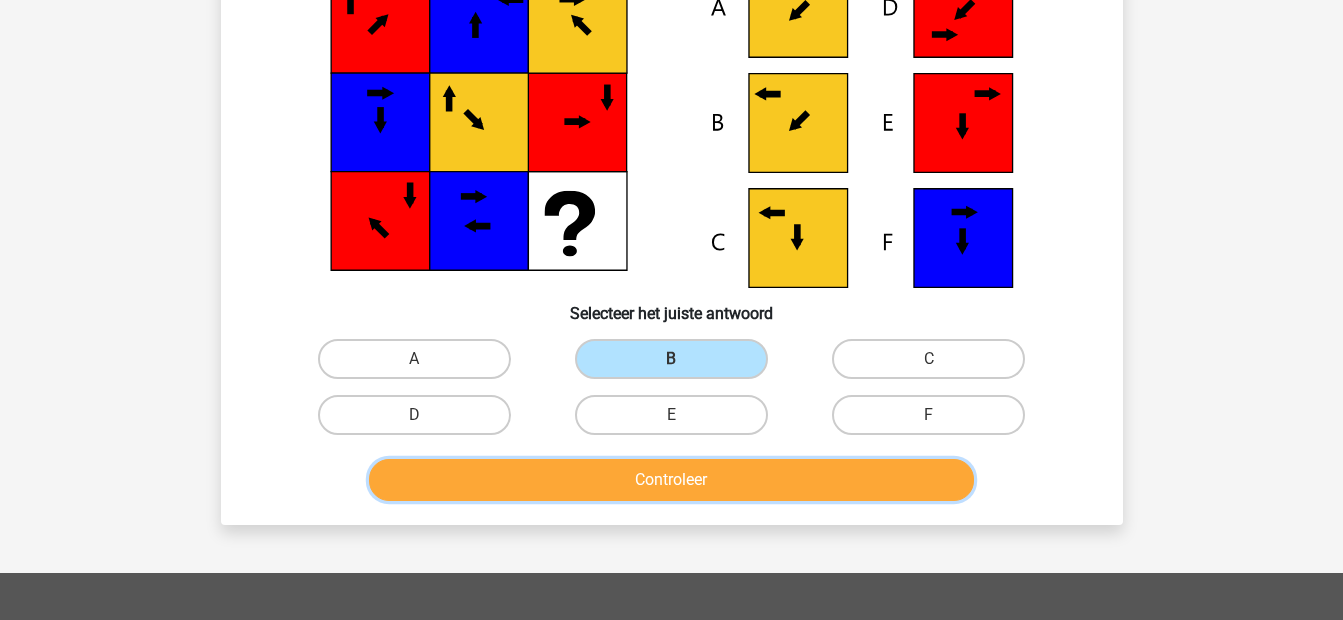 click on "Controleer" at bounding box center [671, 480] 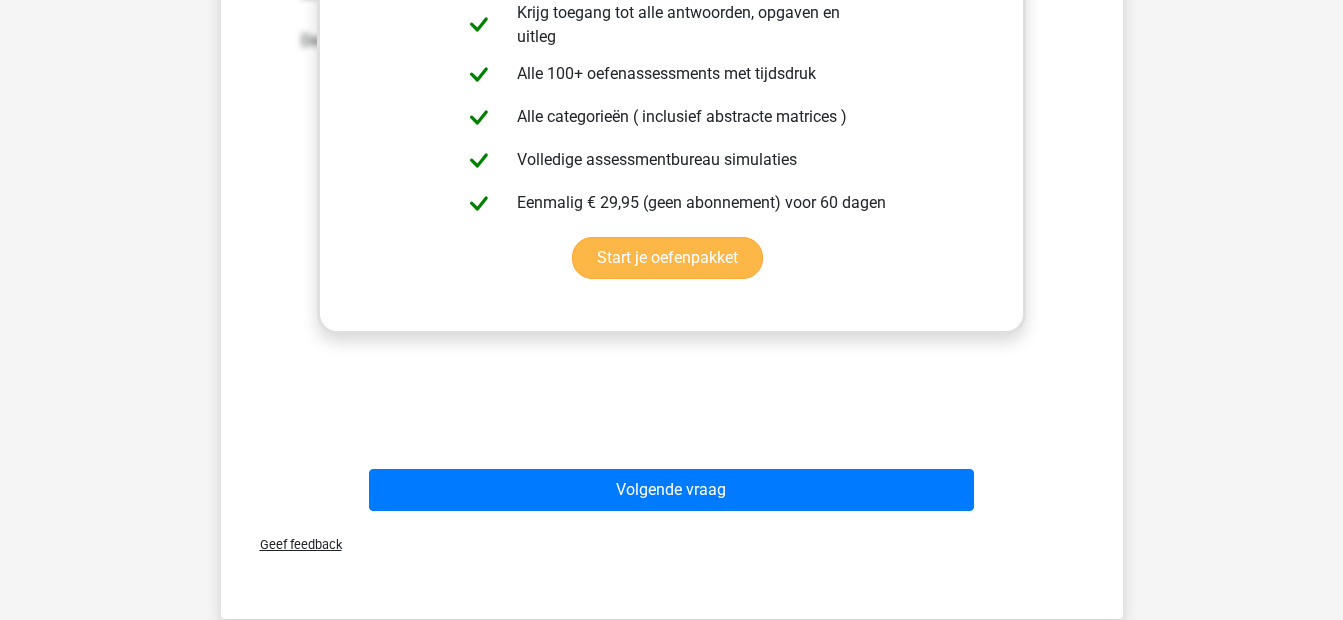 scroll, scrollTop: 867, scrollLeft: 0, axis: vertical 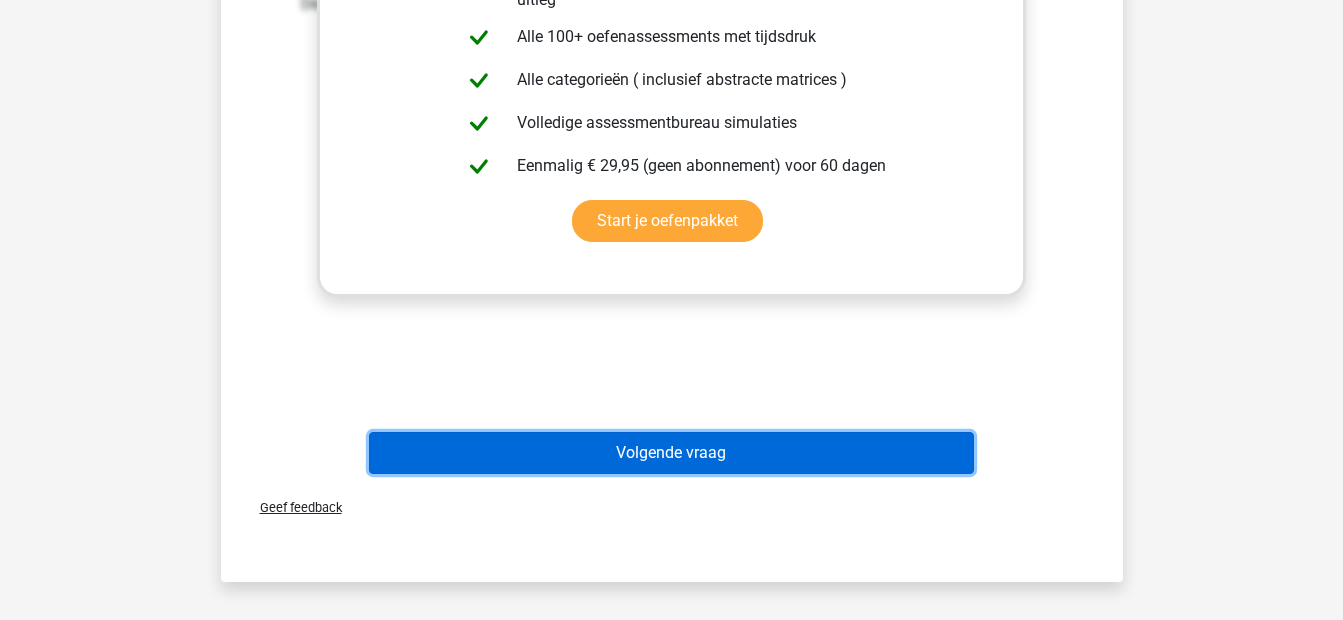 click on "Volgende vraag" at bounding box center [671, 453] 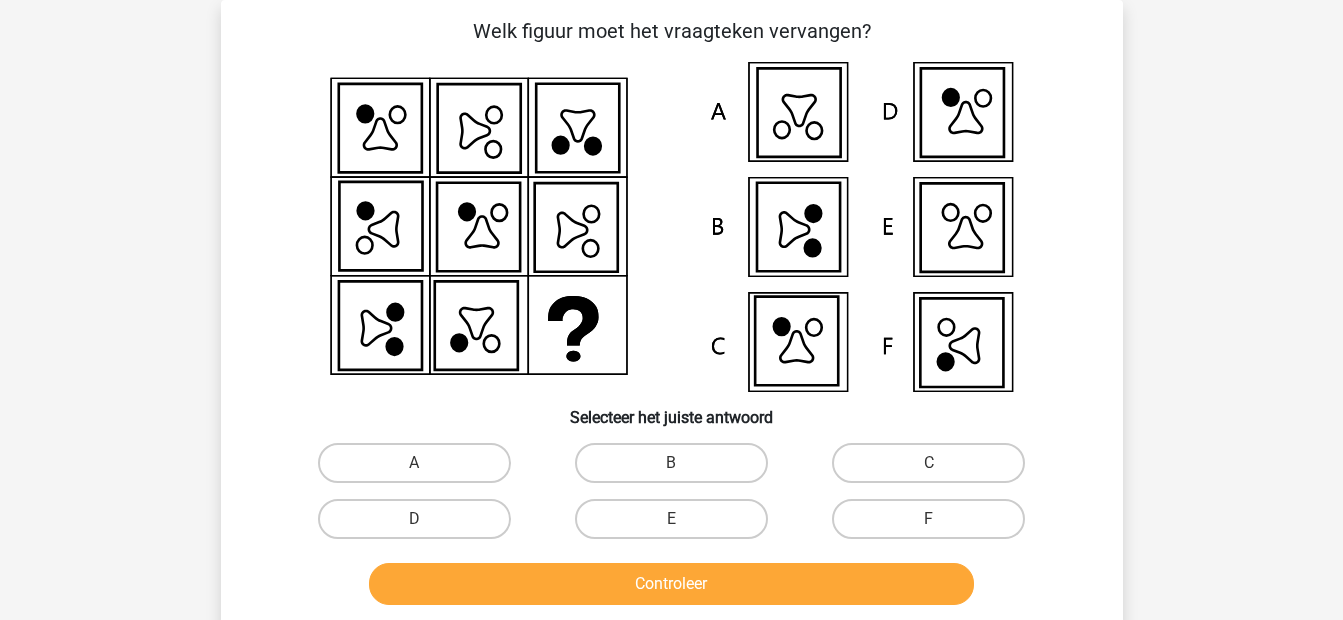 scroll, scrollTop: 0, scrollLeft: 0, axis: both 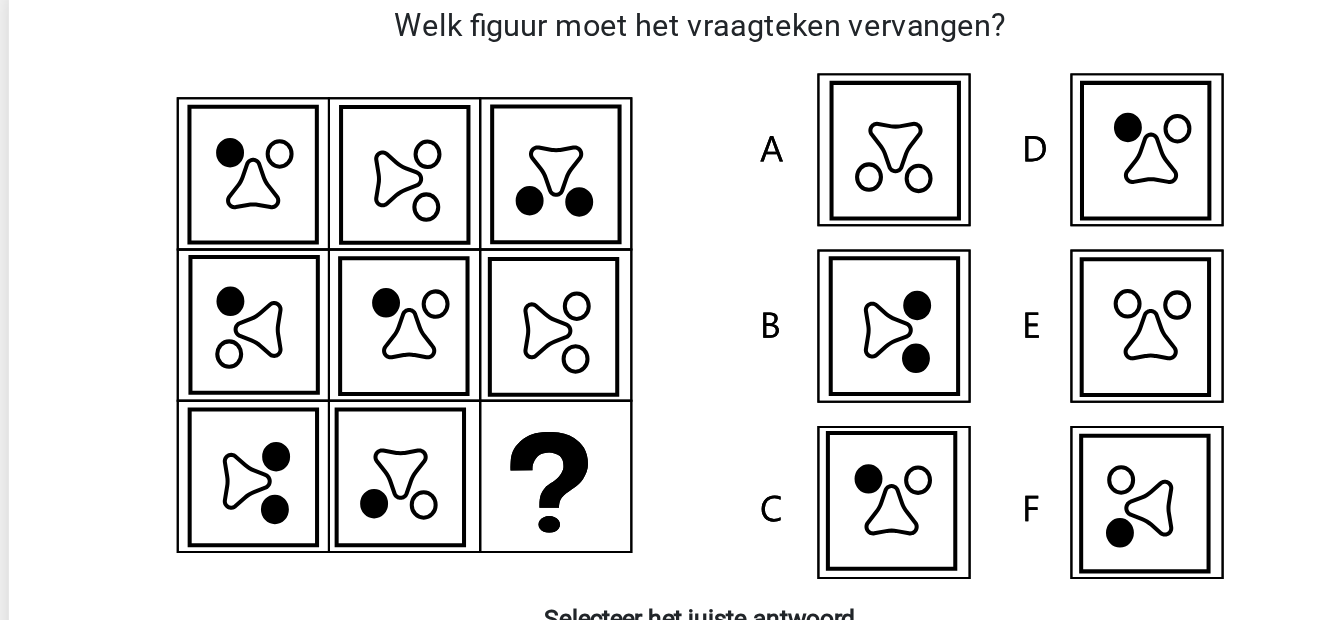 click 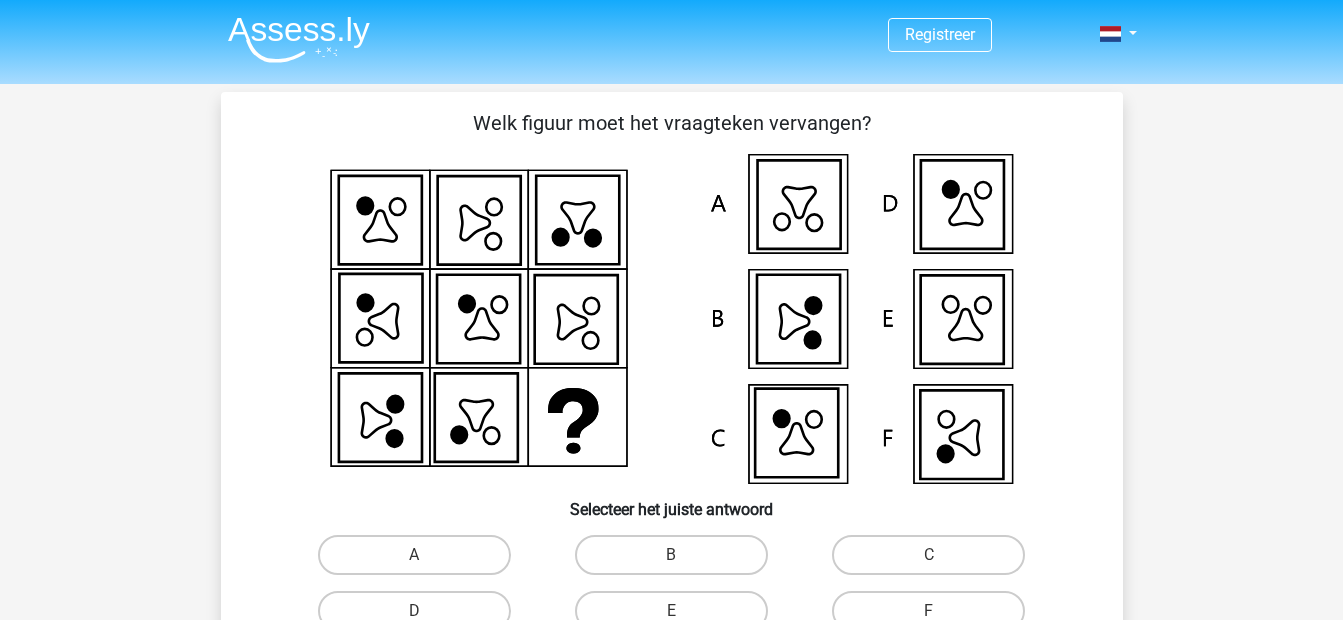 click on "E" at bounding box center (671, 611) 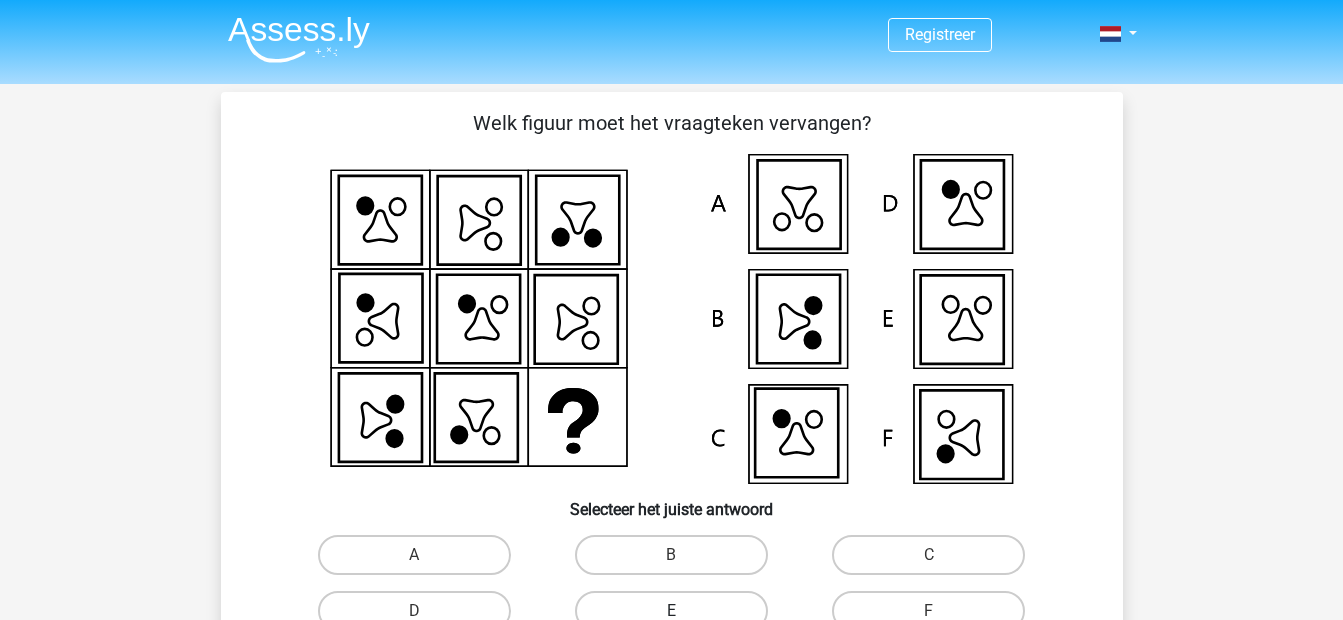 click on "E" at bounding box center [671, 611] 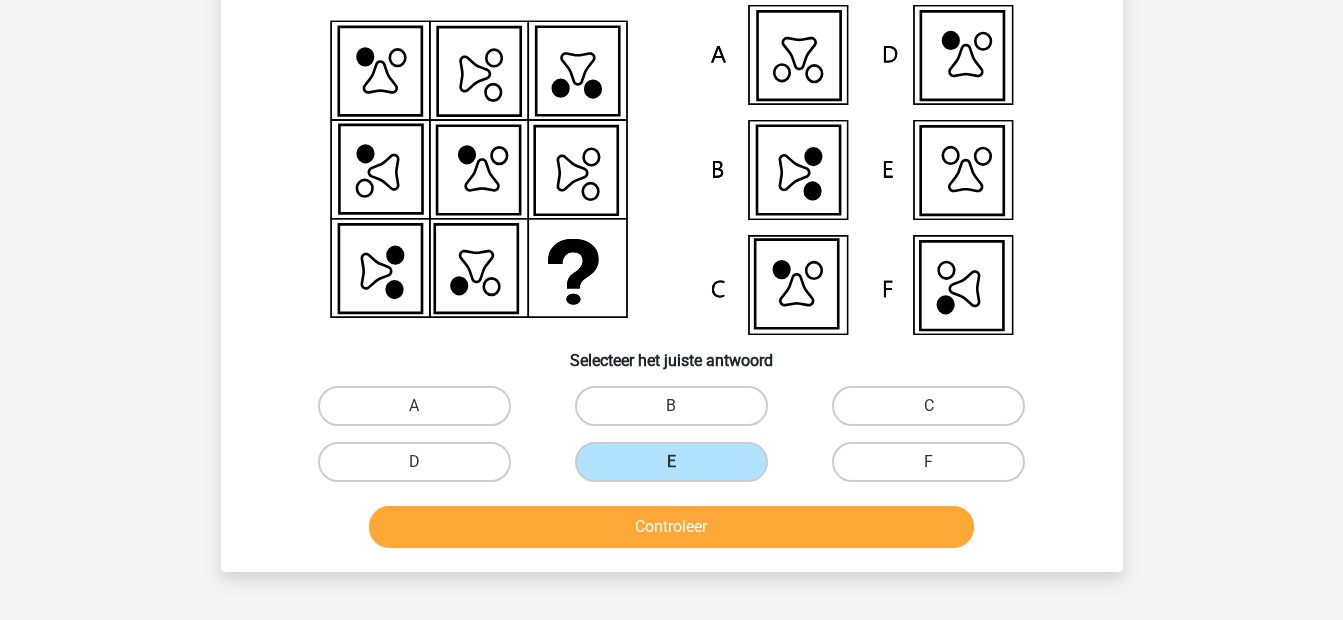 scroll, scrollTop: 191, scrollLeft: 0, axis: vertical 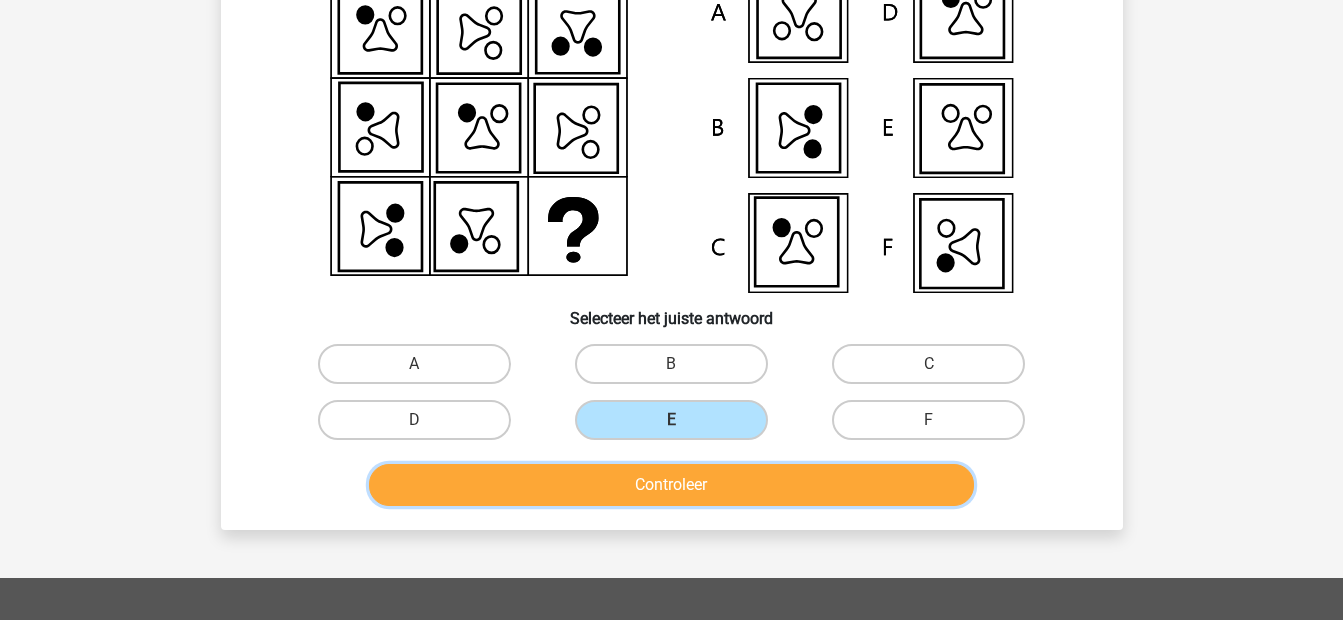 click on "Controleer" at bounding box center (671, 485) 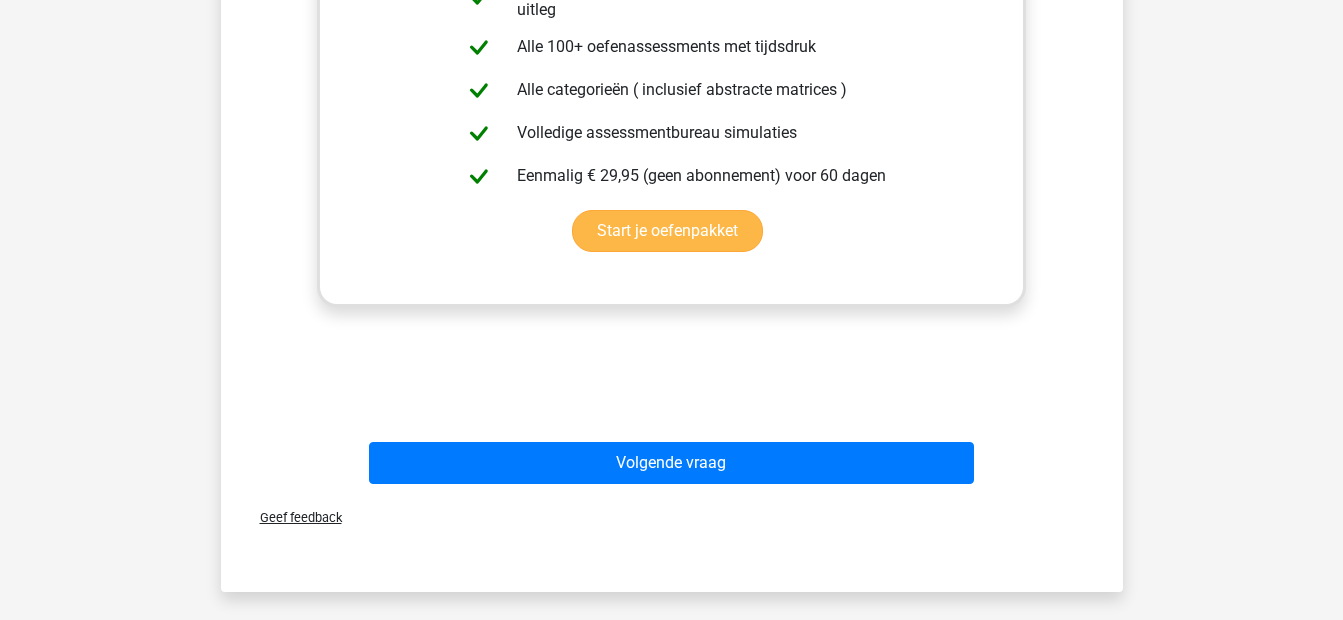 scroll, scrollTop: 870, scrollLeft: 0, axis: vertical 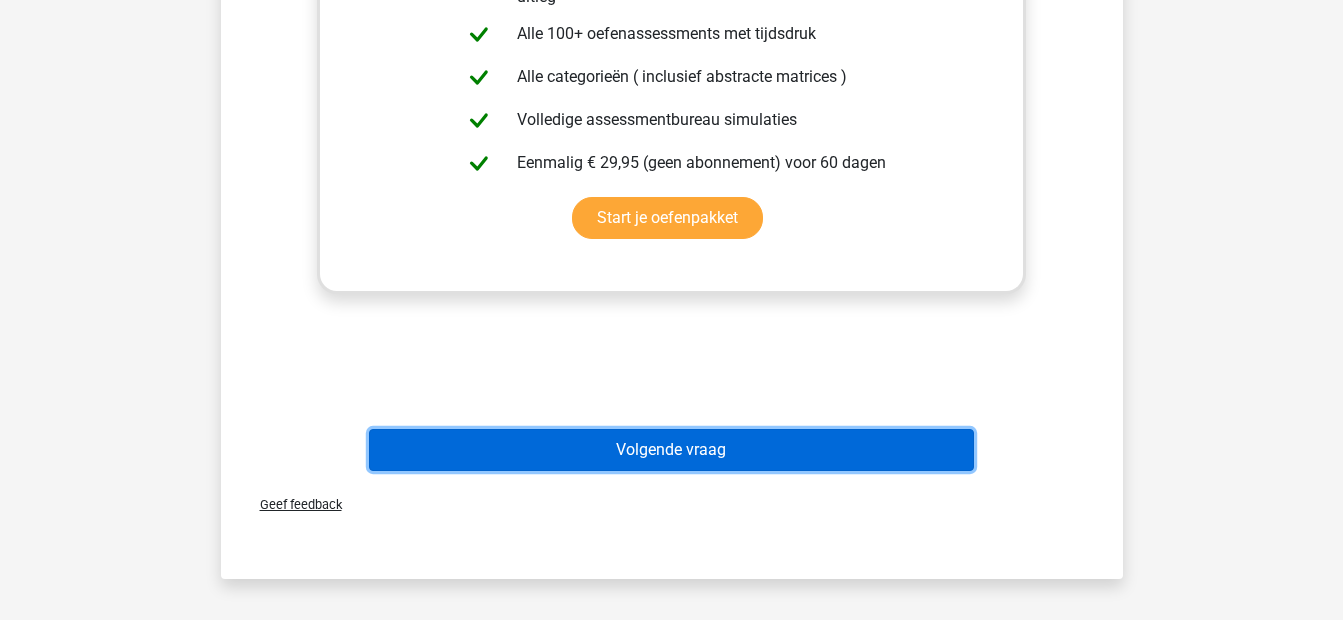 click on "Volgende vraag" at bounding box center (671, 450) 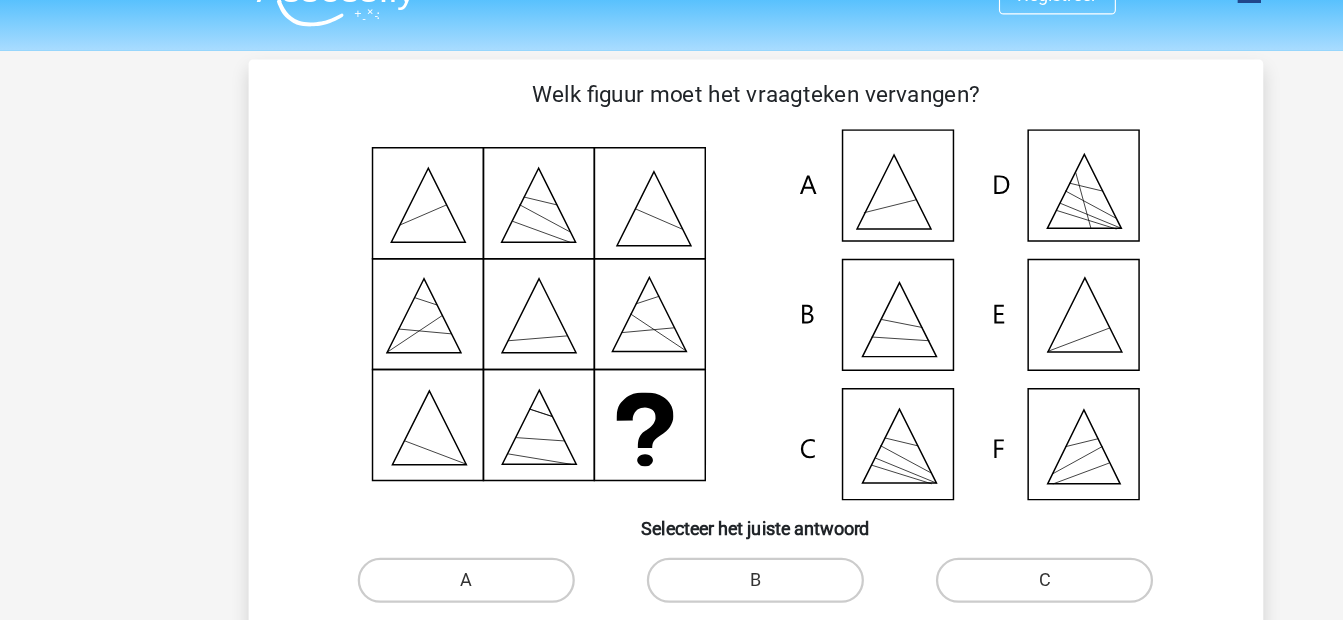 scroll, scrollTop: 197, scrollLeft: 0, axis: vertical 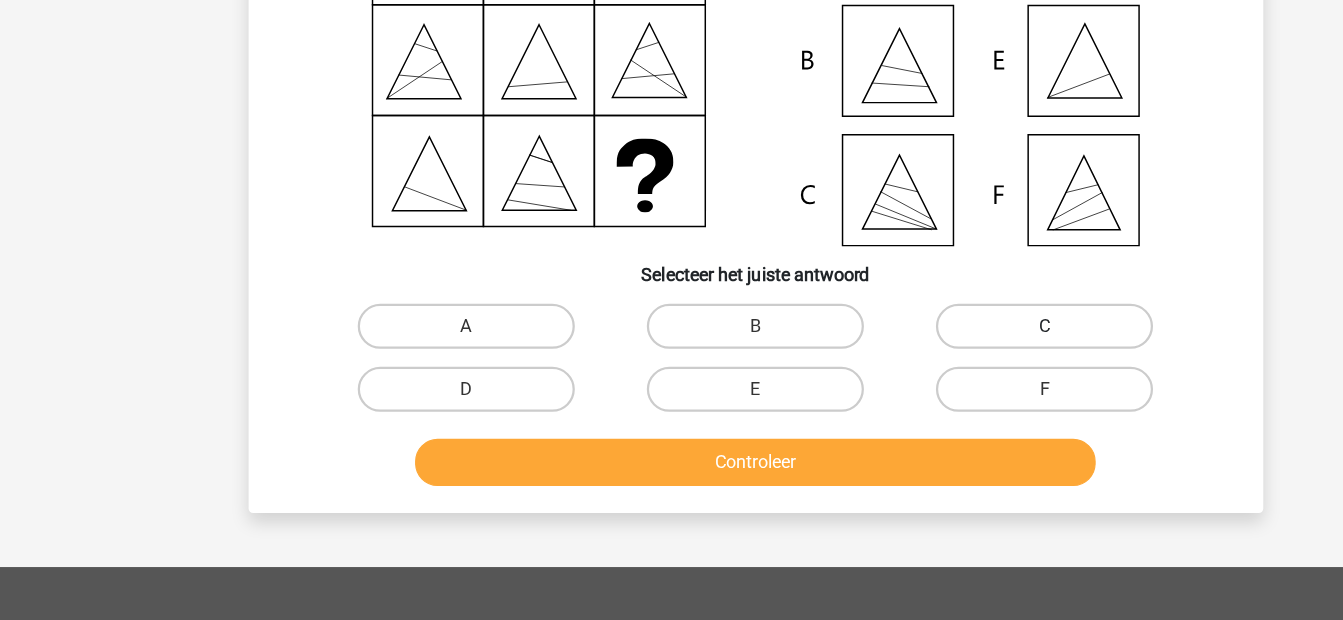 click on "C" at bounding box center (928, 358) 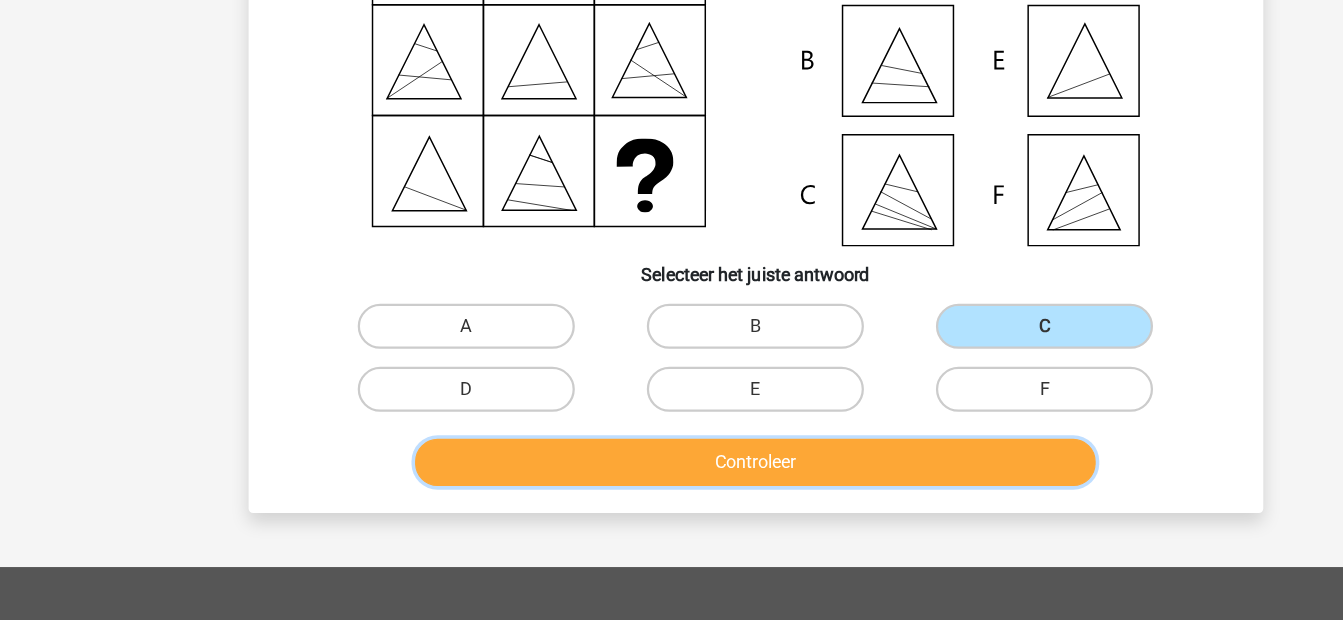 click on "Controleer" at bounding box center (671, 479) 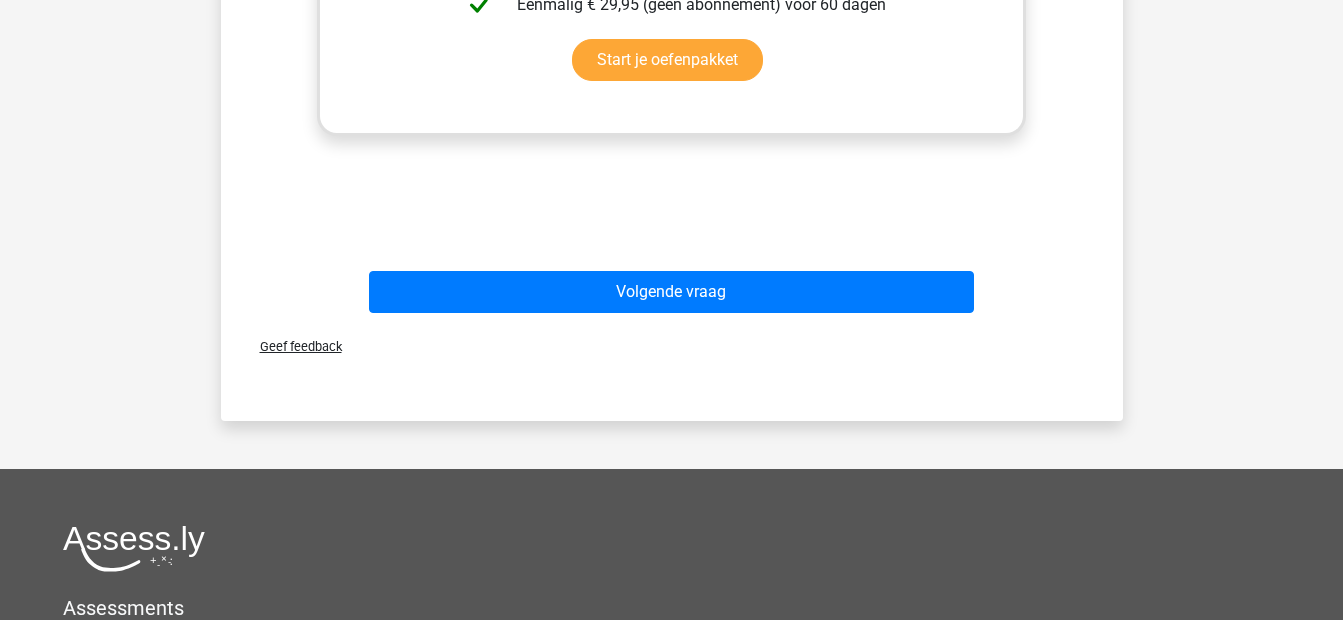 scroll, scrollTop: 1029, scrollLeft: 0, axis: vertical 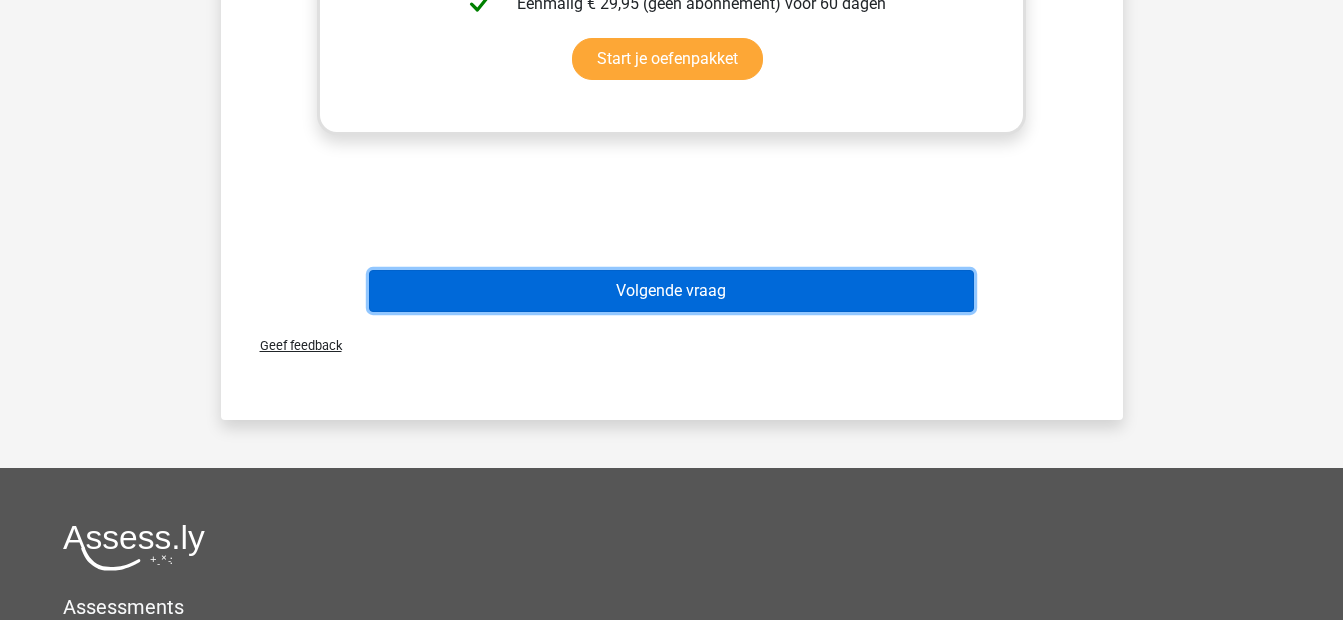 click on "Volgende vraag" at bounding box center [671, 291] 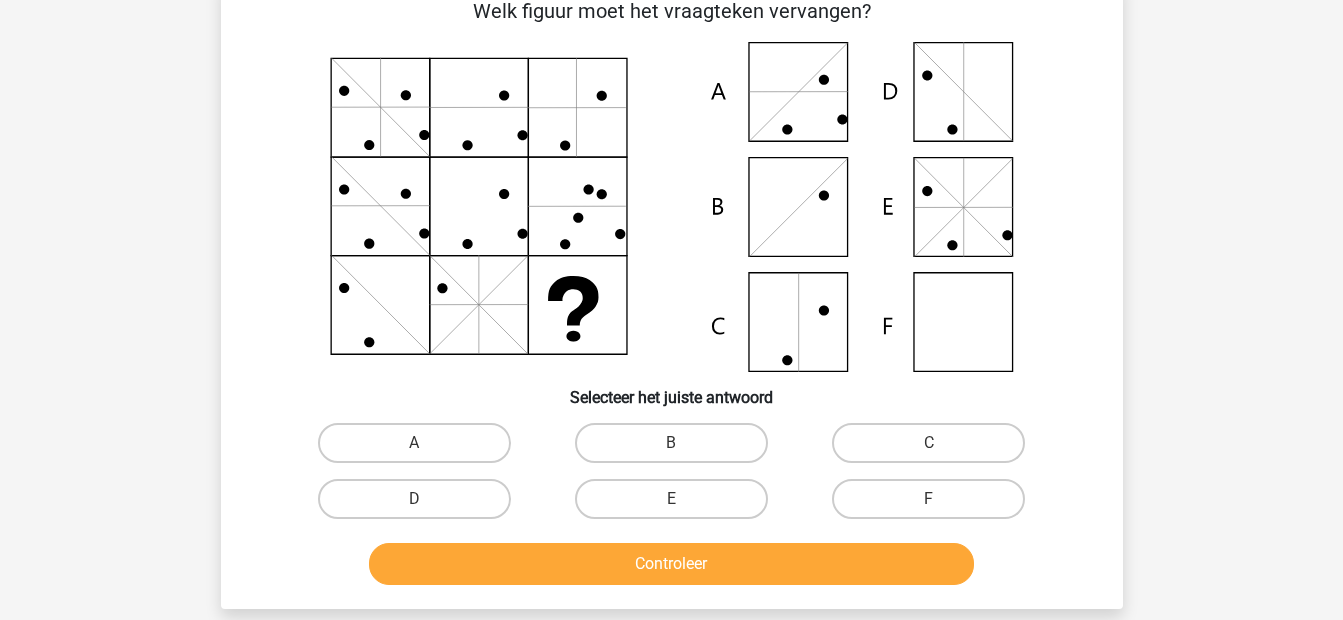 scroll, scrollTop: 92, scrollLeft: 0, axis: vertical 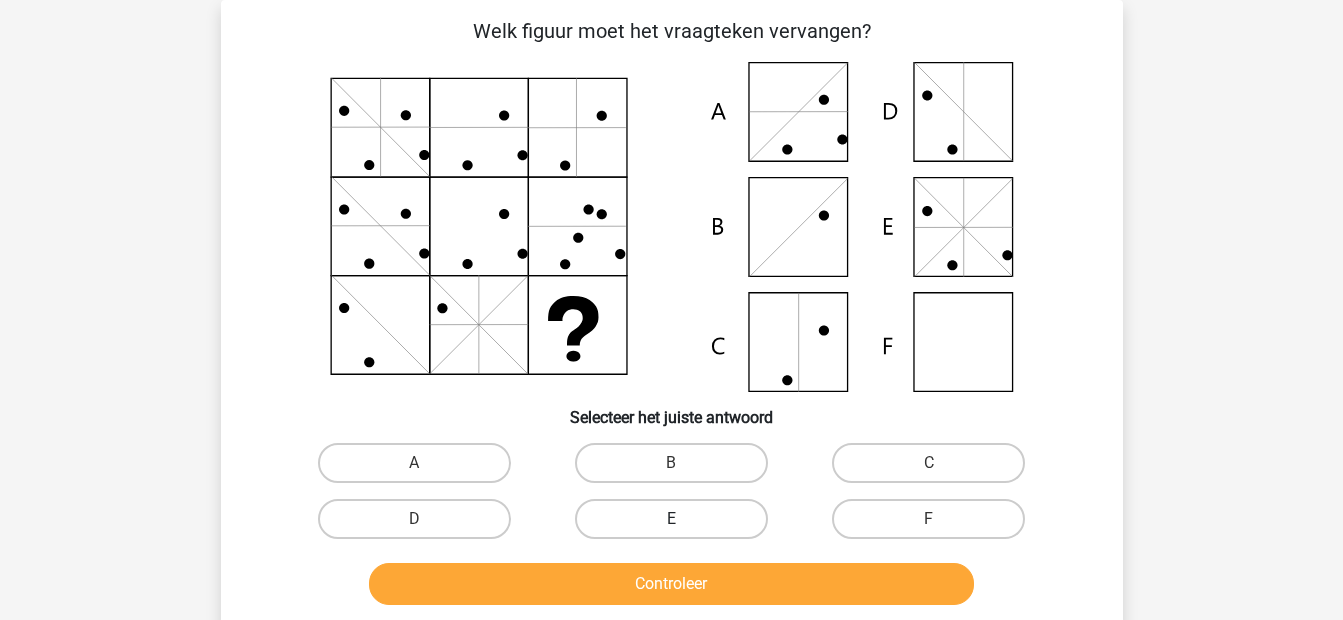 click on "E" at bounding box center [671, 519] 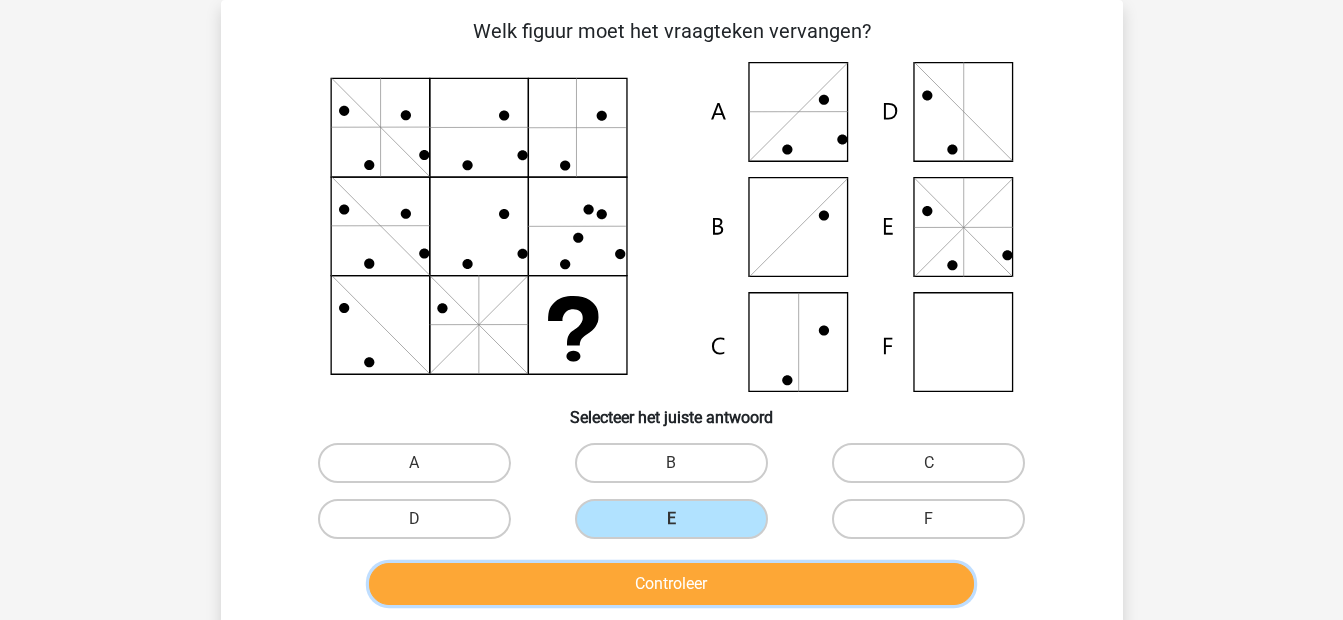 click on "Controleer" at bounding box center (671, 584) 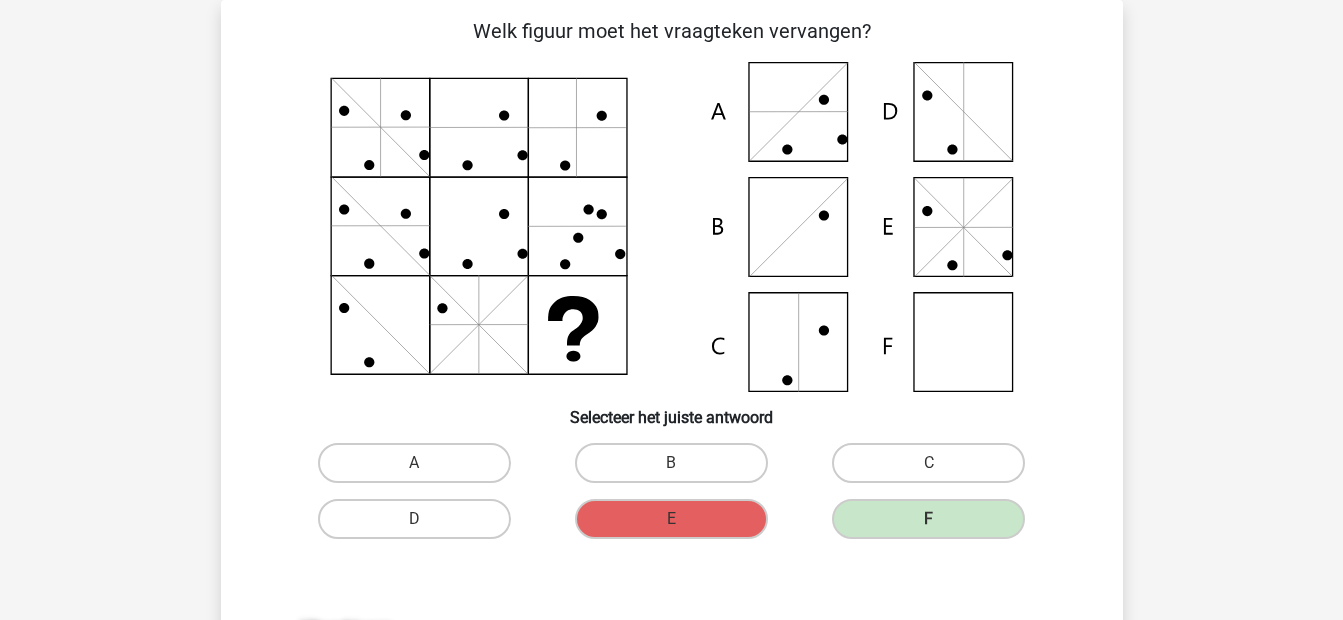 drag, startPoint x: 477, startPoint y: 115, endPoint x: 329, endPoint y: 278, distance: 220.16585 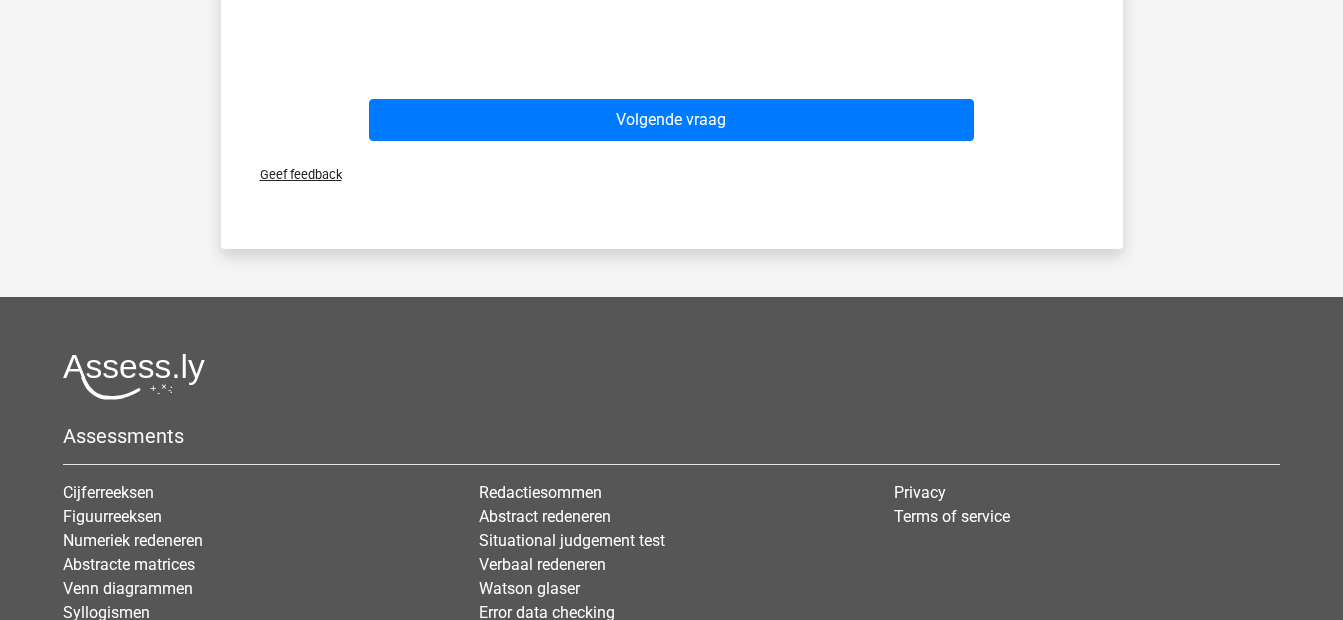 scroll, scrollTop: 1204, scrollLeft: 0, axis: vertical 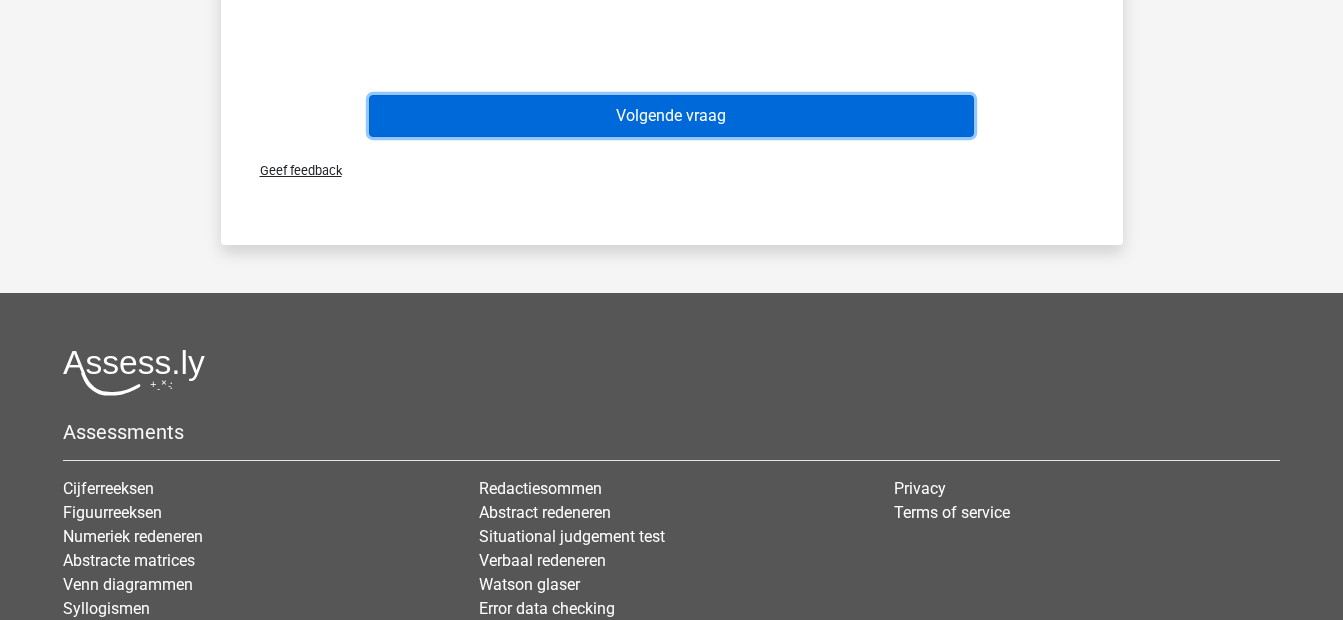 click on "Volgende vraag" at bounding box center (671, 116) 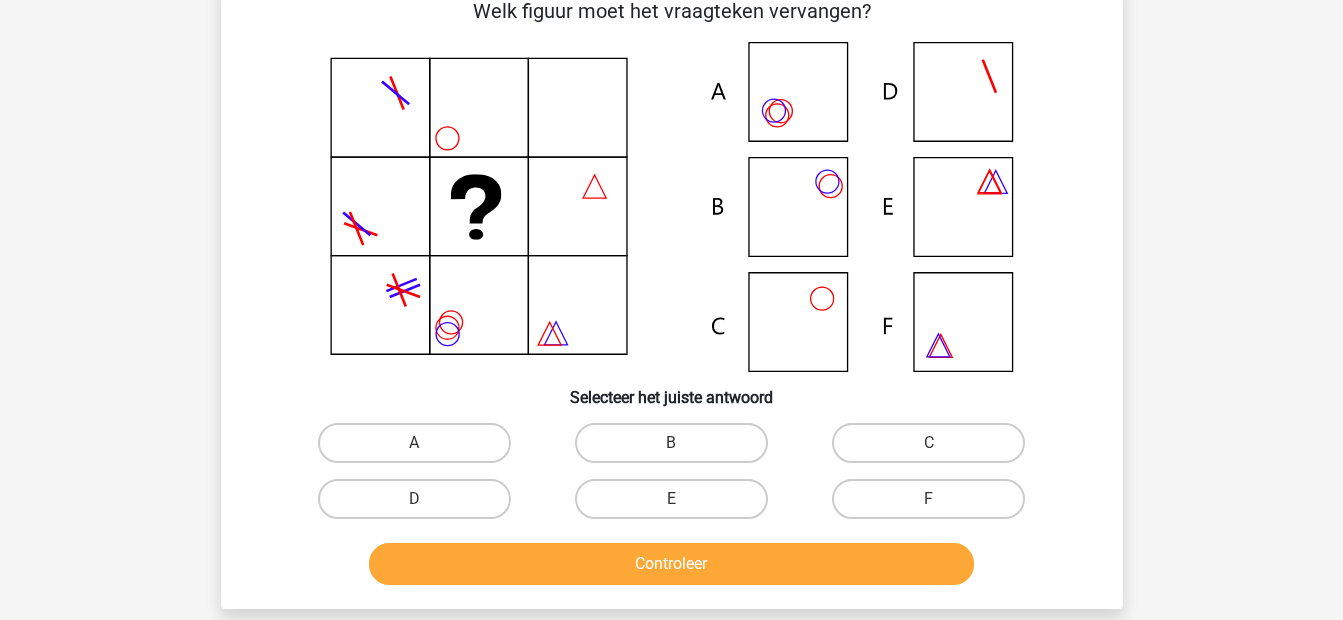 scroll, scrollTop: 92, scrollLeft: 0, axis: vertical 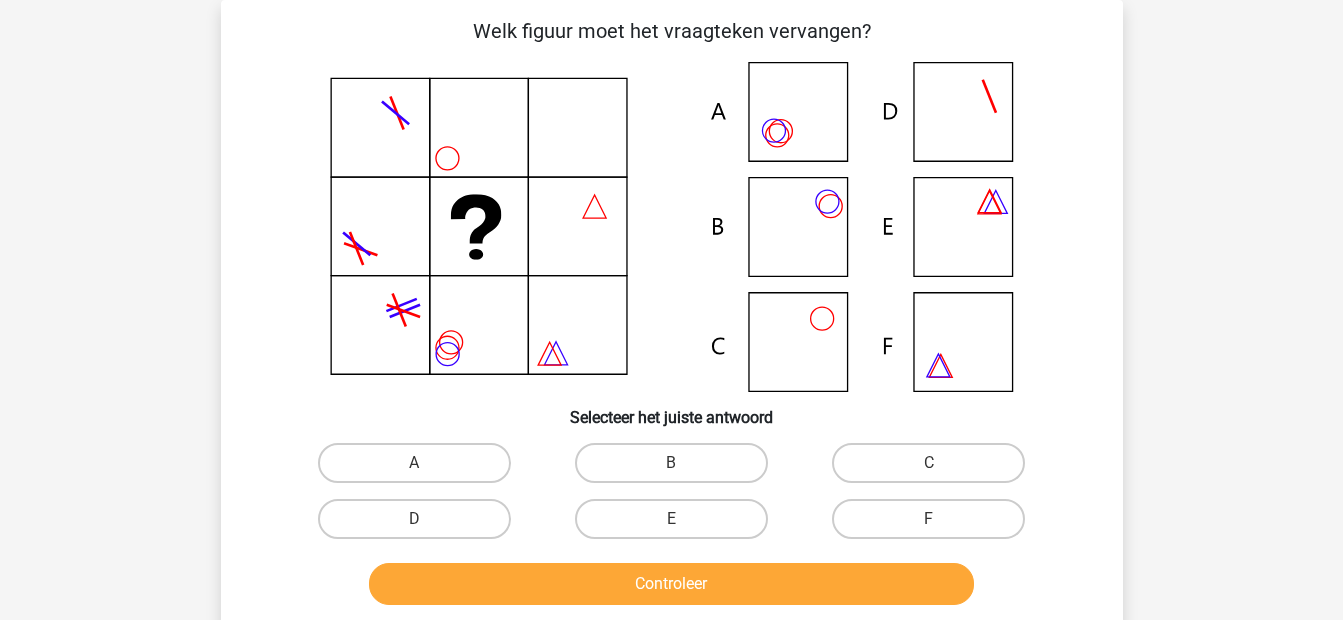 click 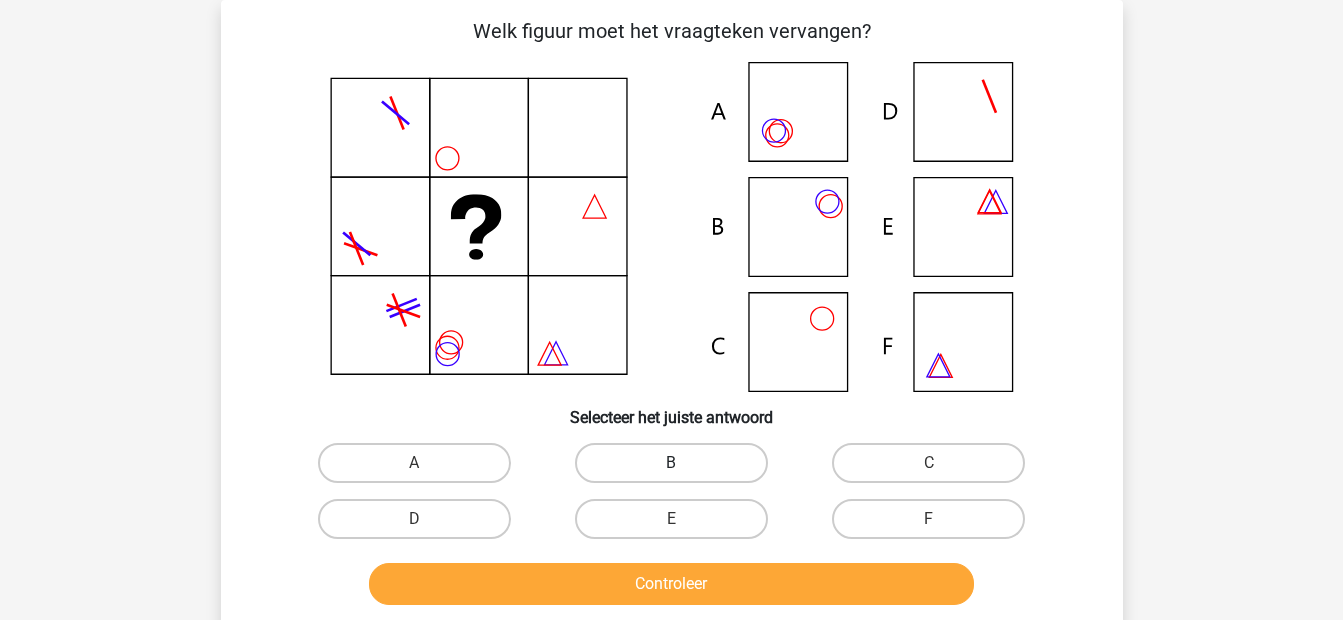 click on "B" at bounding box center (671, 463) 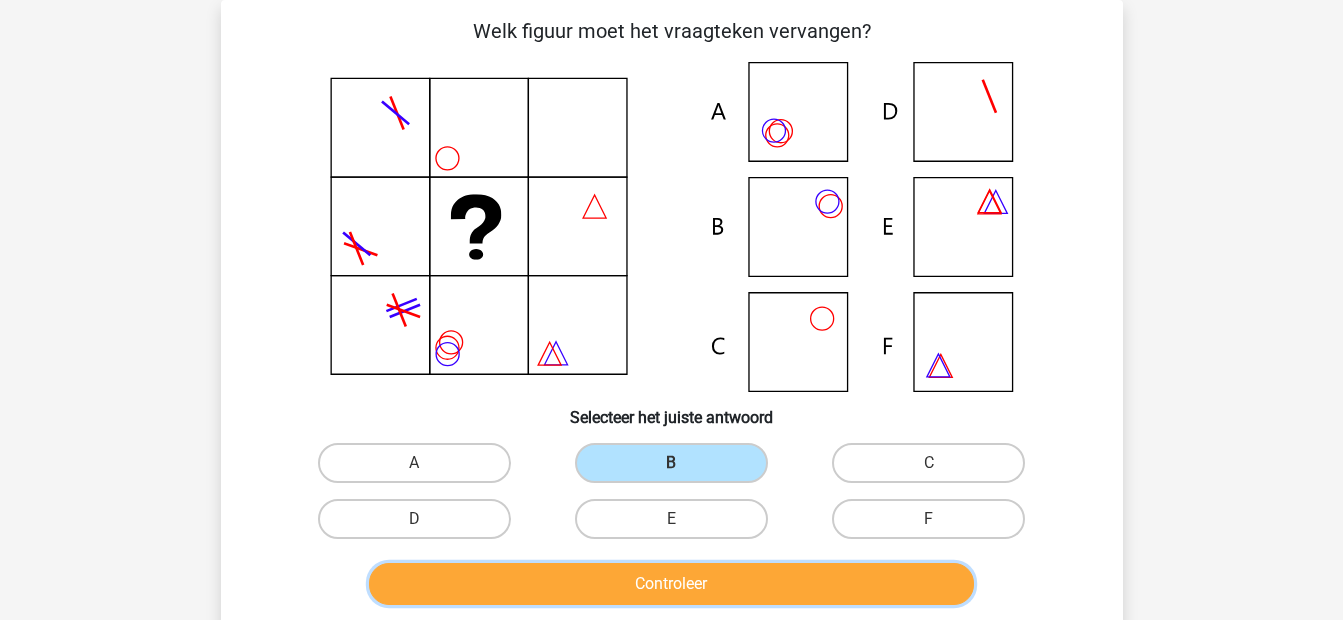 click on "Controleer" at bounding box center [671, 584] 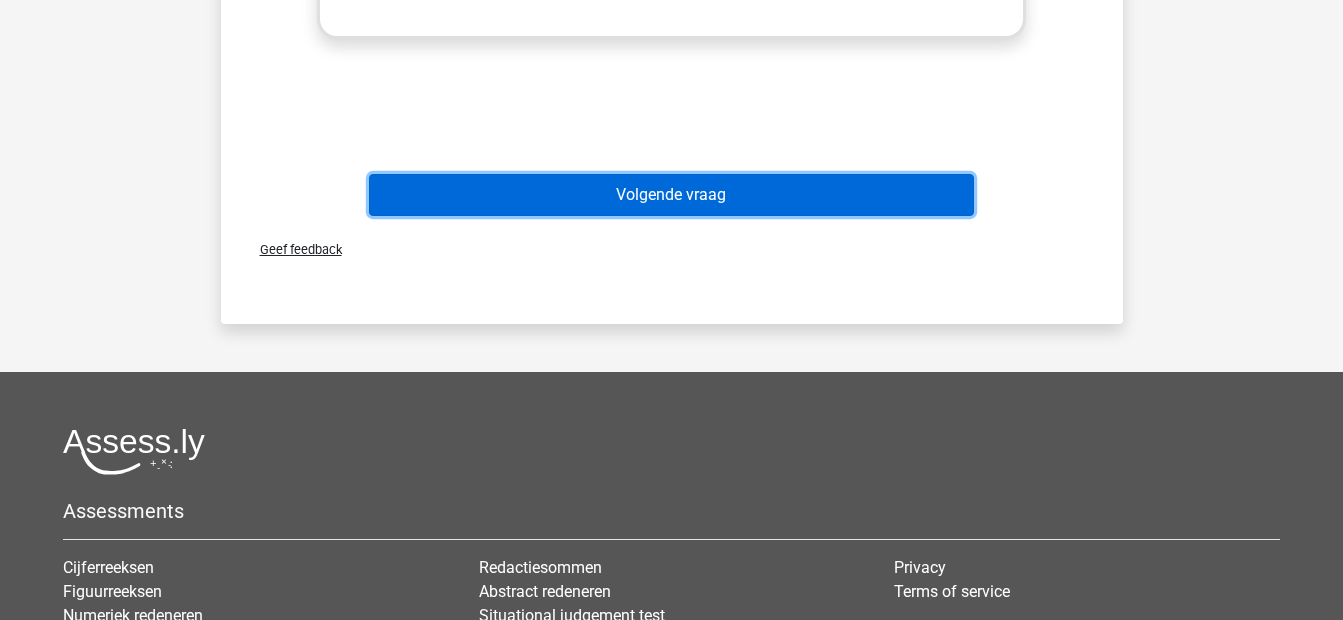 click on "Volgende vraag" at bounding box center (671, 195) 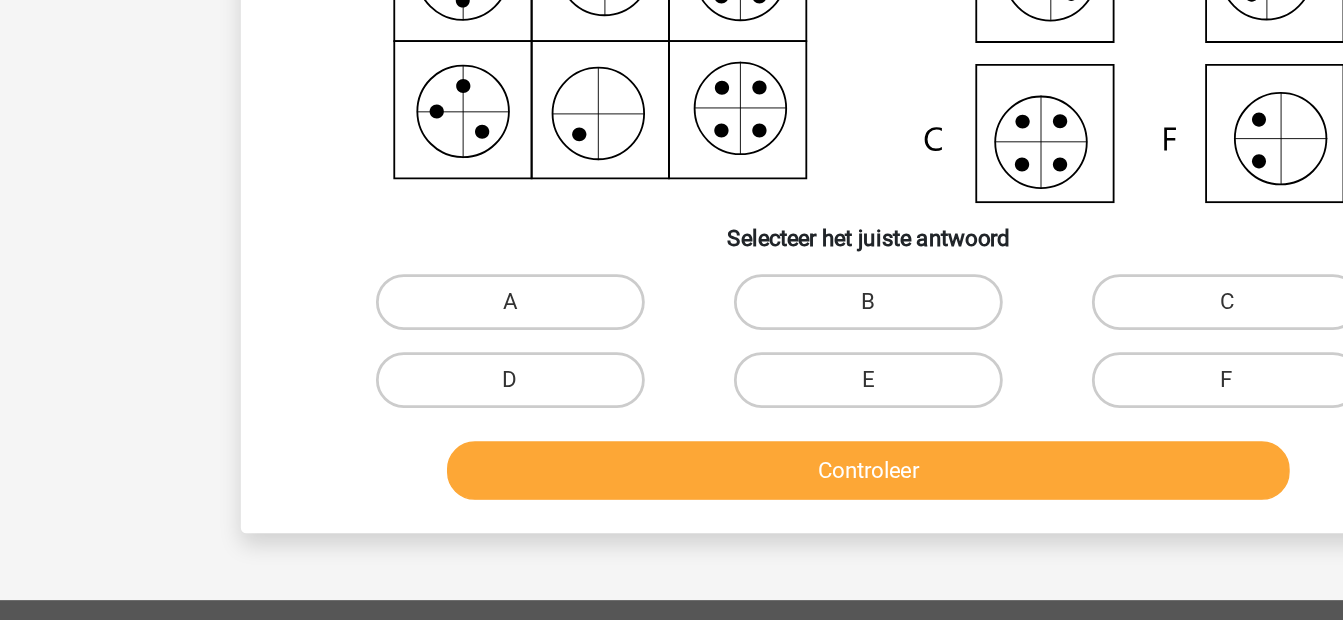 scroll, scrollTop: 210, scrollLeft: 0, axis: vertical 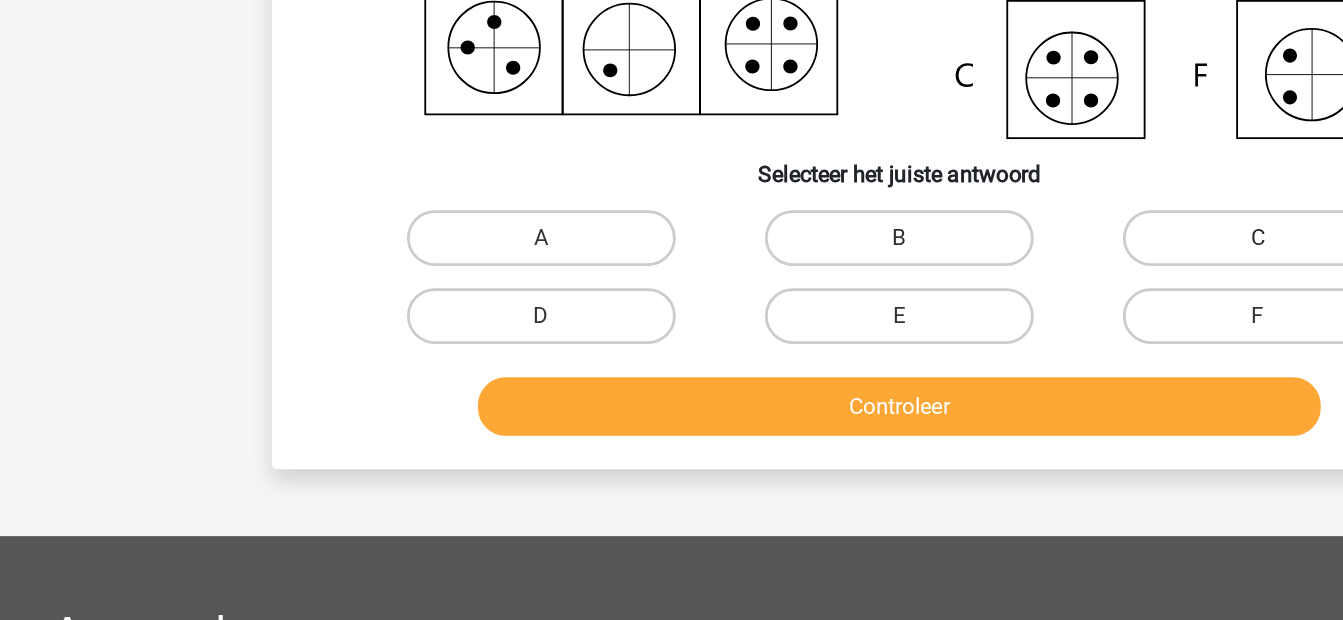 click on "C" at bounding box center (928, 345) 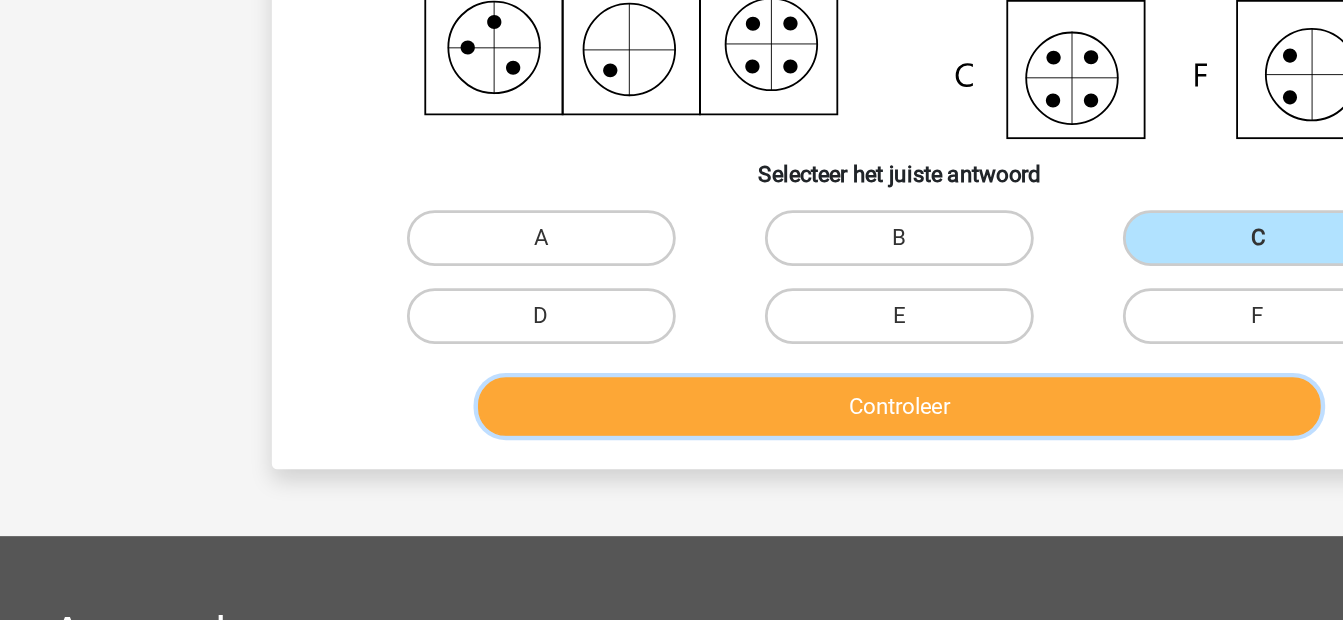click on "Controleer" at bounding box center (671, 466) 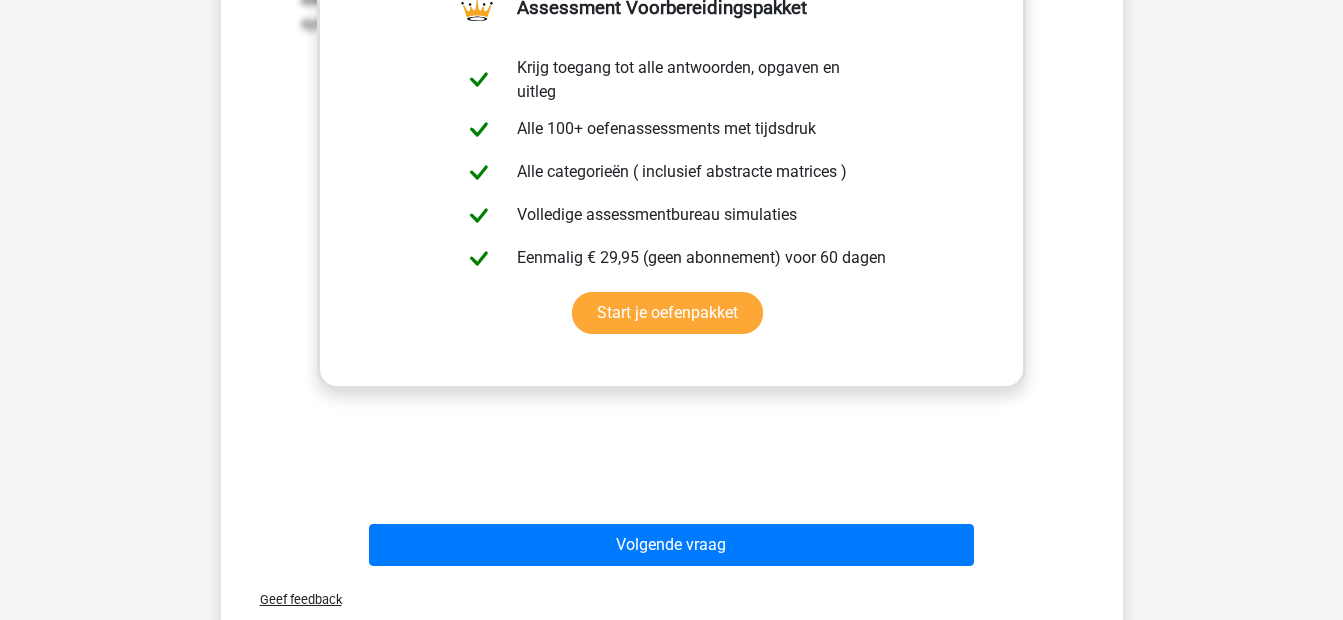scroll, scrollTop: 774, scrollLeft: 0, axis: vertical 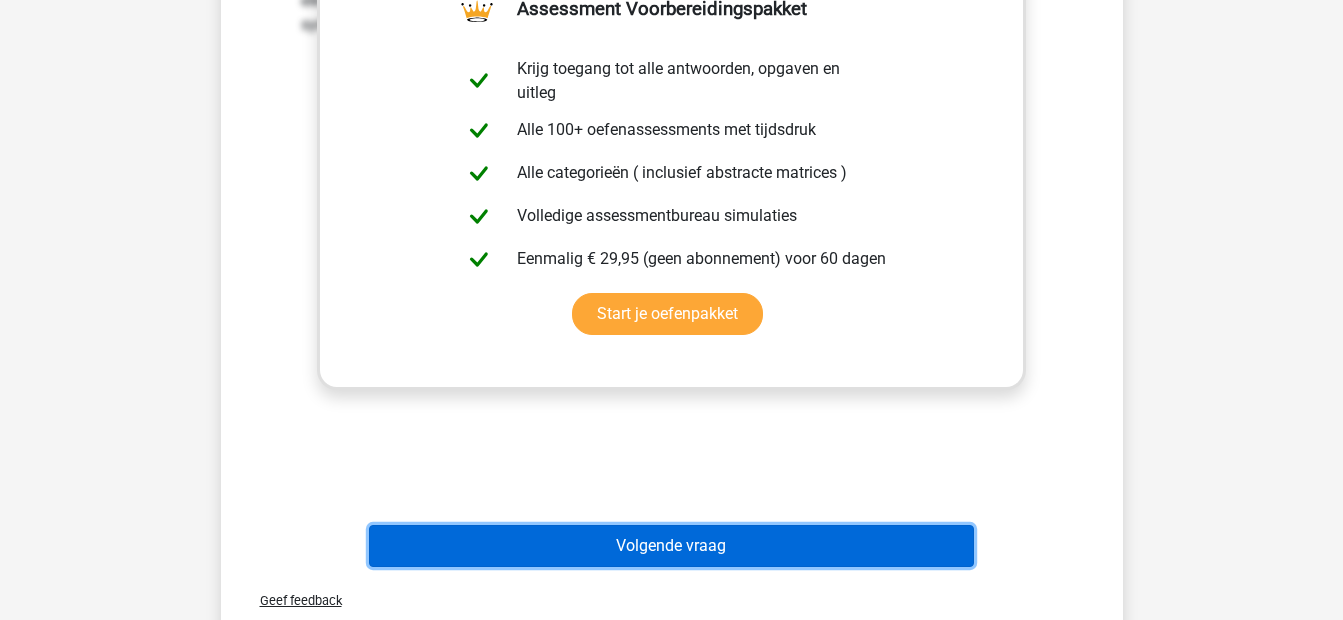 click on "Volgende vraag" at bounding box center (671, 546) 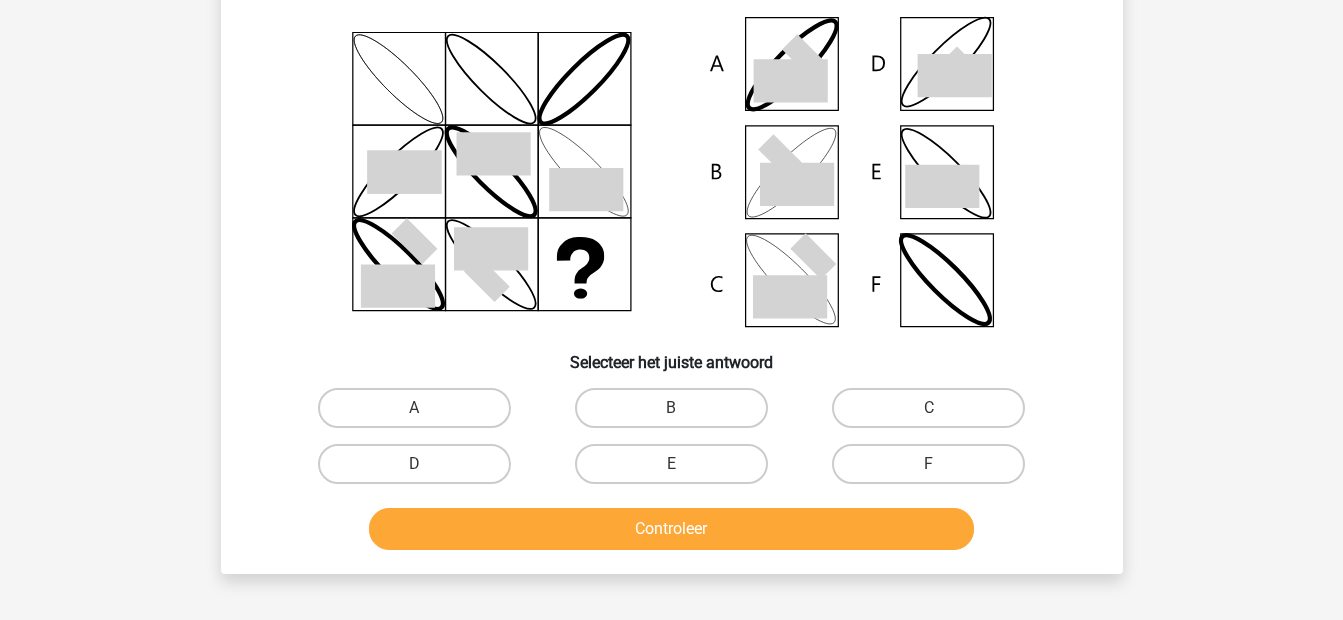 scroll, scrollTop: 92, scrollLeft: 0, axis: vertical 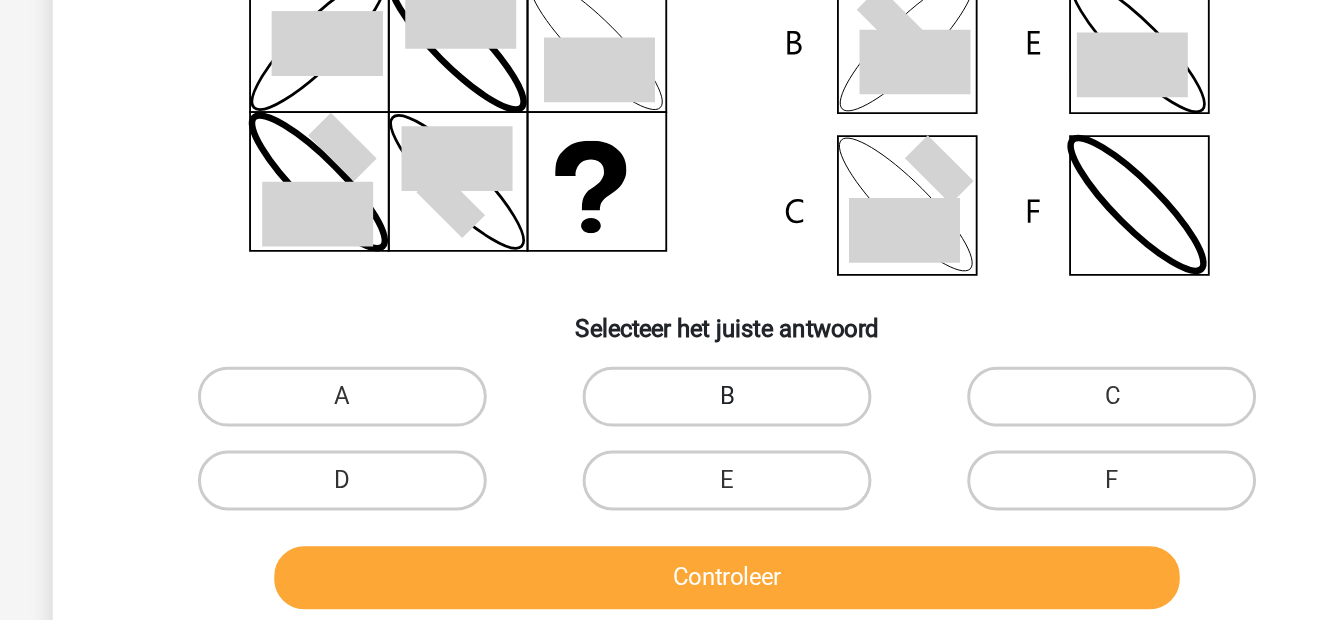click on "B" at bounding box center [671, 463] 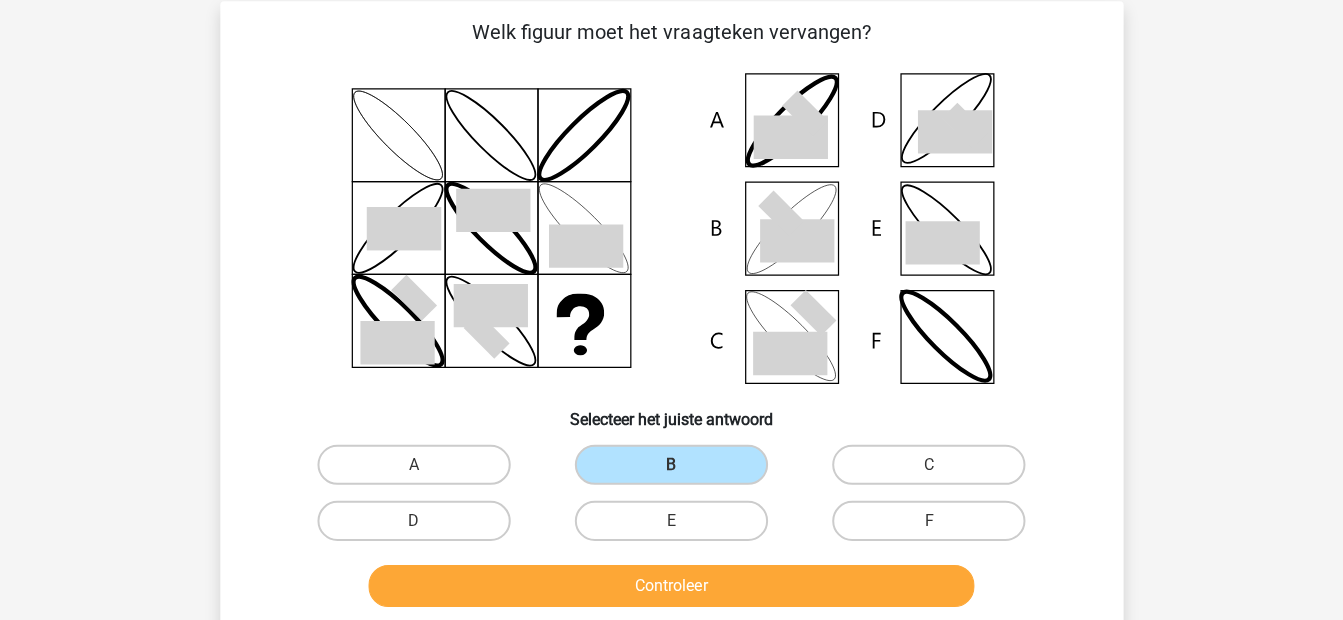 scroll, scrollTop: 91, scrollLeft: 0, axis: vertical 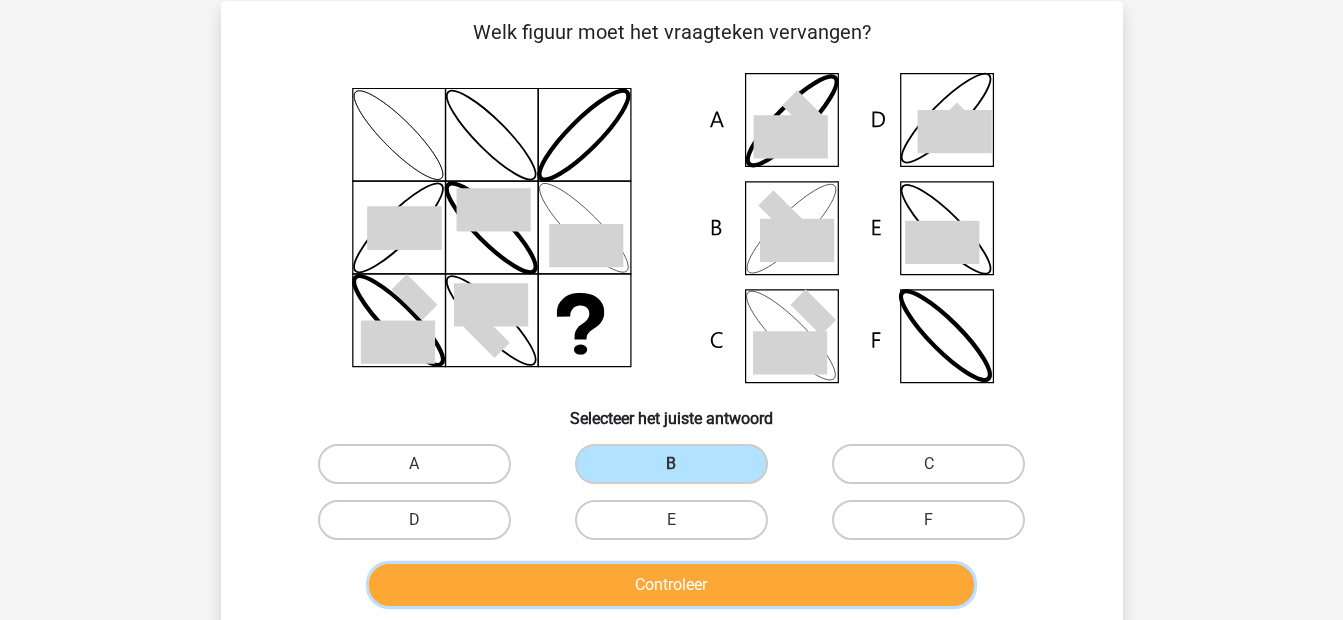 click on "Controleer" at bounding box center (671, 585) 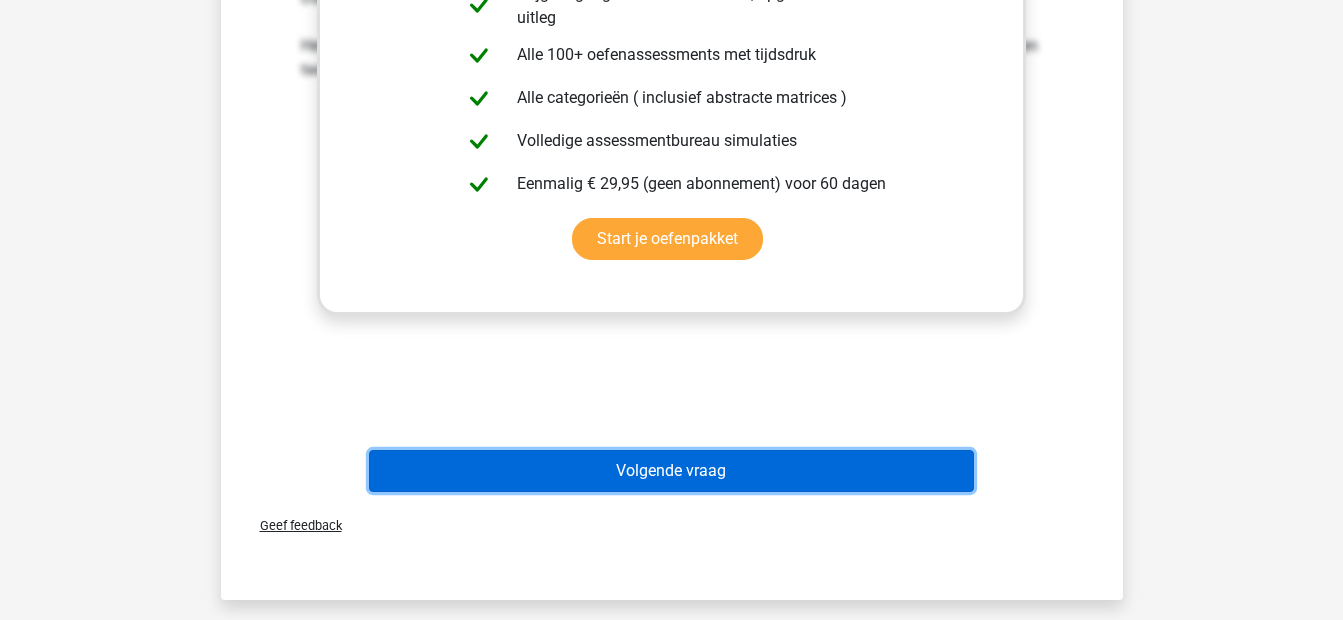 click on "Volgende vraag" at bounding box center [671, 471] 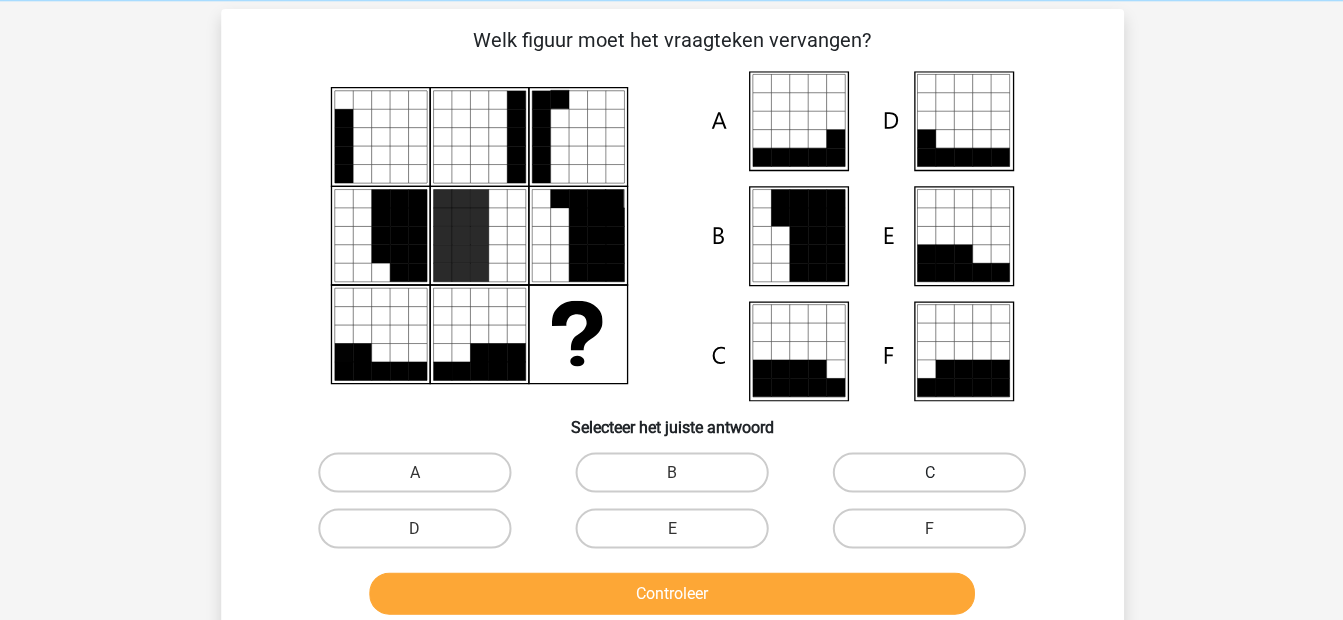 scroll, scrollTop: 82, scrollLeft: 0, axis: vertical 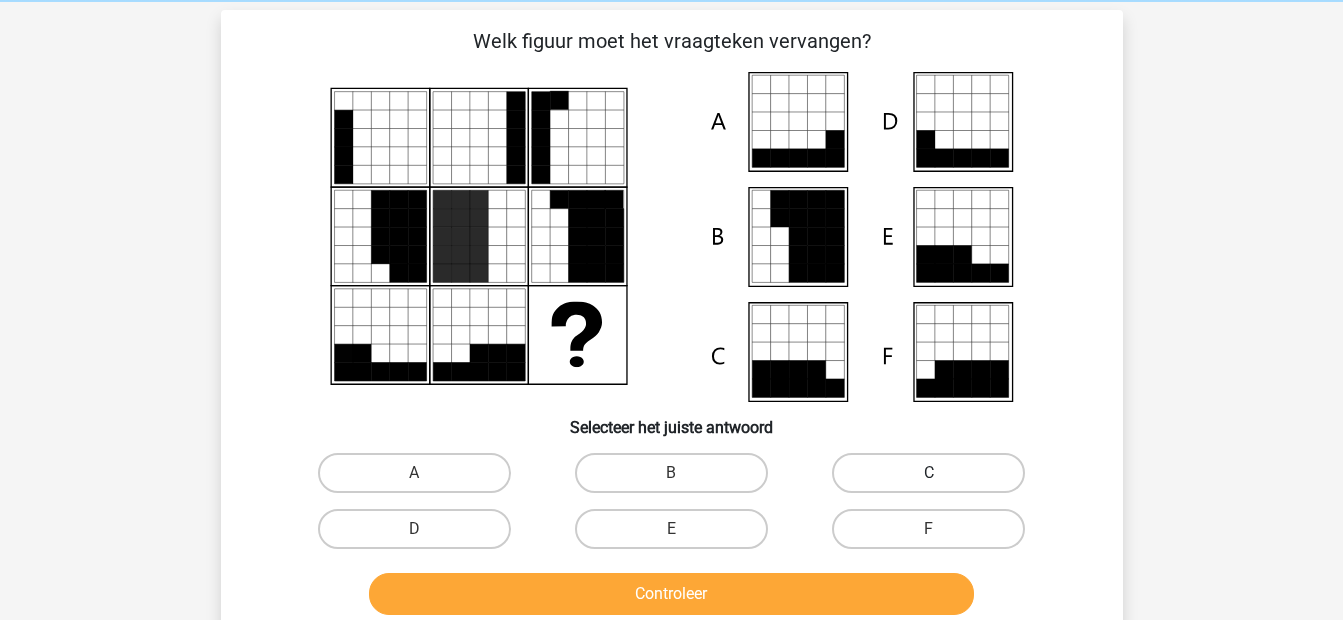 click on "C" at bounding box center [928, 473] 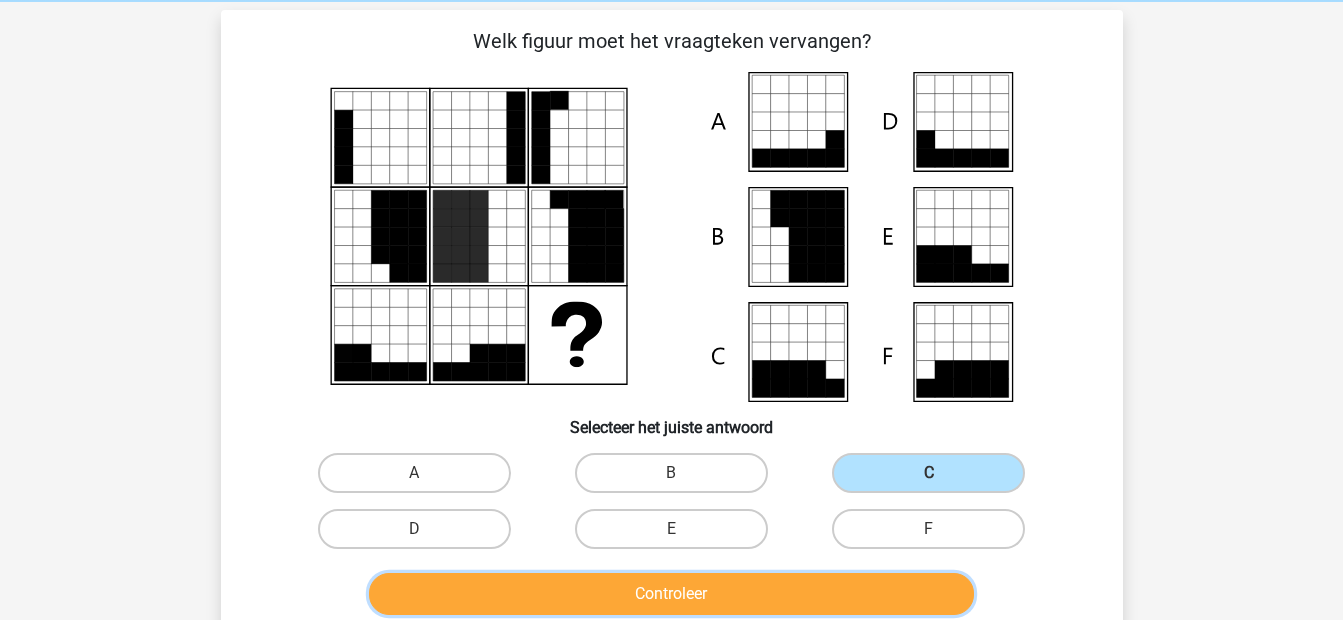 click on "Controleer" at bounding box center [671, 594] 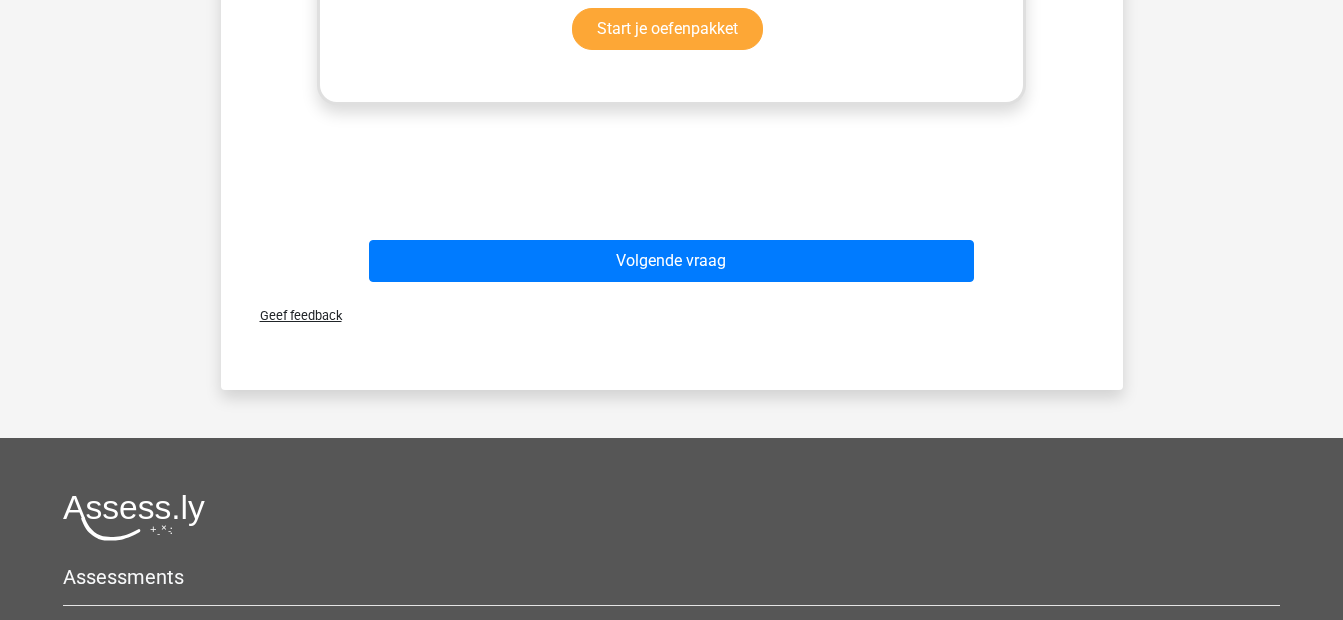 scroll, scrollTop: 1086, scrollLeft: 0, axis: vertical 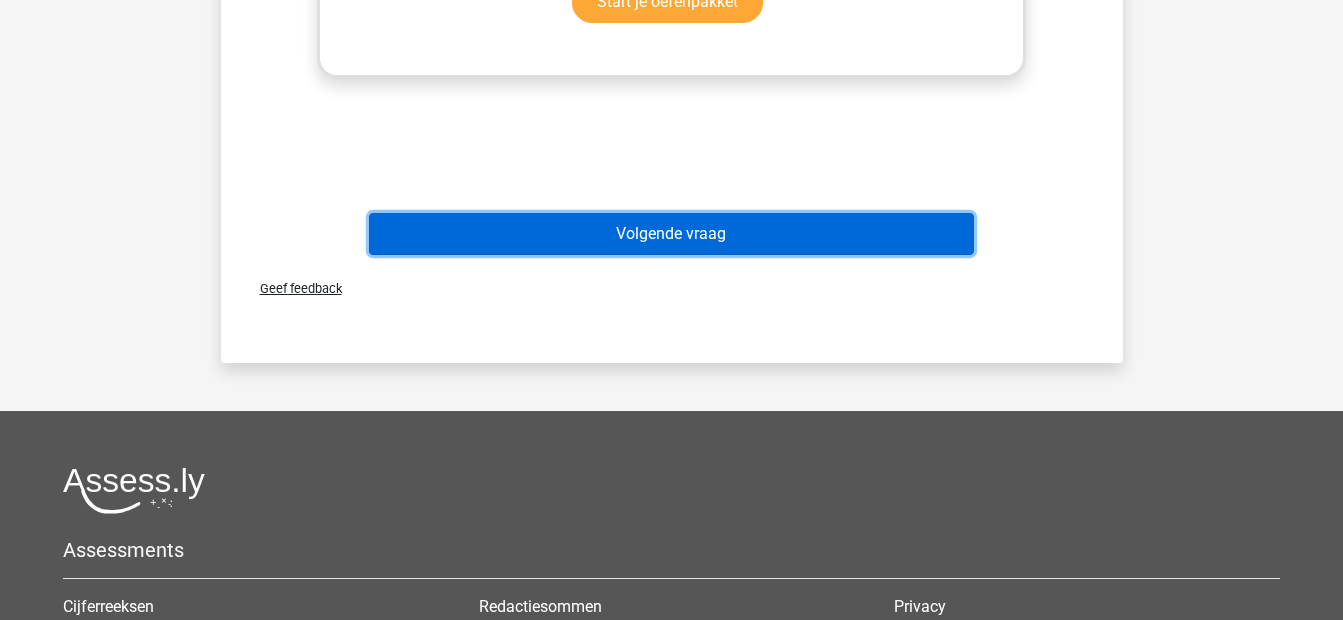 click on "Volgende vraag" at bounding box center [671, 234] 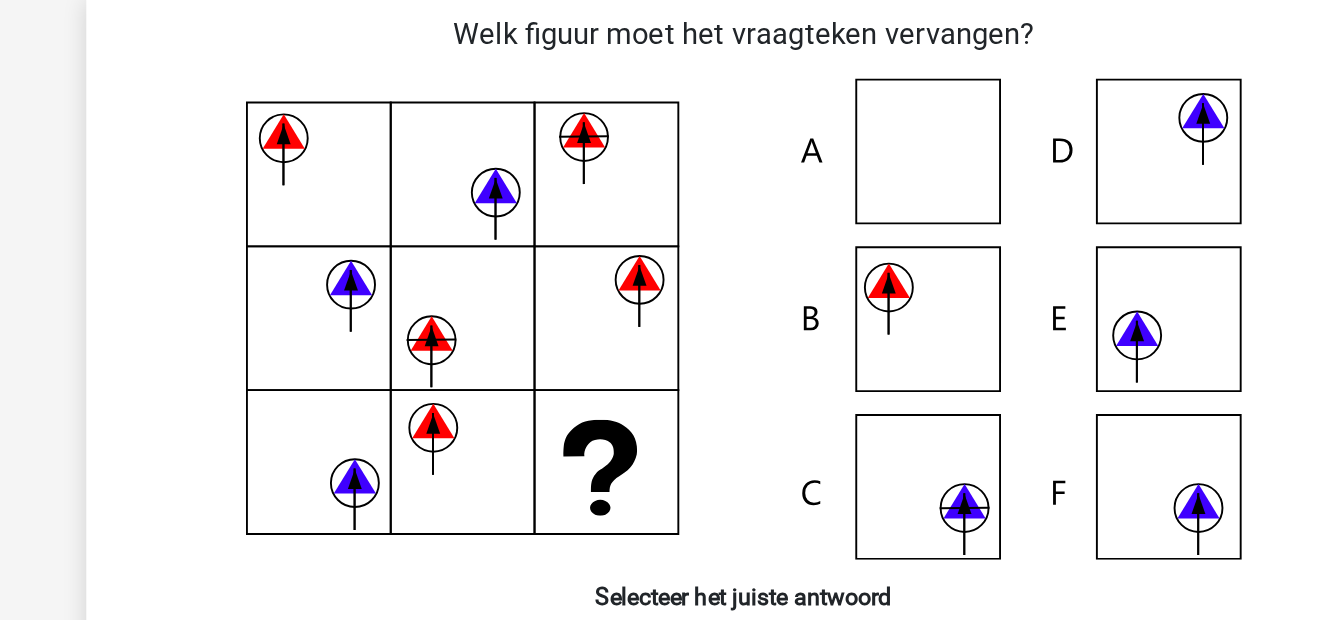 scroll, scrollTop: 141, scrollLeft: 0, axis: vertical 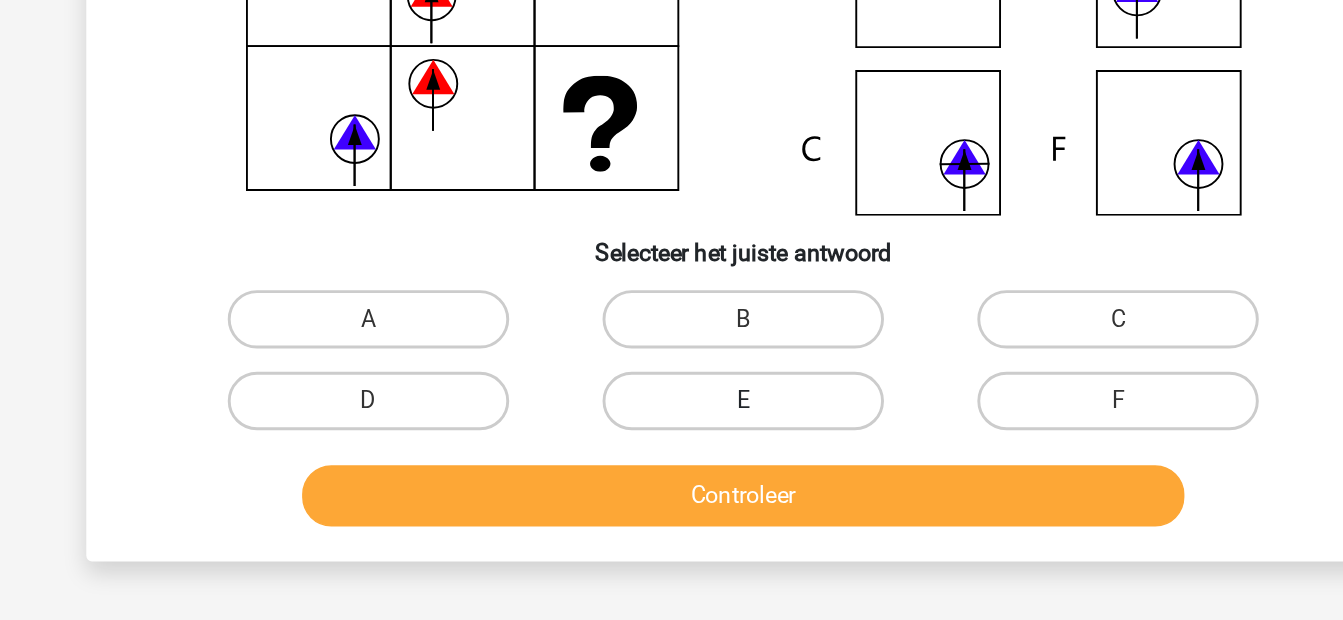 click on "E" at bounding box center (671, 470) 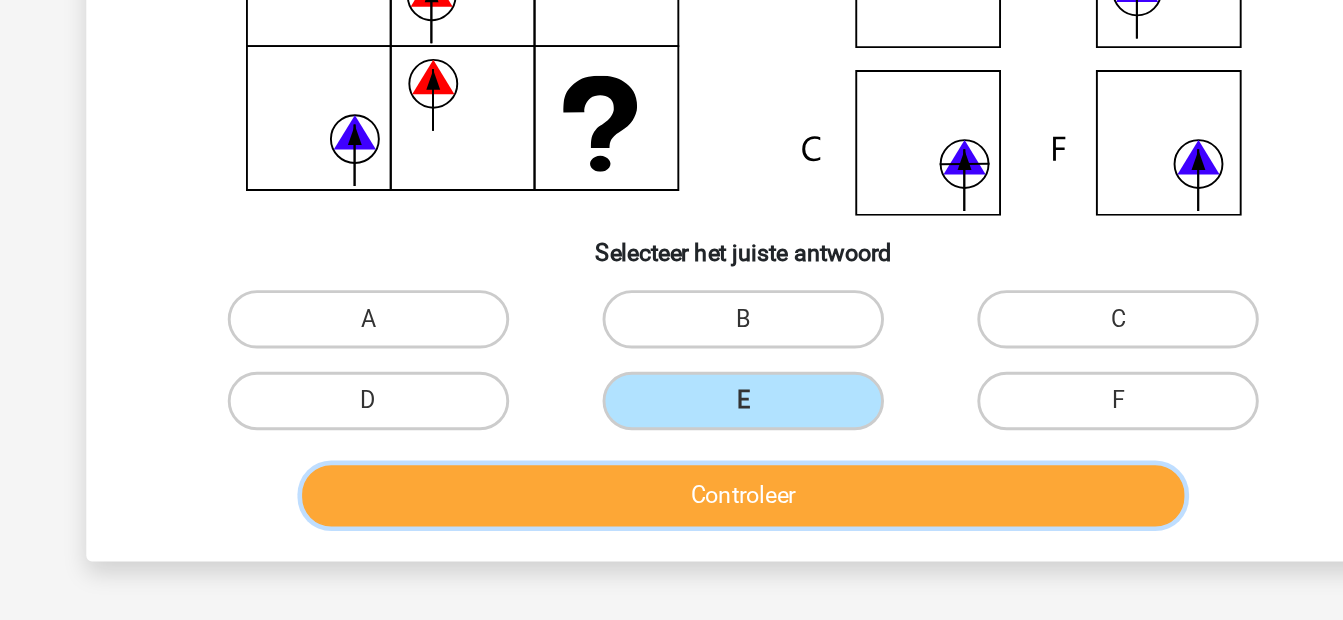 click on "Controleer" at bounding box center [671, 535] 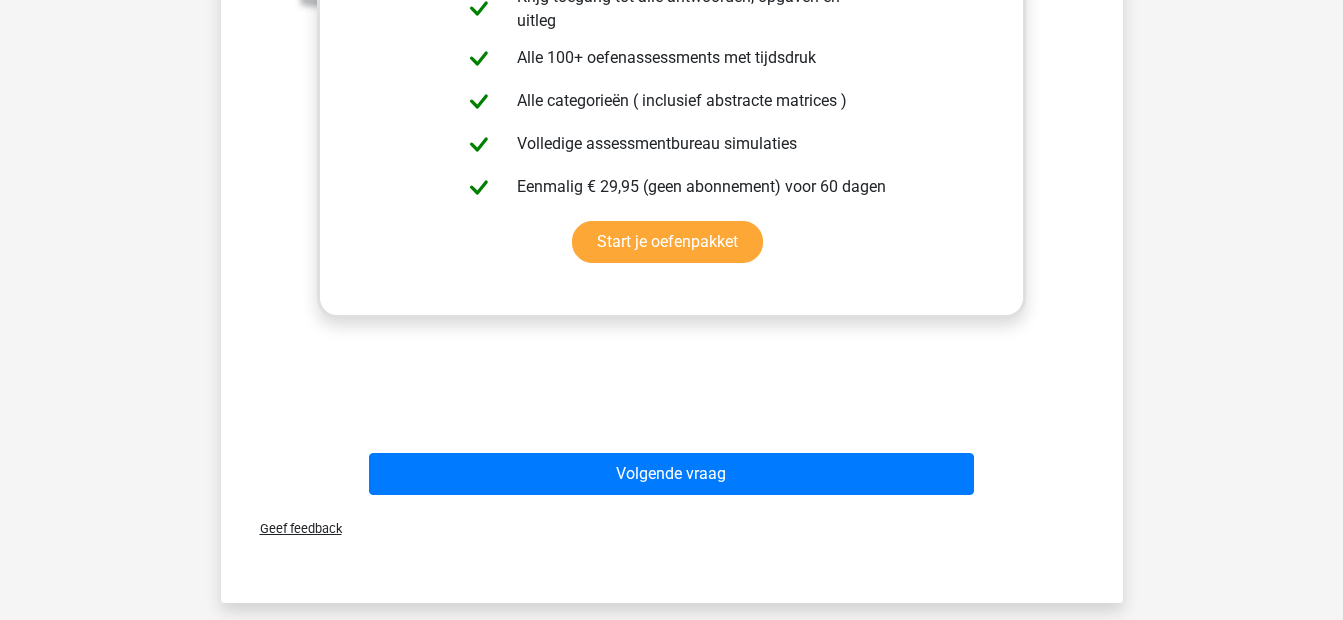 scroll, scrollTop: 847, scrollLeft: 0, axis: vertical 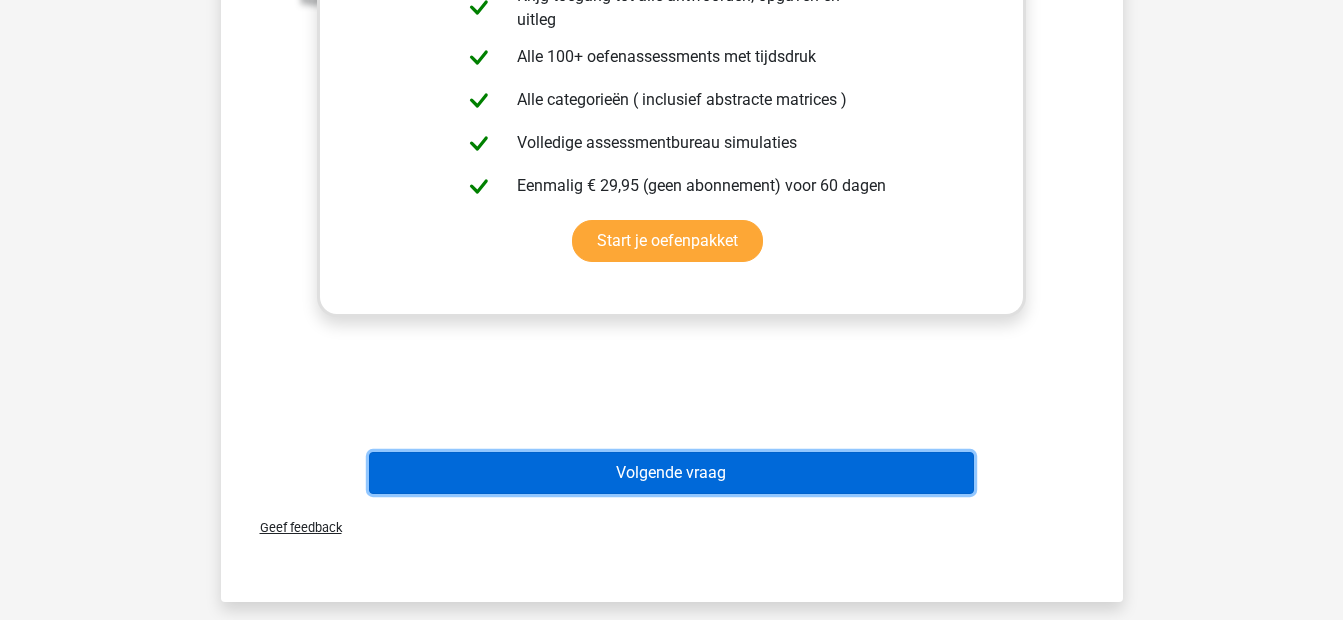 click on "Volgende vraag" at bounding box center [671, 473] 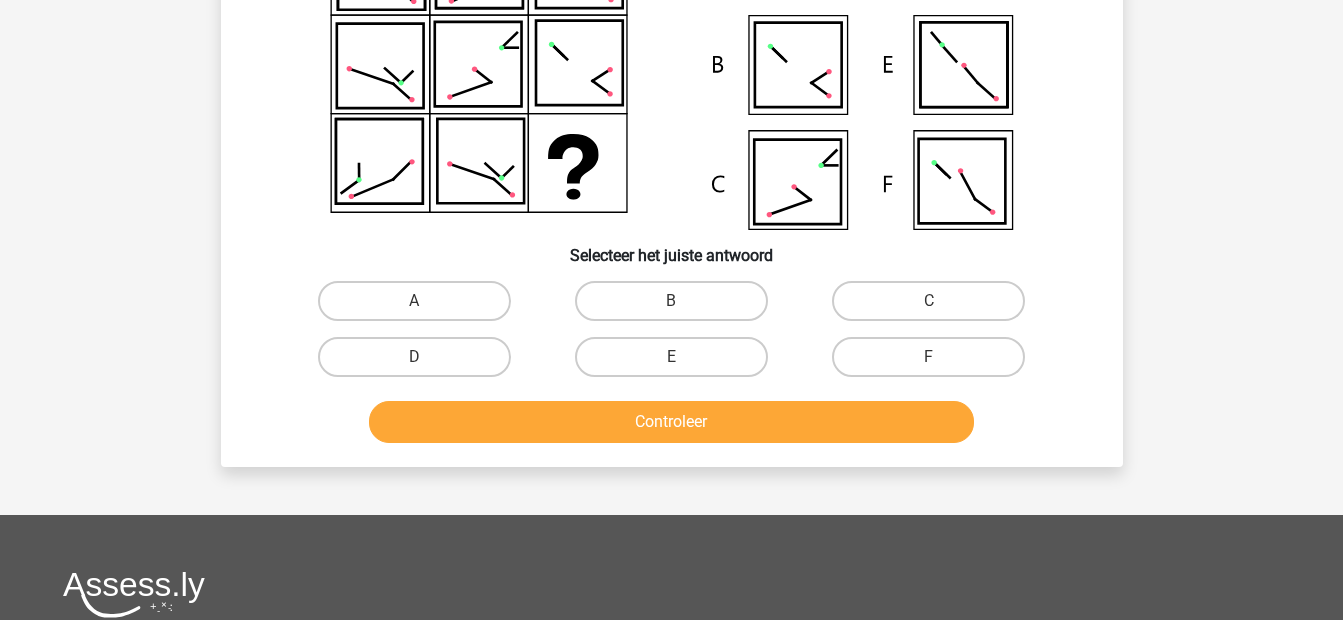 scroll, scrollTop: 255, scrollLeft: 0, axis: vertical 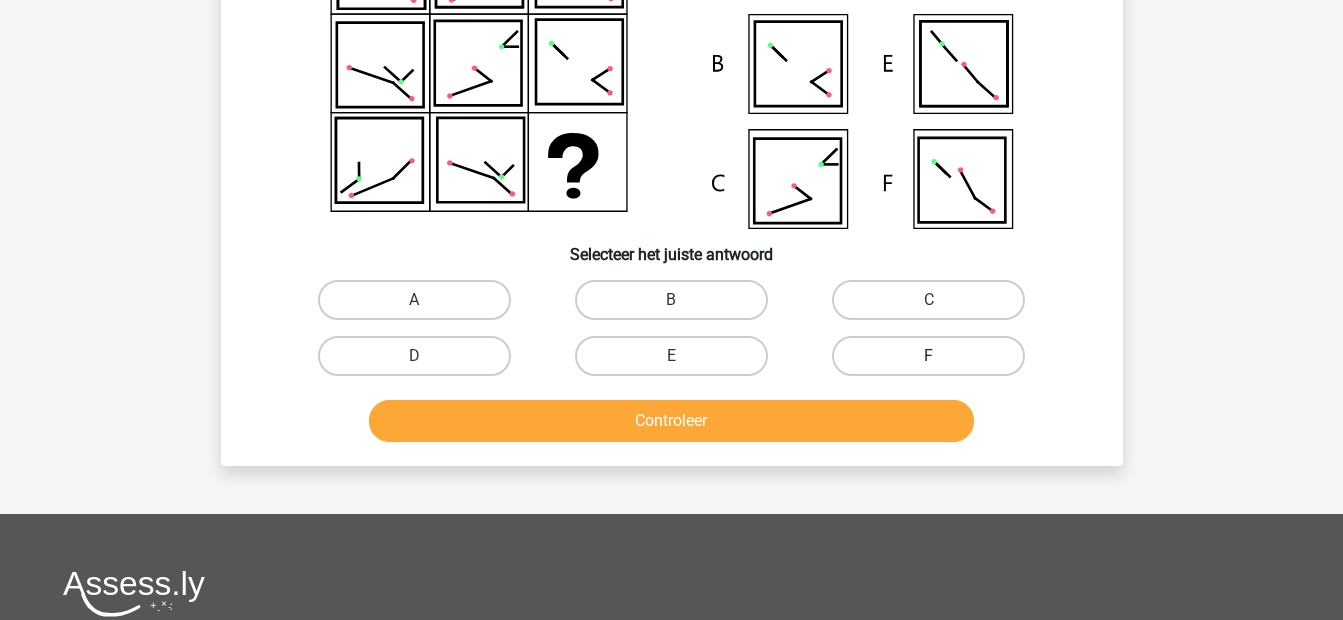 click on "F" at bounding box center (928, 356) 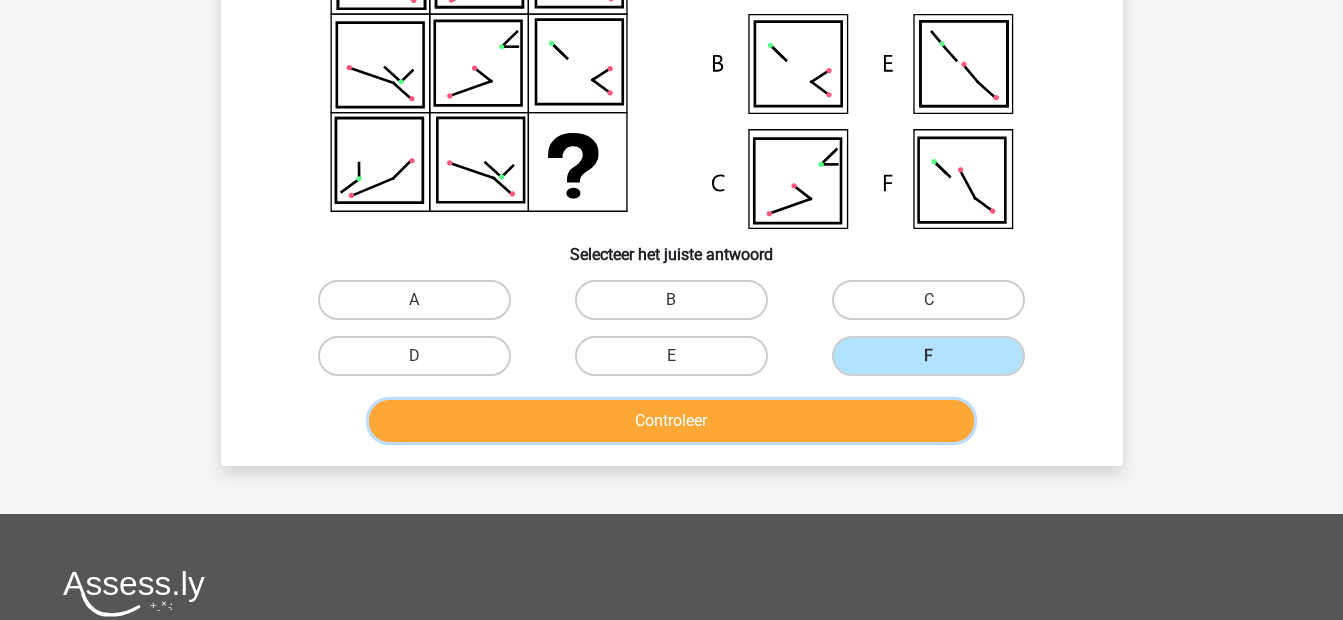 click on "Controleer" at bounding box center (671, 421) 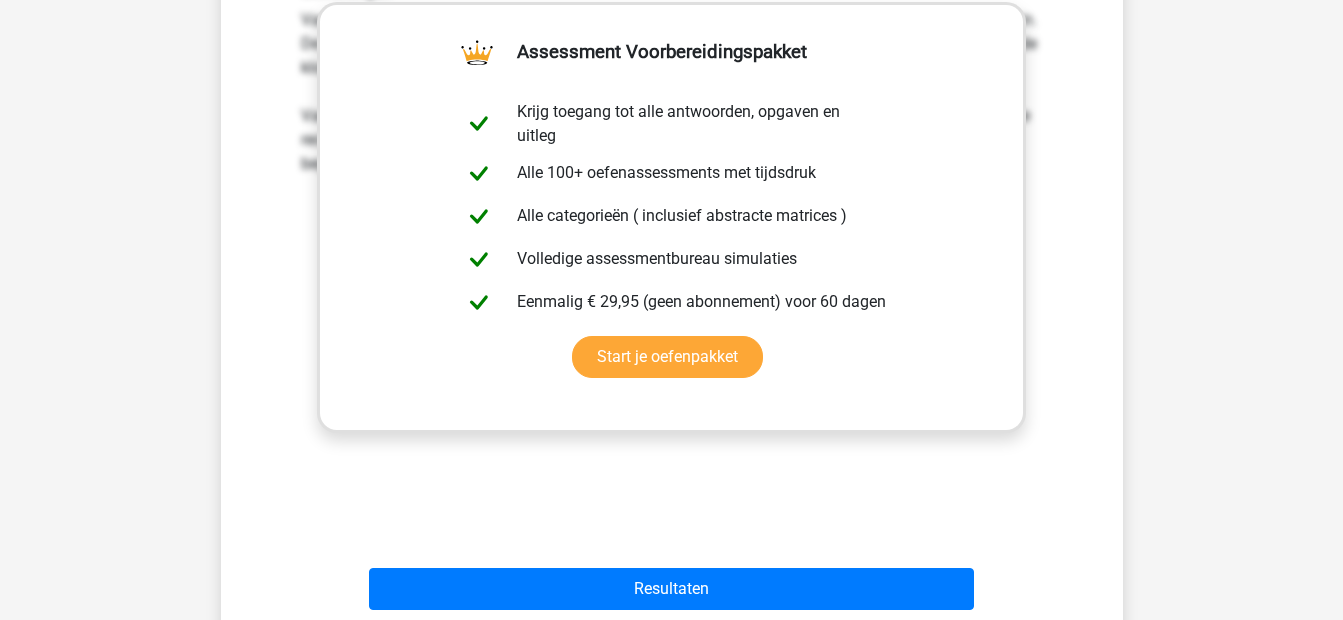 scroll, scrollTop: 793, scrollLeft: 0, axis: vertical 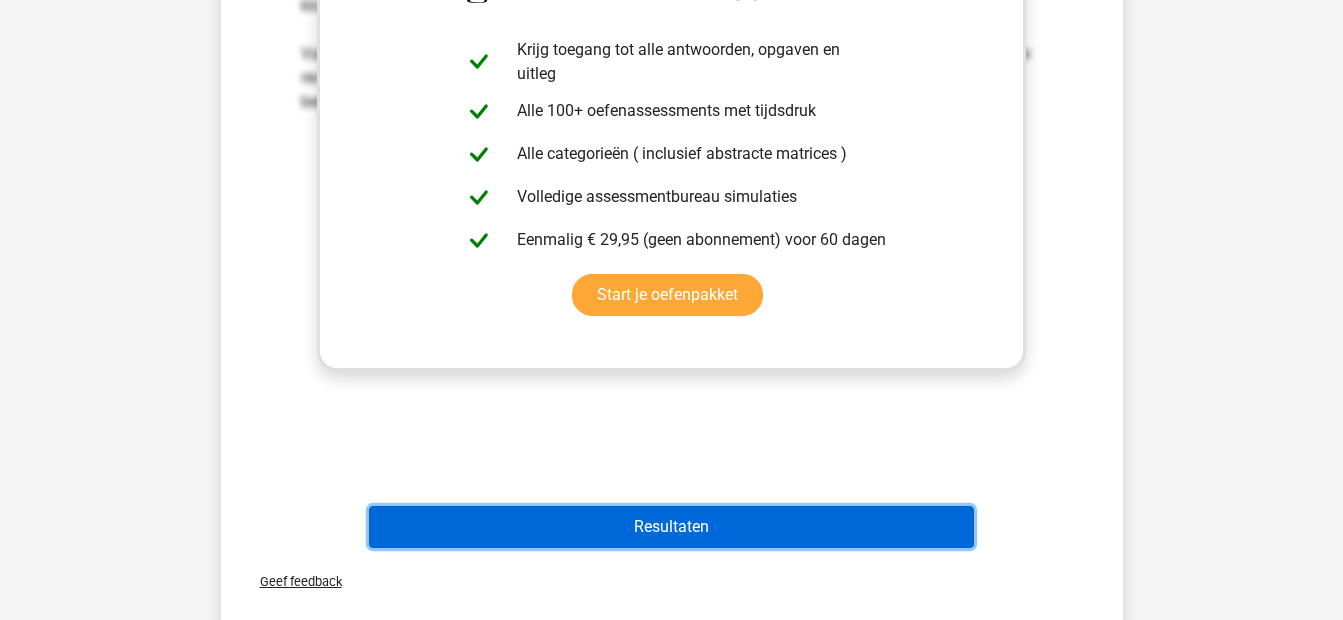 click on "Resultaten" at bounding box center [671, 527] 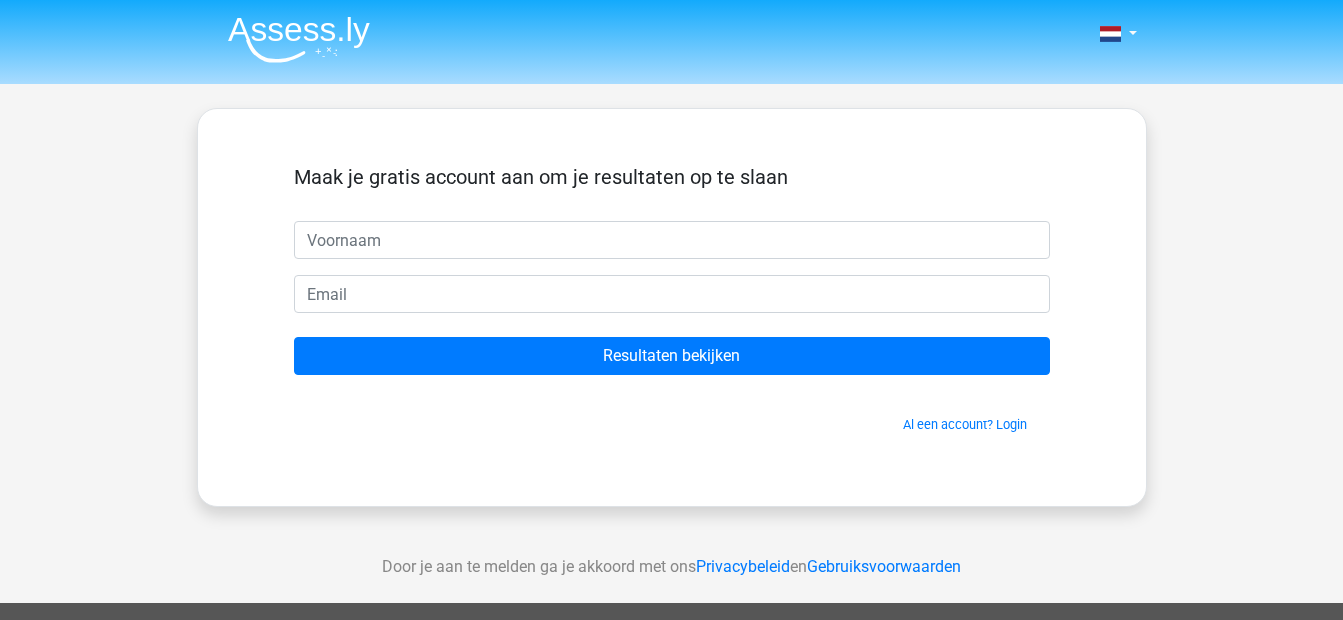 scroll, scrollTop: 0, scrollLeft: 0, axis: both 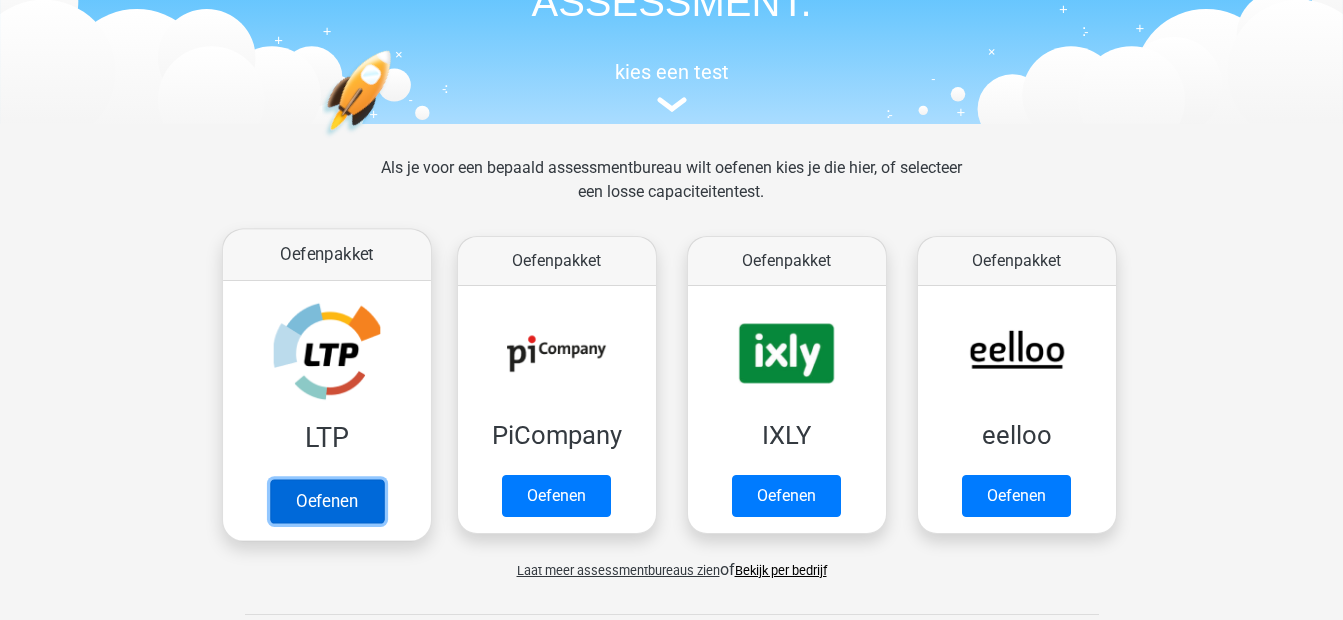 click on "Oefenen" at bounding box center (326, 501) 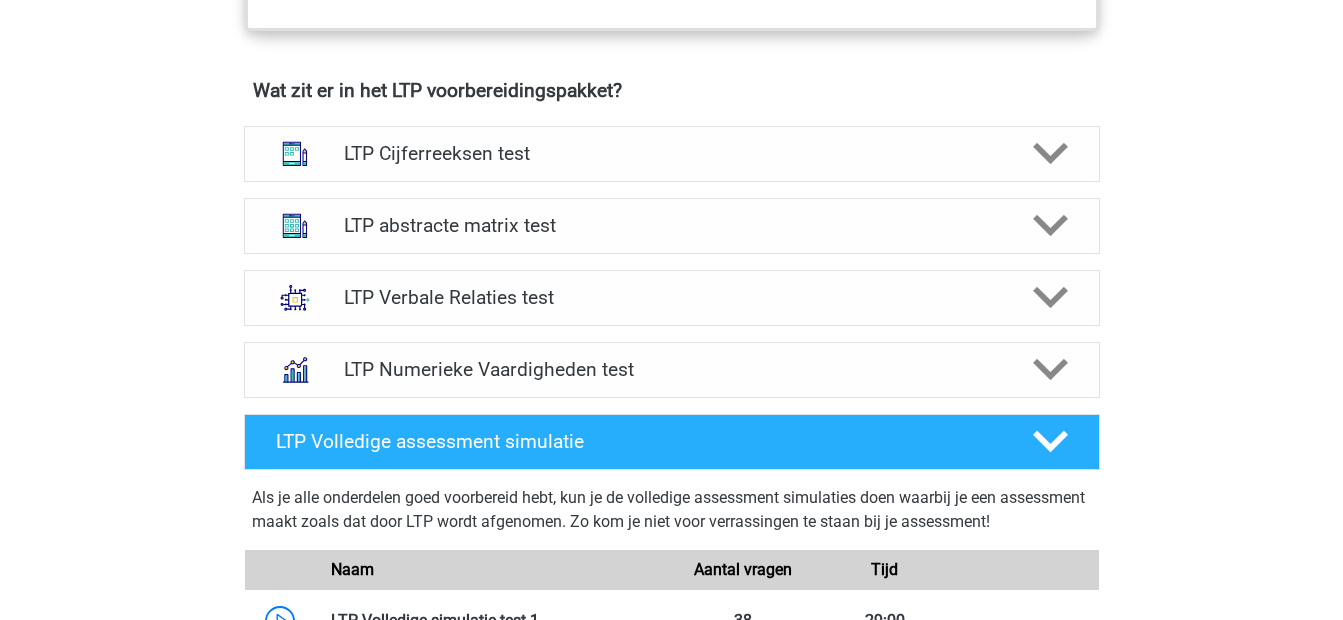 scroll, scrollTop: 1201, scrollLeft: 0, axis: vertical 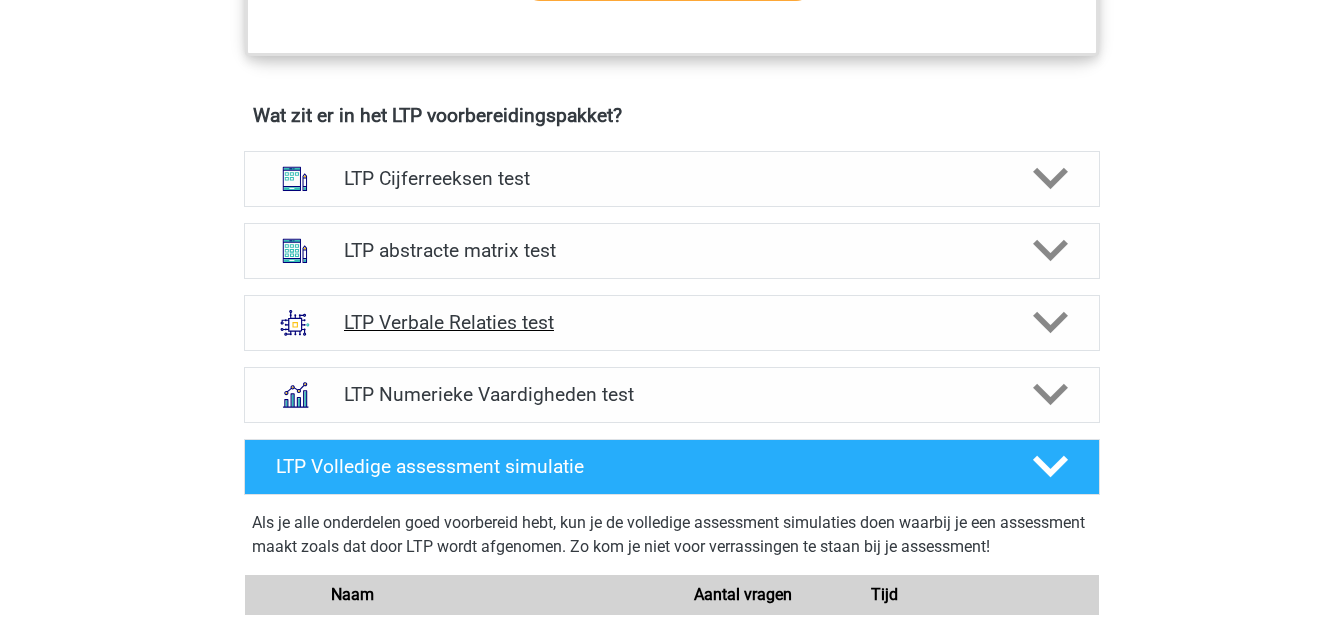 click on "LTP Verbale Relaties test" at bounding box center (671, 322) 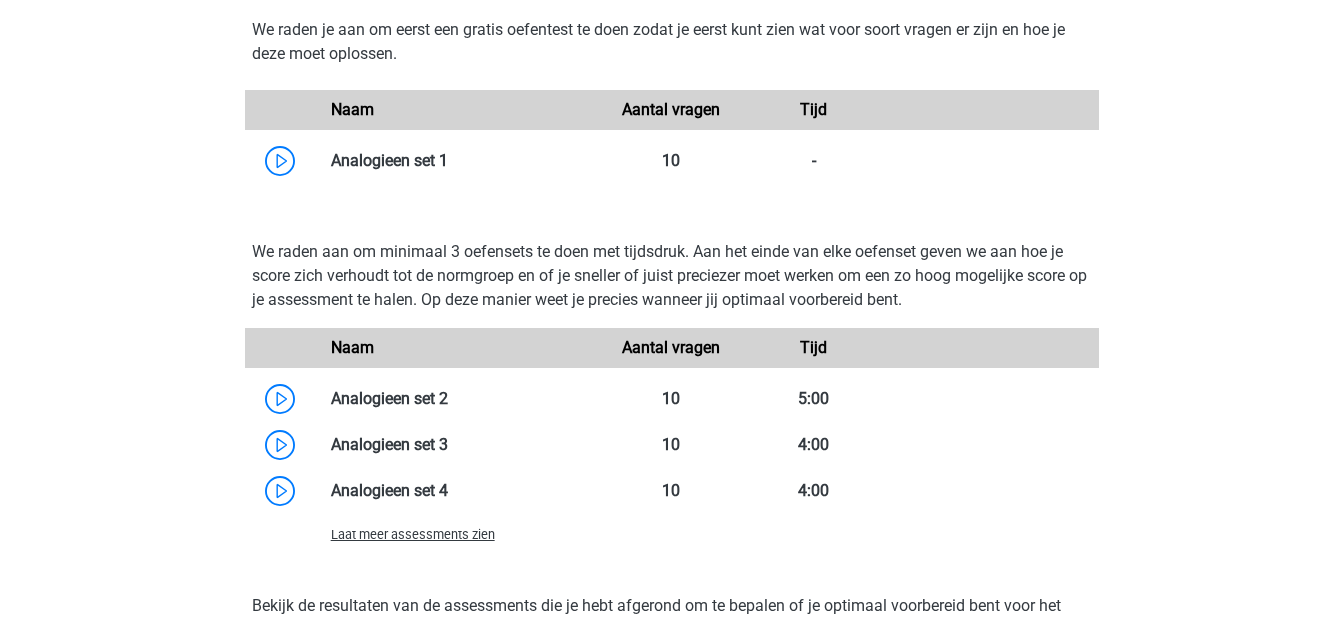 scroll, scrollTop: 2169, scrollLeft: 0, axis: vertical 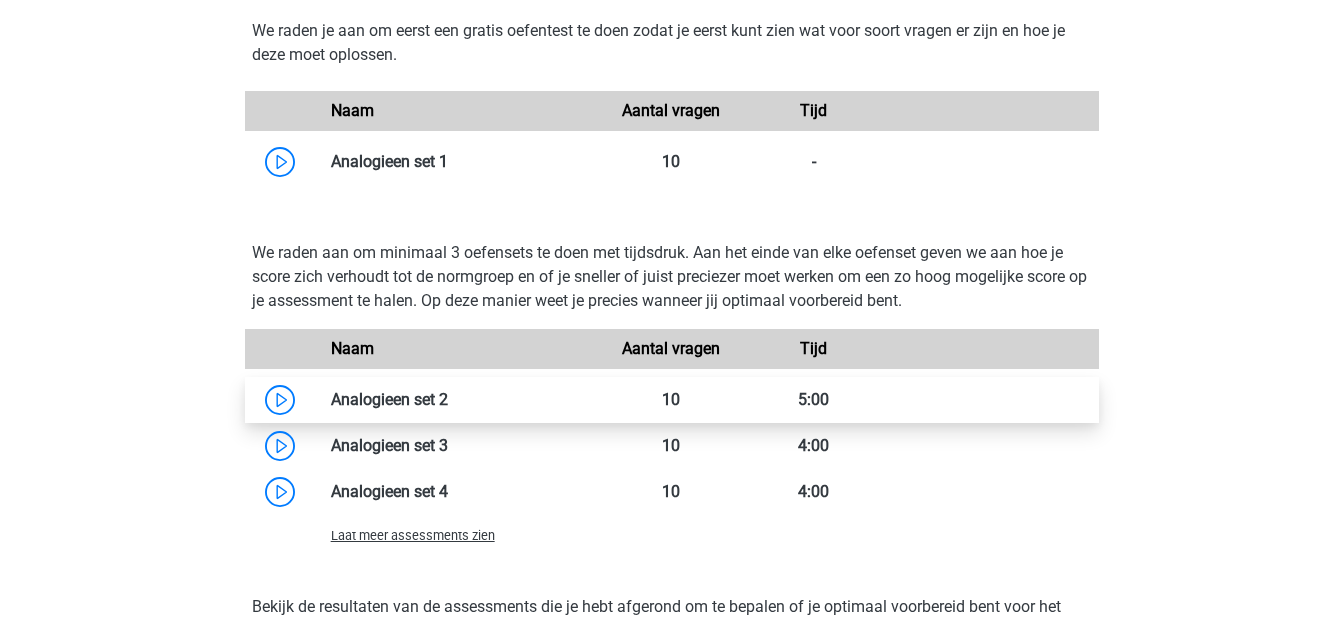 click at bounding box center (448, 399) 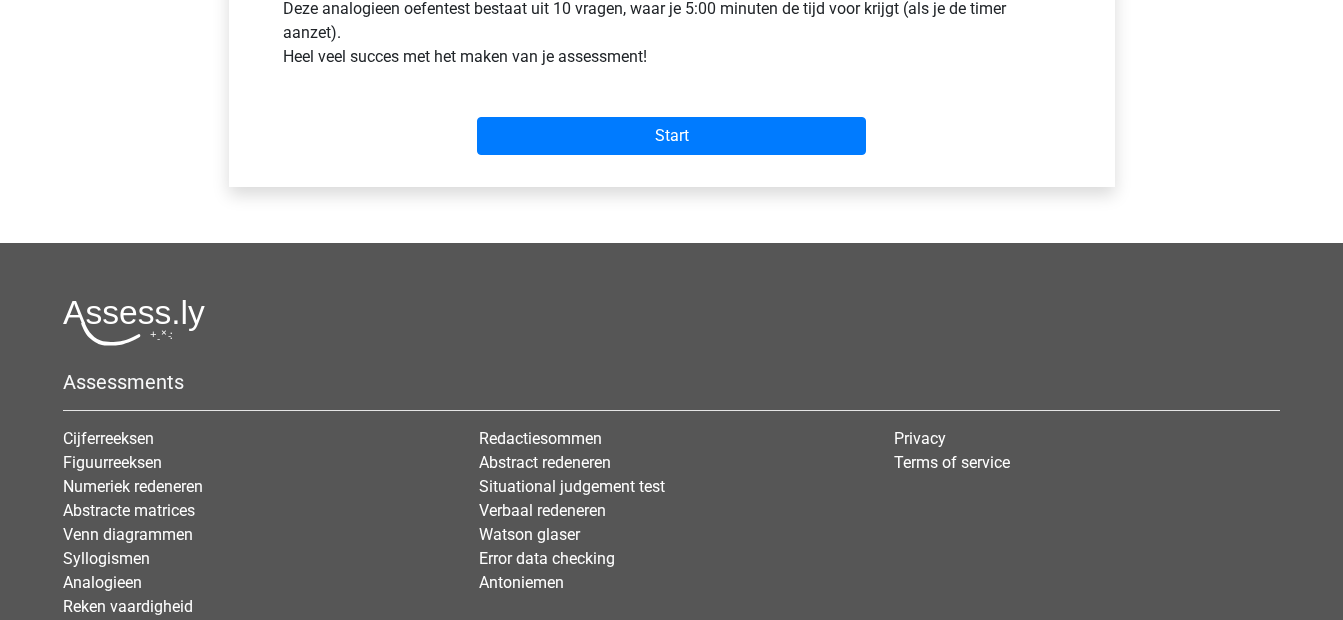 scroll, scrollTop: 826, scrollLeft: 0, axis: vertical 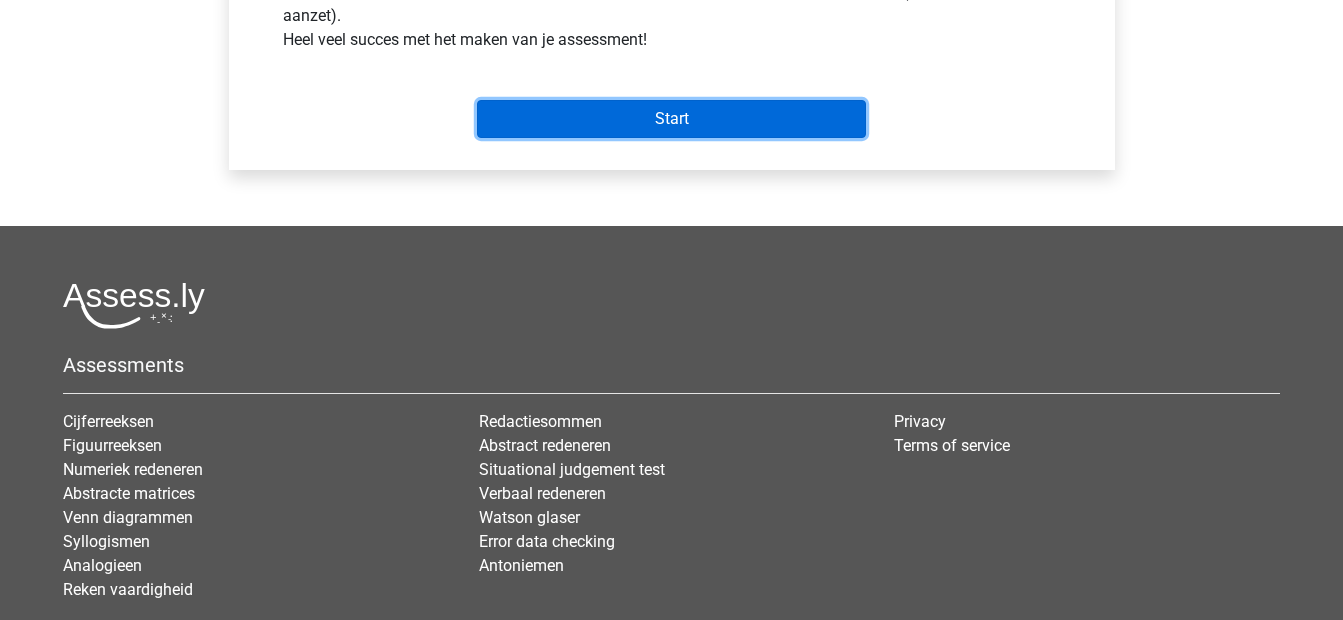 click on "Start" at bounding box center (671, 119) 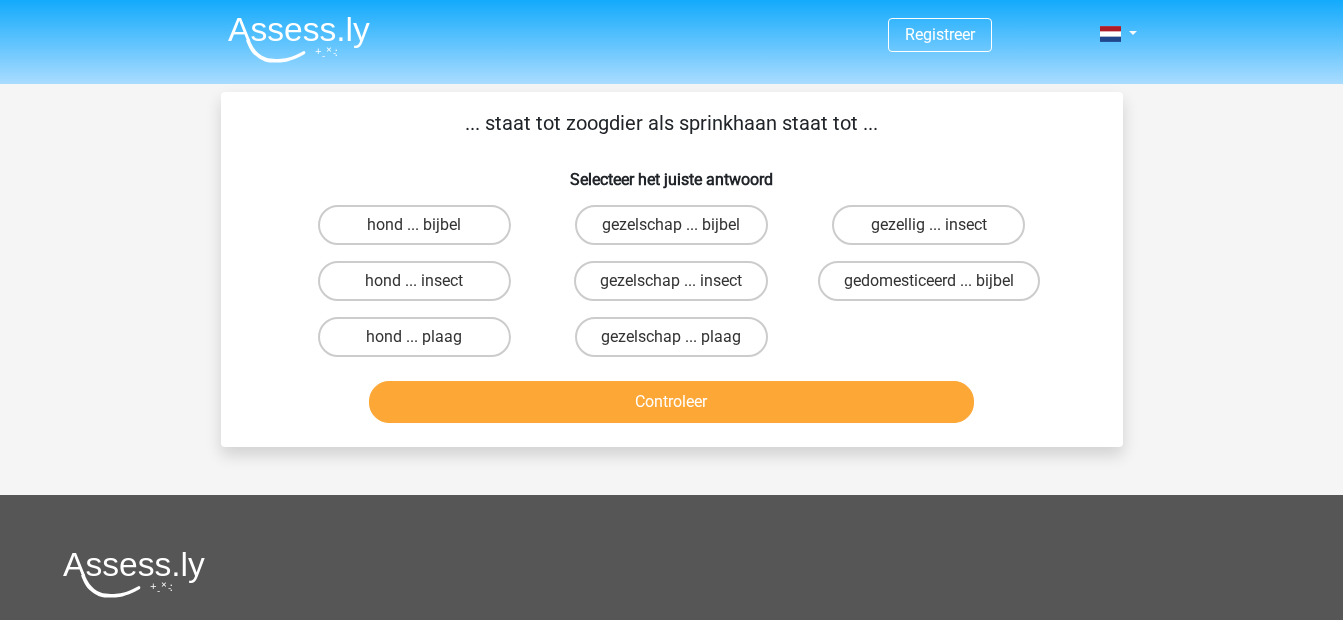 scroll, scrollTop: 0, scrollLeft: 0, axis: both 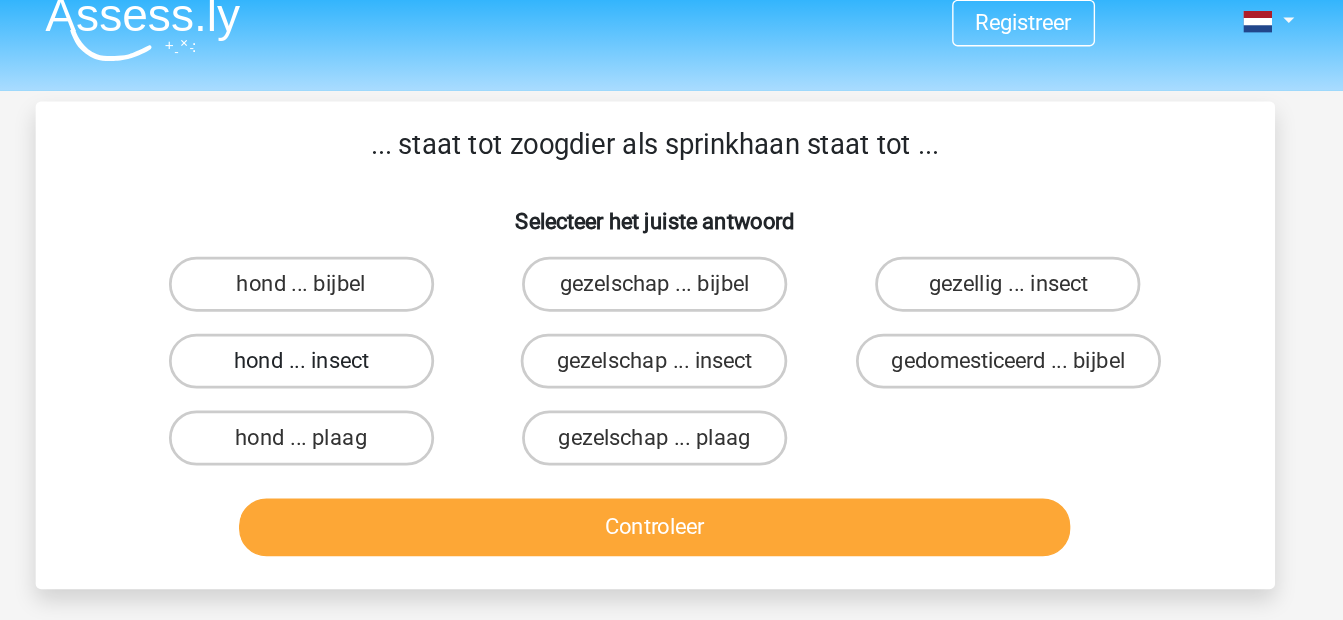 click on "hond ... insect" at bounding box center (414, 281) 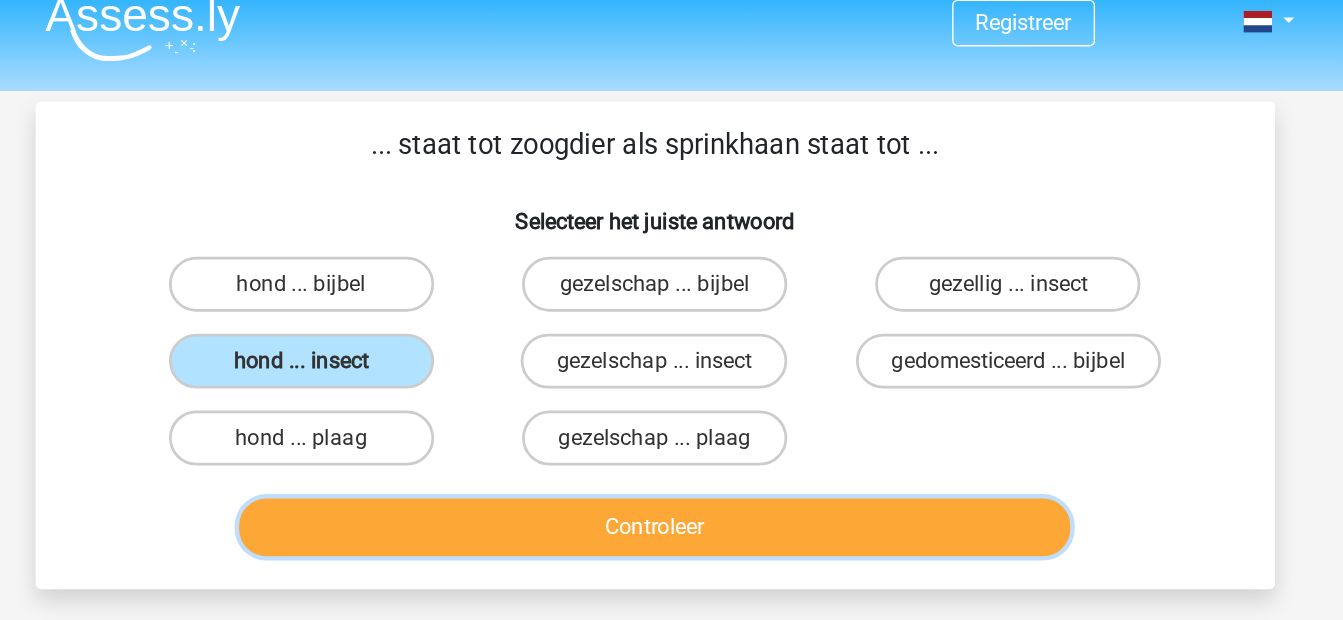 click on "Controleer" at bounding box center (671, 402) 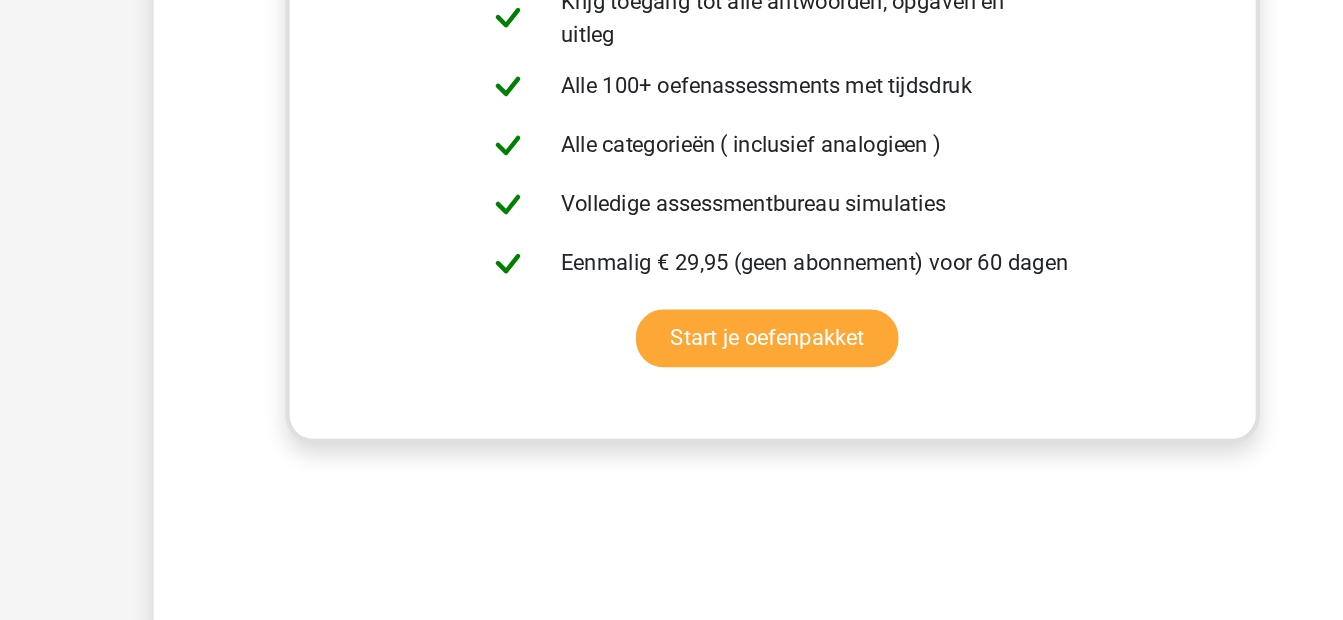scroll, scrollTop: 432, scrollLeft: 0, axis: vertical 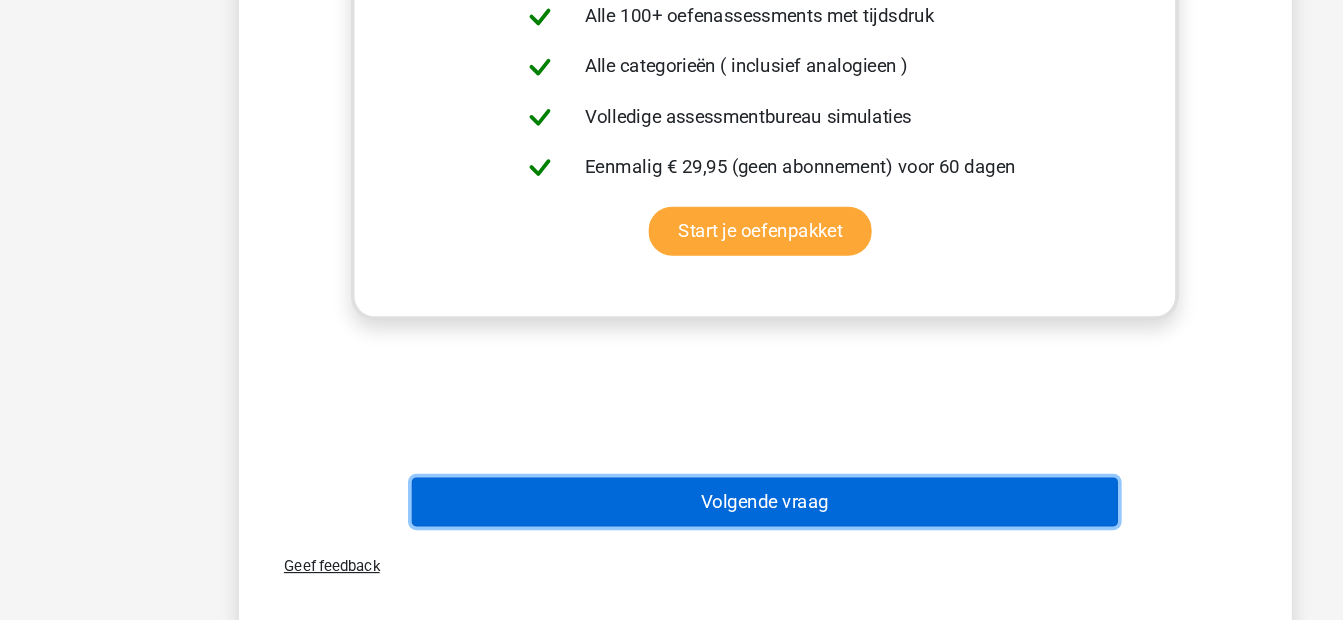 click on "Volgende vraag" at bounding box center (671, 518) 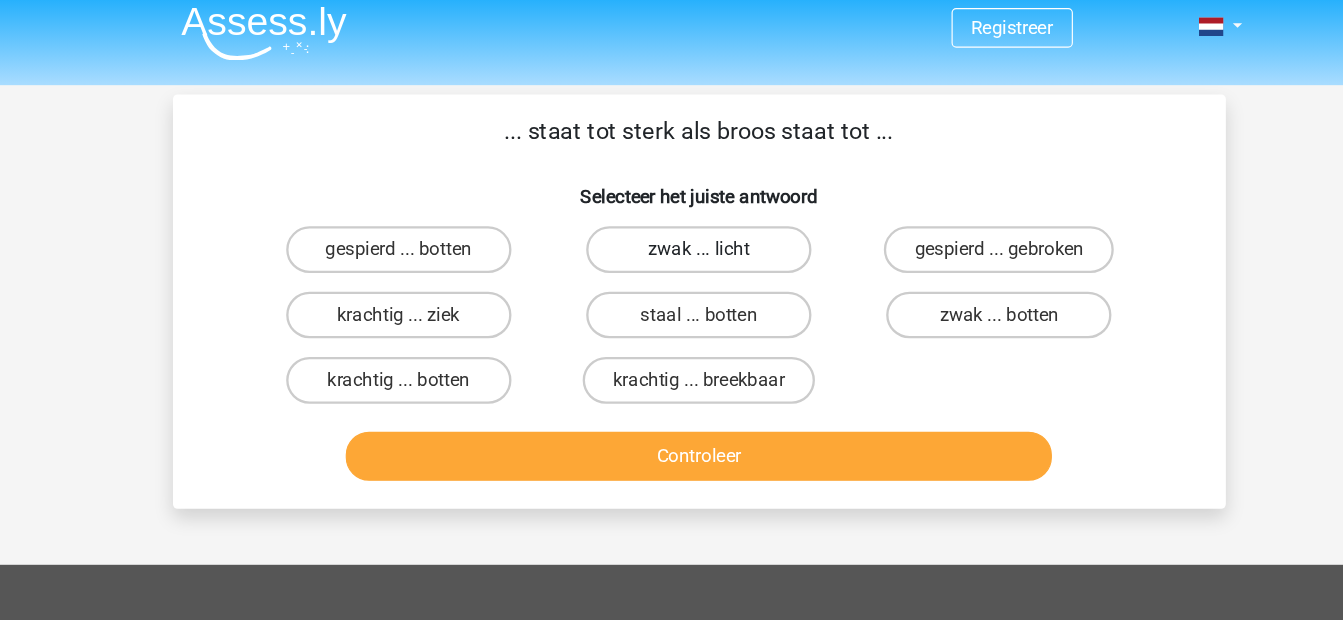 scroll, scrollTop: 0, scrollLeft: 0, axis: both 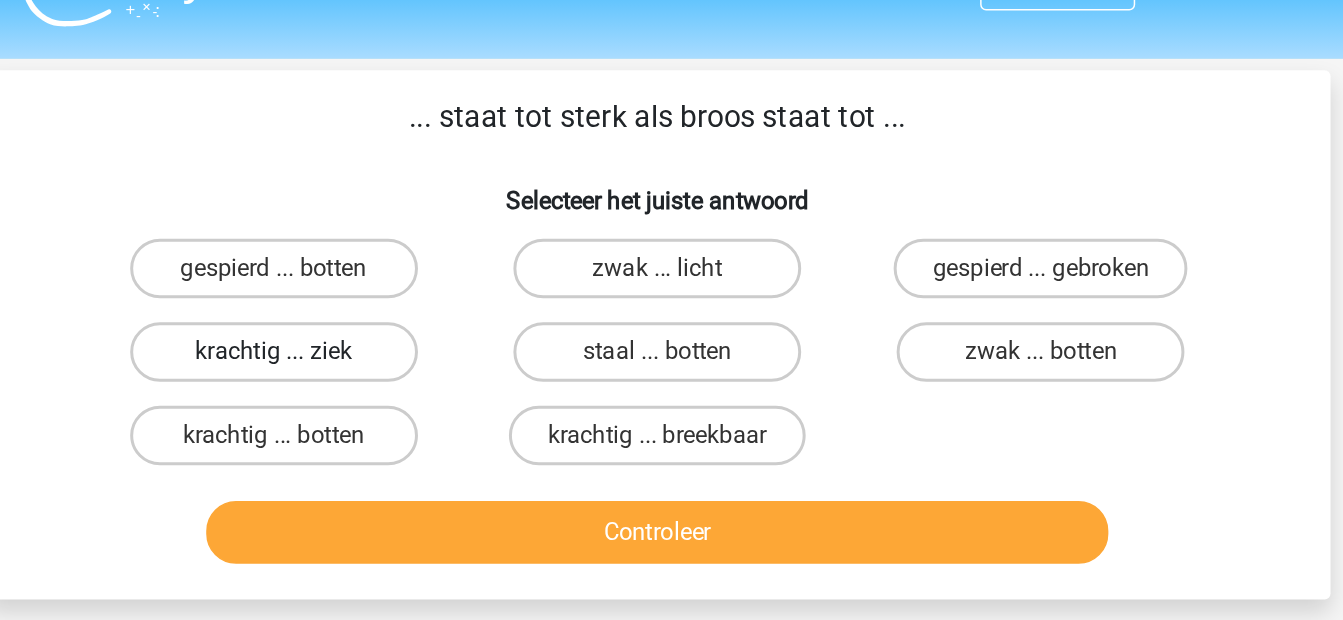 click on "krachtig ... ziek" at bounding box center (414, 281) 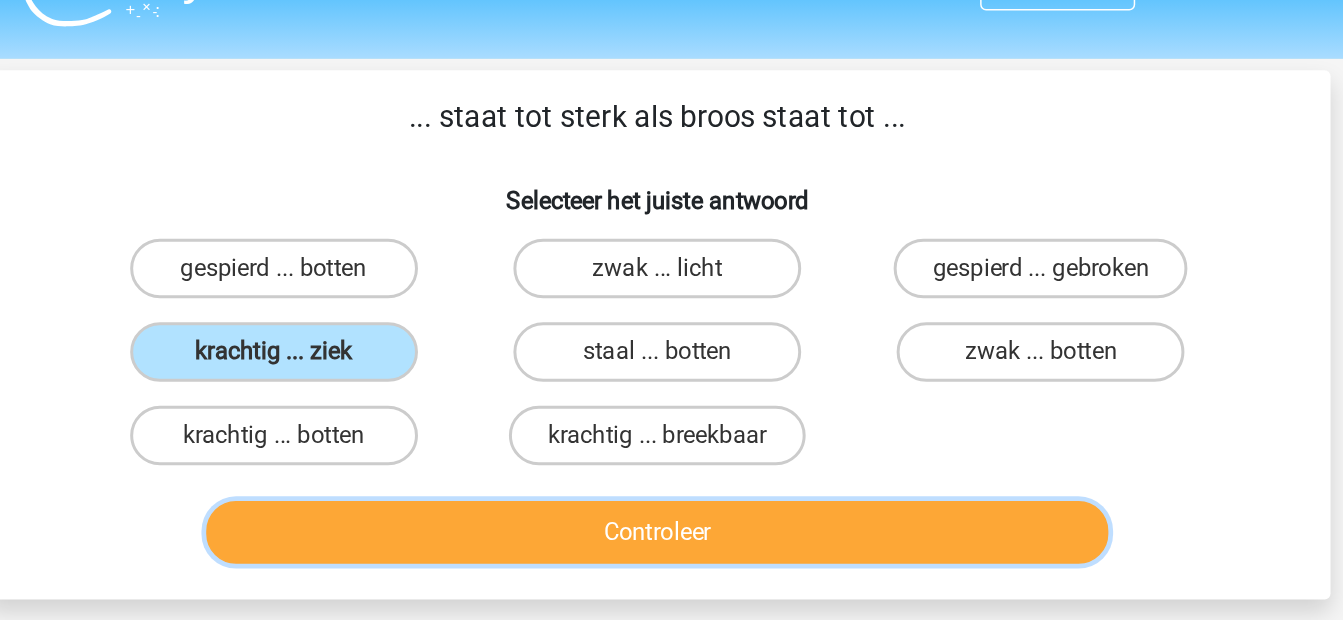 click on "Controleer" at bounding box center [671, 402] 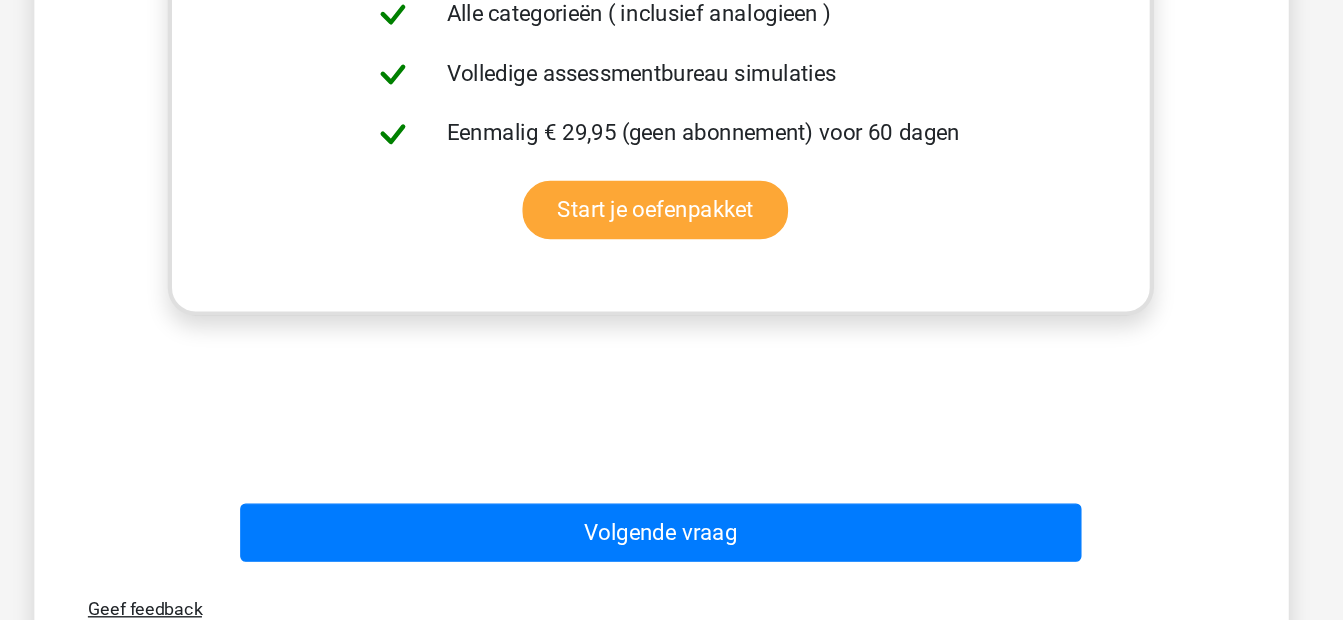 scroll, scrollTop: 536, scrollLeft: 0, axis: vertical 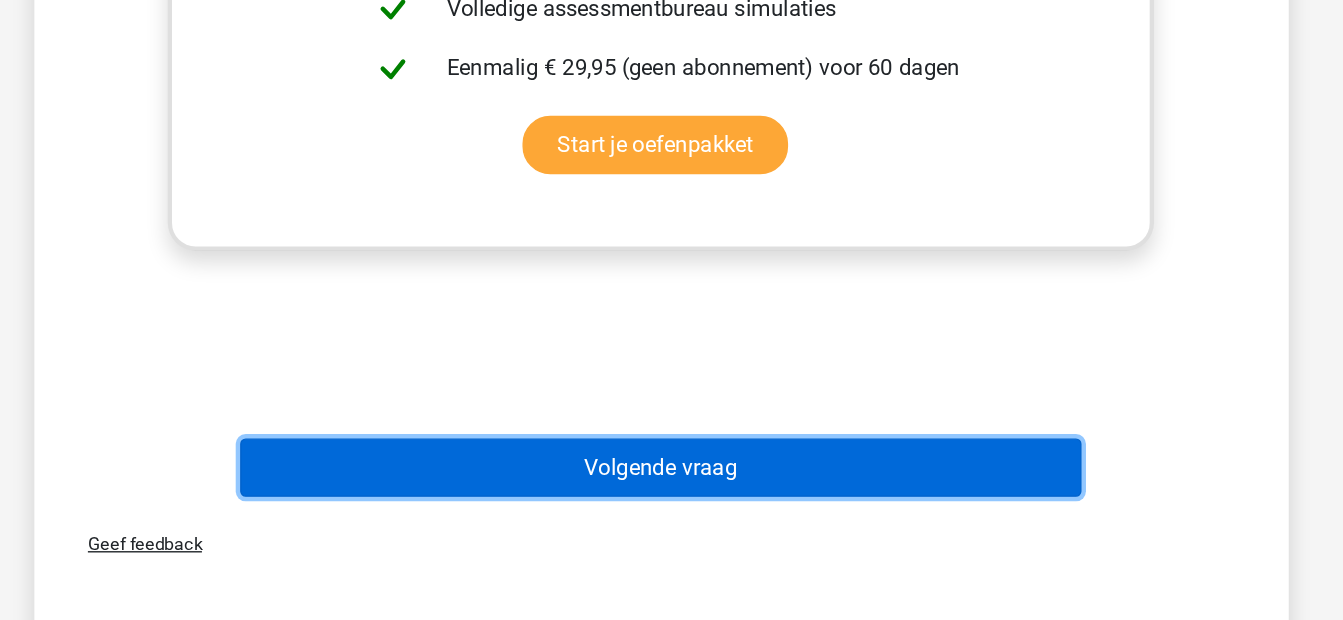 click on "Volgende vraag" at bounding box center (671, 510) 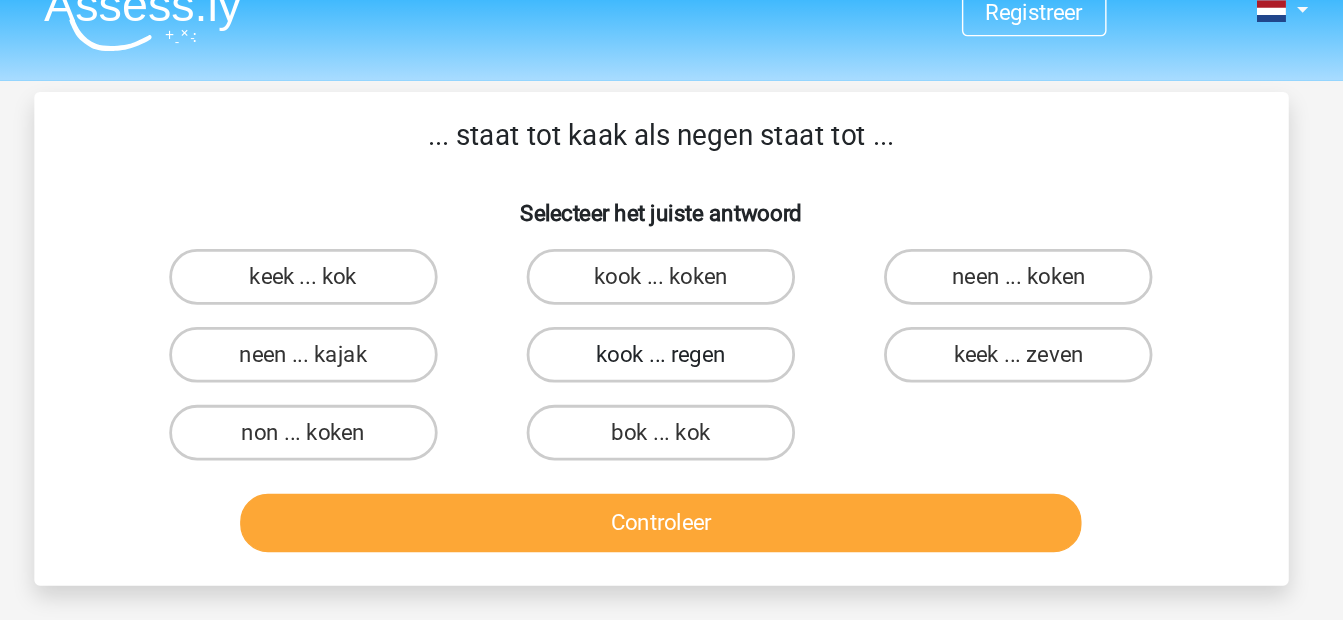 scroll, scrollTop: 23, scrollLeft: 0, axis: vertical 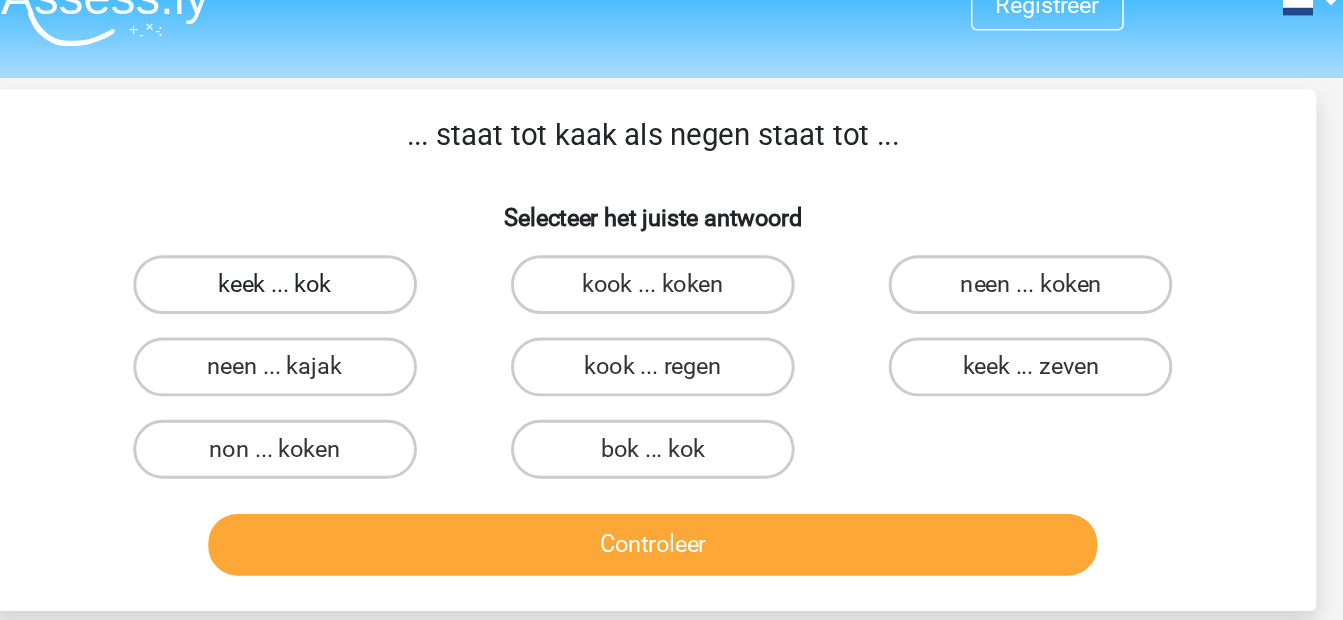 click on "keek ... kok" at bounding box center [414, 202] 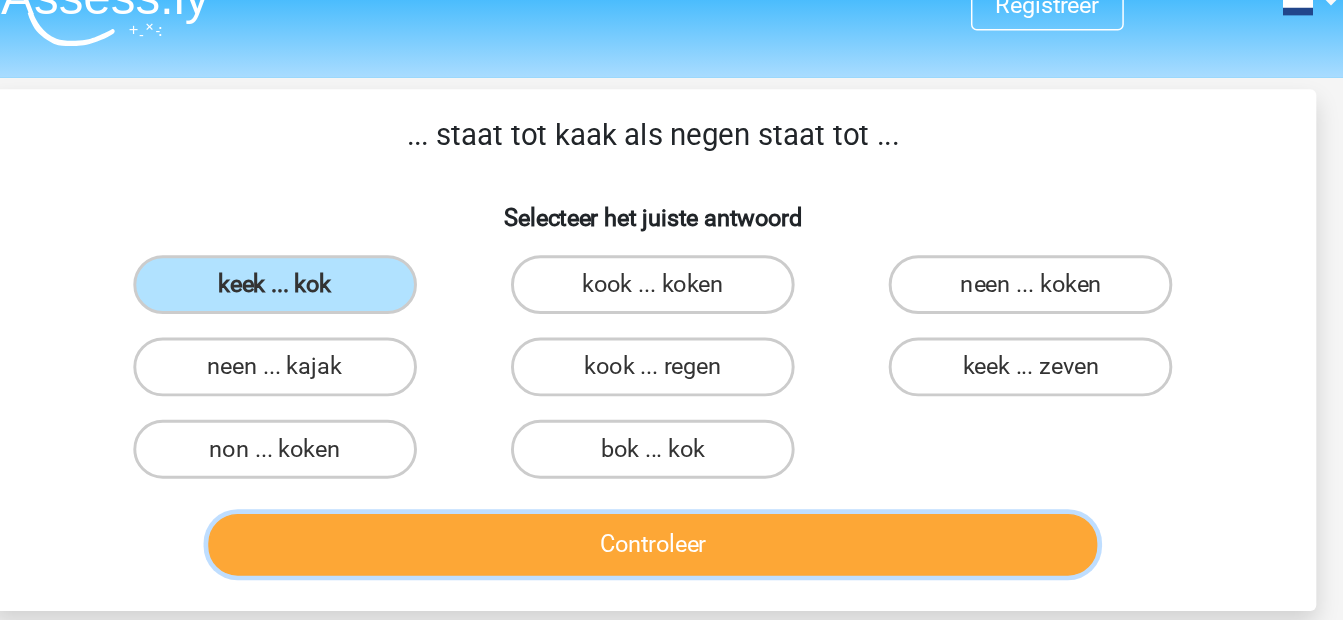 click on "Controleer" at bounding box center [671, 379] 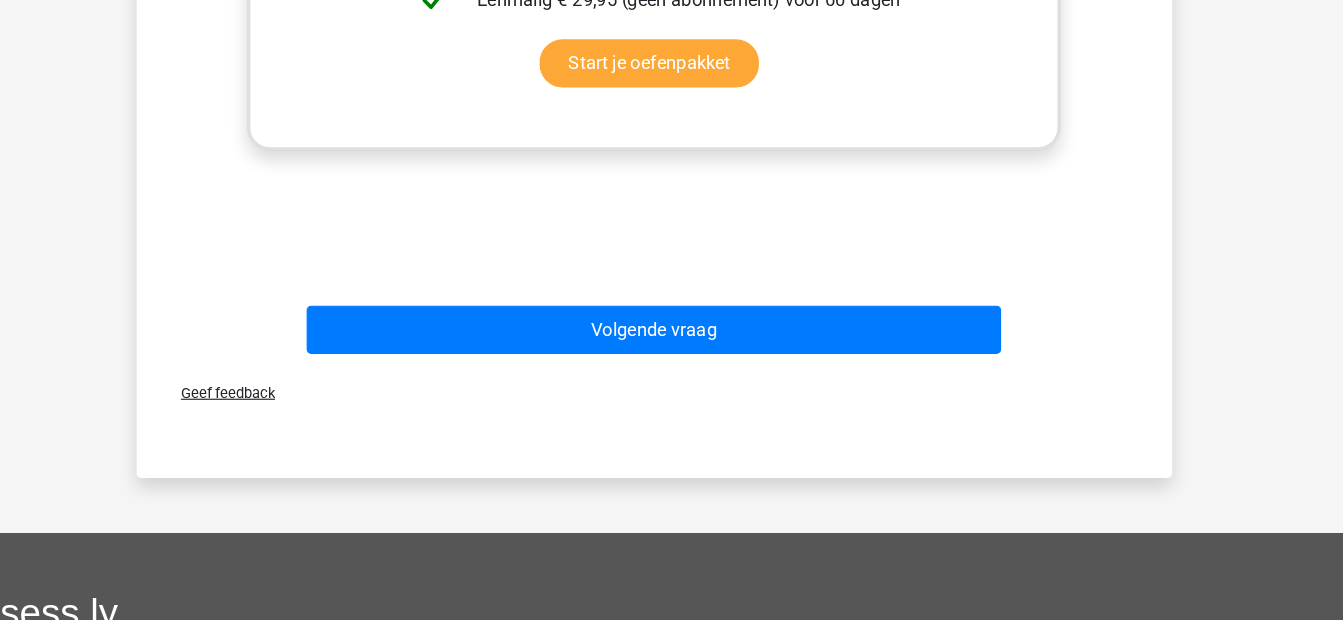 scroll, scrollTop: 711, scrollLeft: 0, axis: vertical 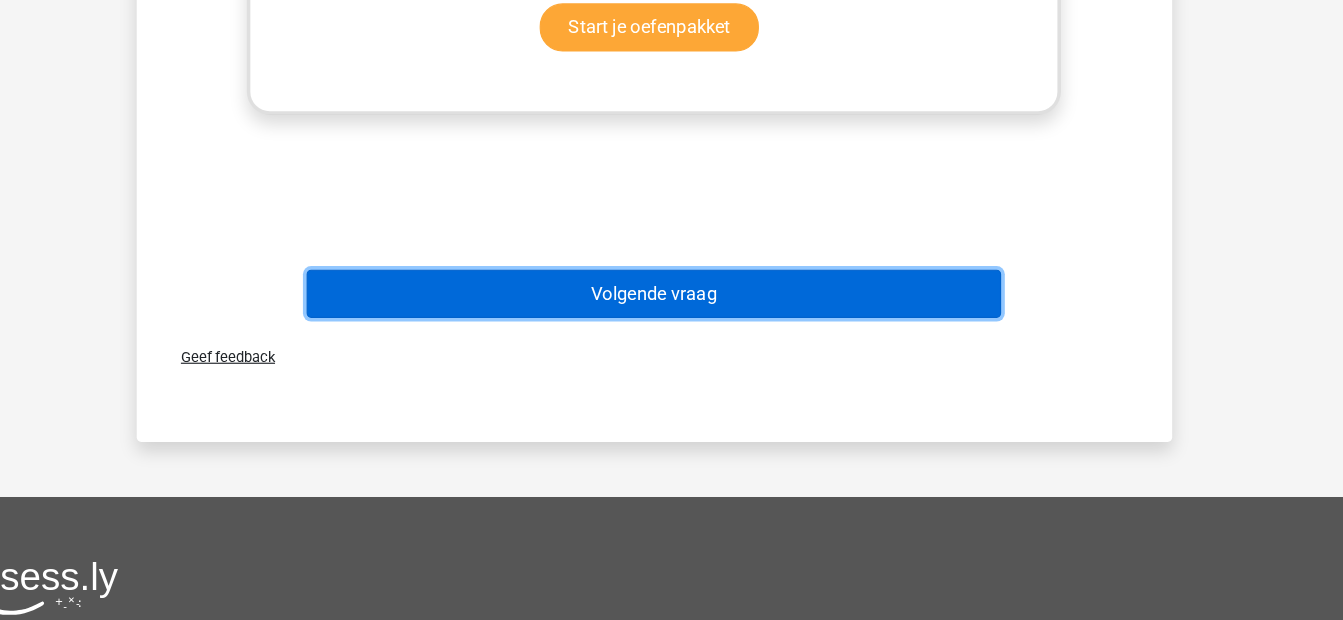 click on "Volgende vraag" at bounding box center (671, 335) 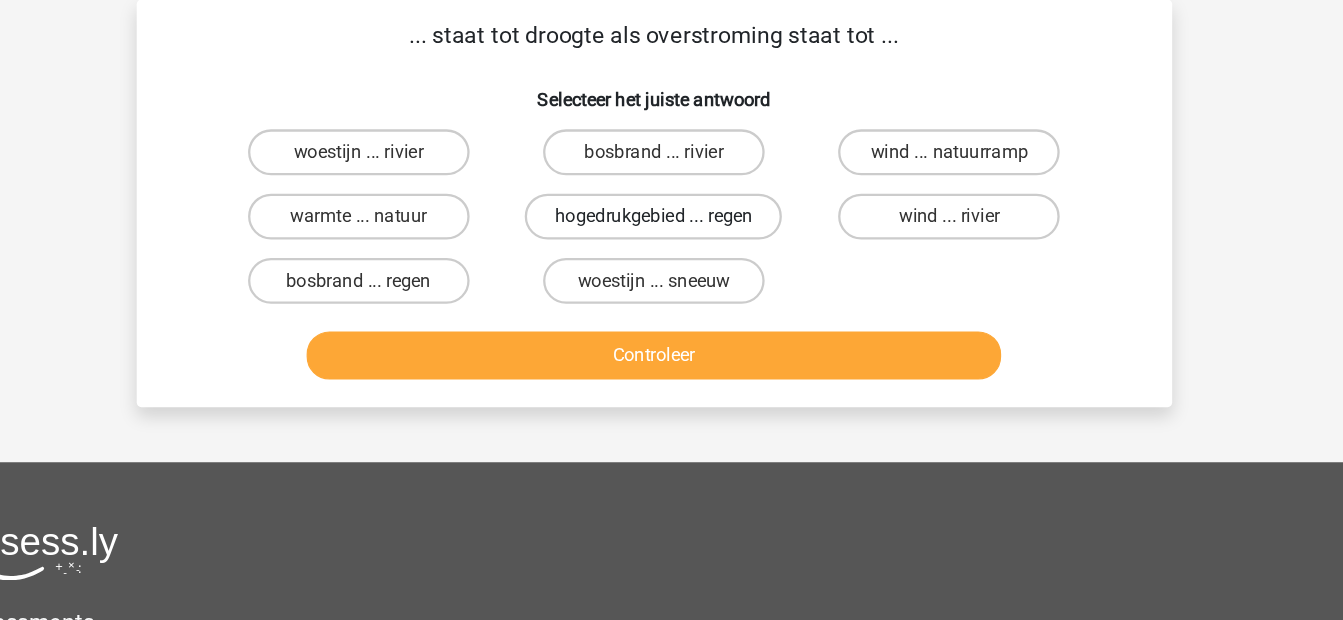 scroll, scrollTop: 0, scrollLeft: 0, axis: both 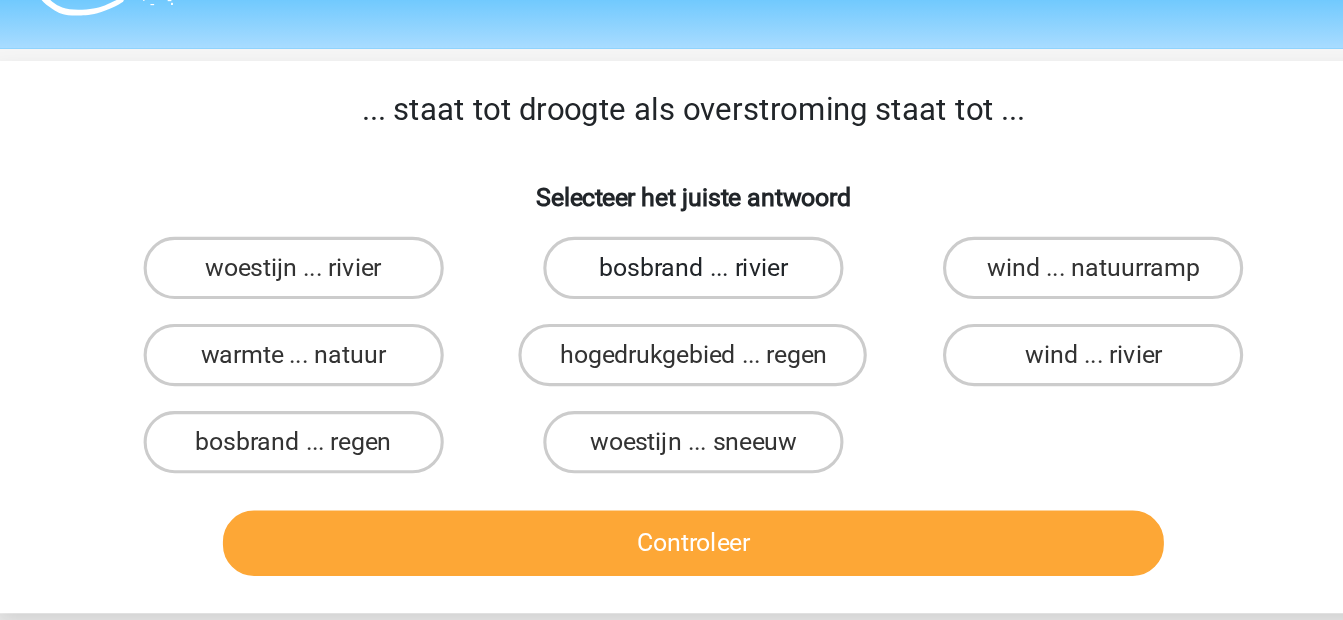 click on "bosbrand ... rivier" at bounding box center [671, 225] 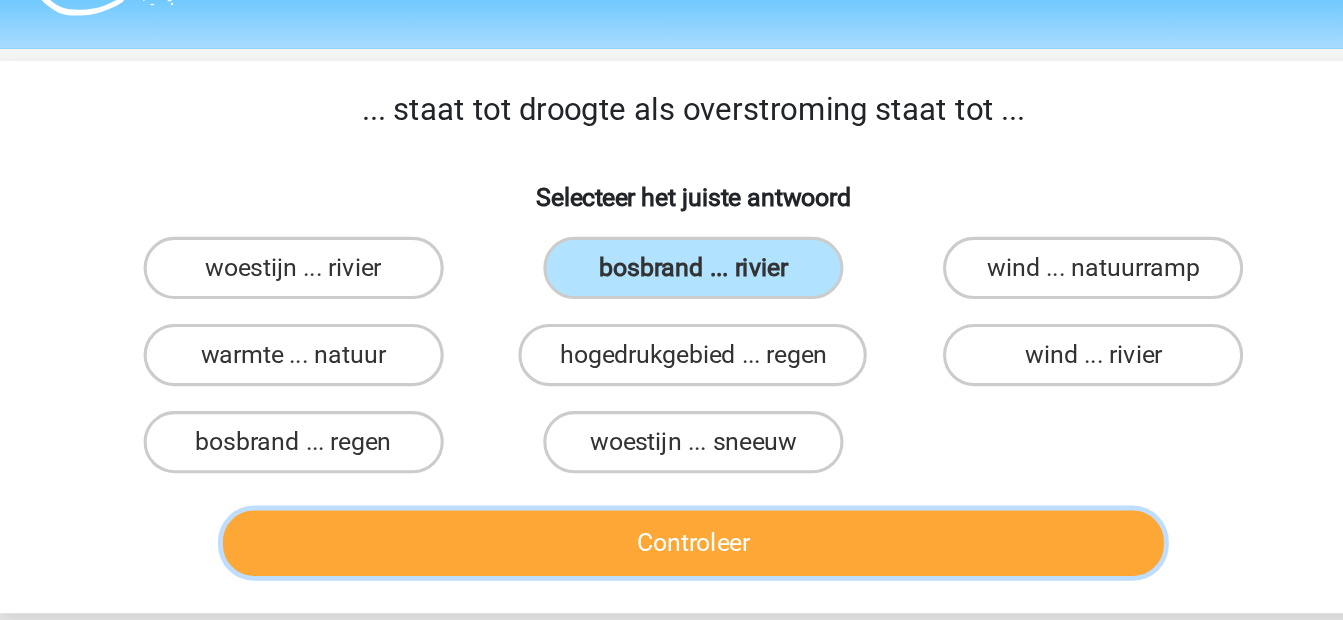 click on "Controleer" at bounding box center [671, 402] 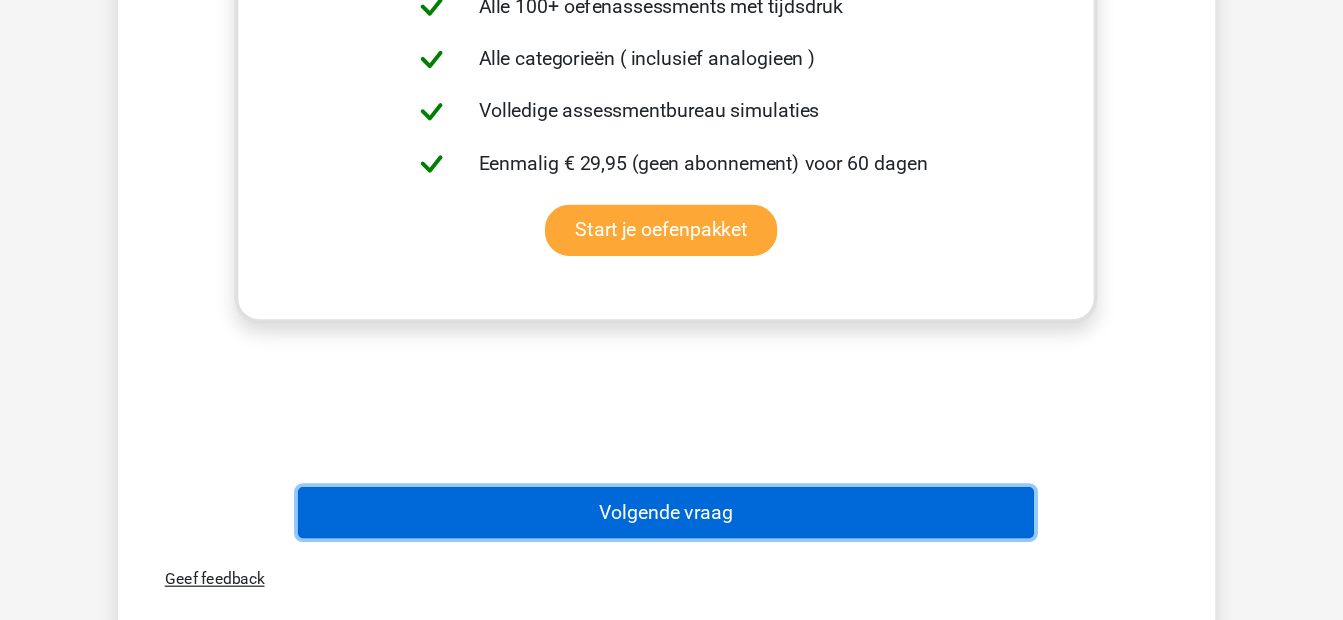 drag, startPoint x: 591, startPoint y: 376, endPoint x: 591, endPoint y: 530, distance: 154 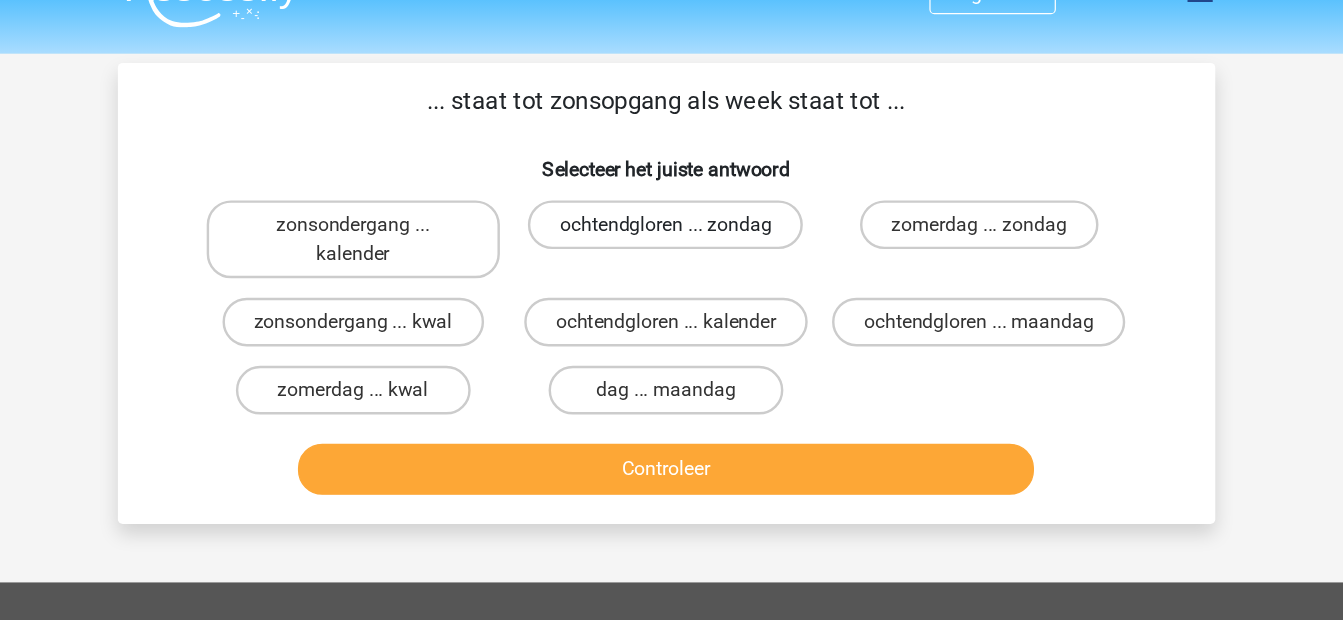 scroll, scrollTop: 38, scrollLeft: 0, axis: vertical 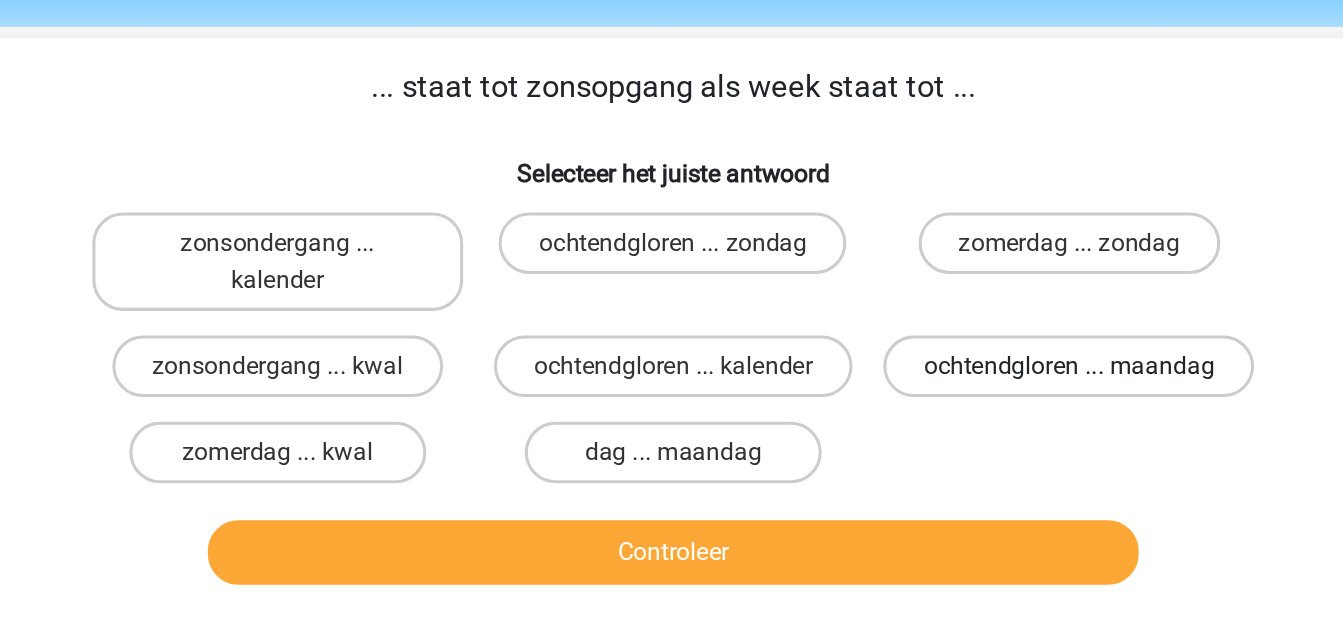 click on "ochtendgloren ... maandag" at bounding box center [928, 267] 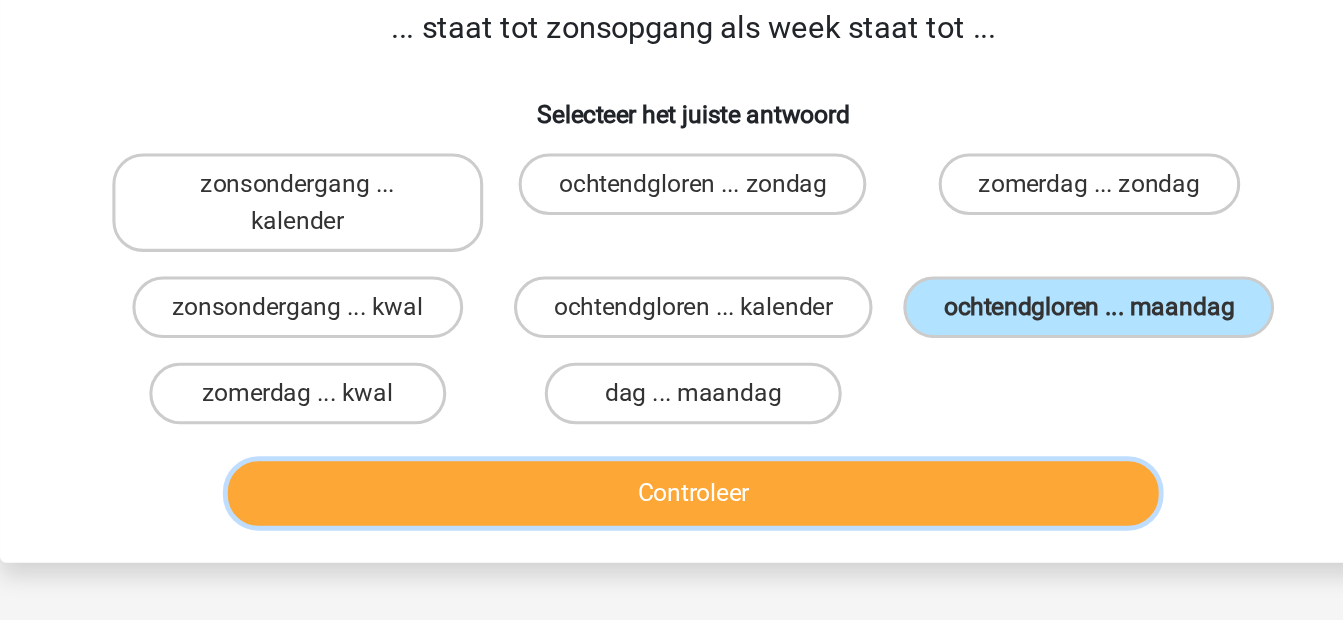 click on "Controleer" at bounding box center (671, 388) 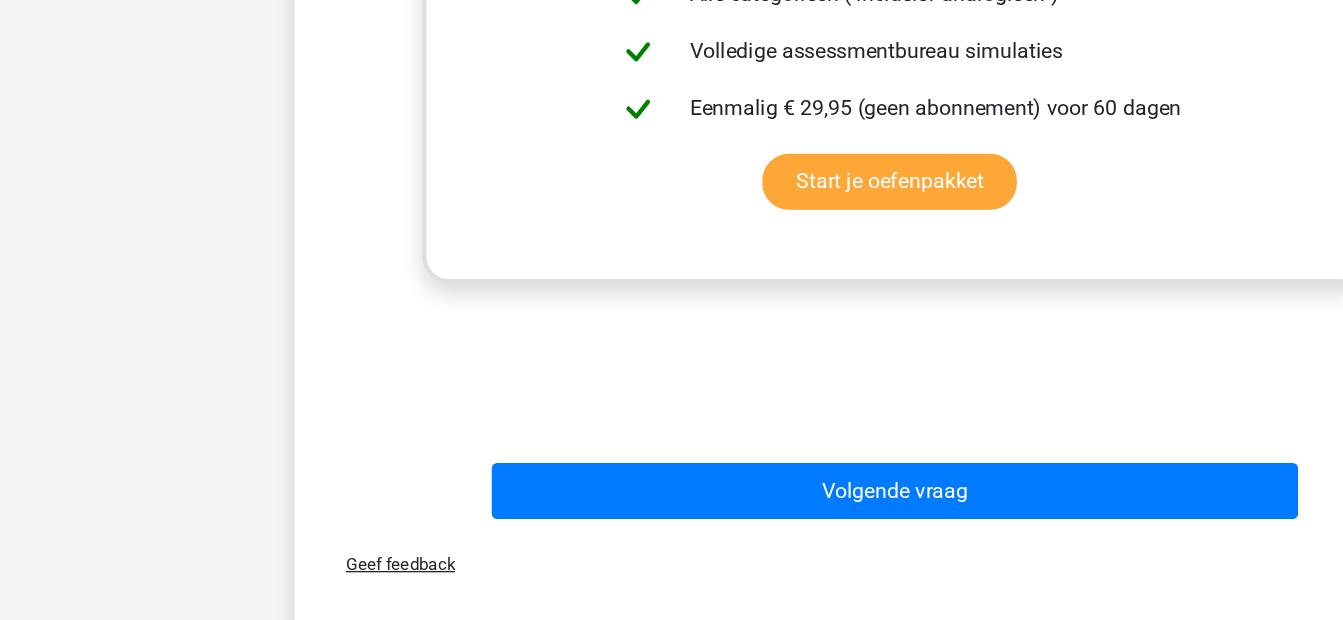 scroll, scrollTop: 558, scrollLeft: 0, axis: vertical 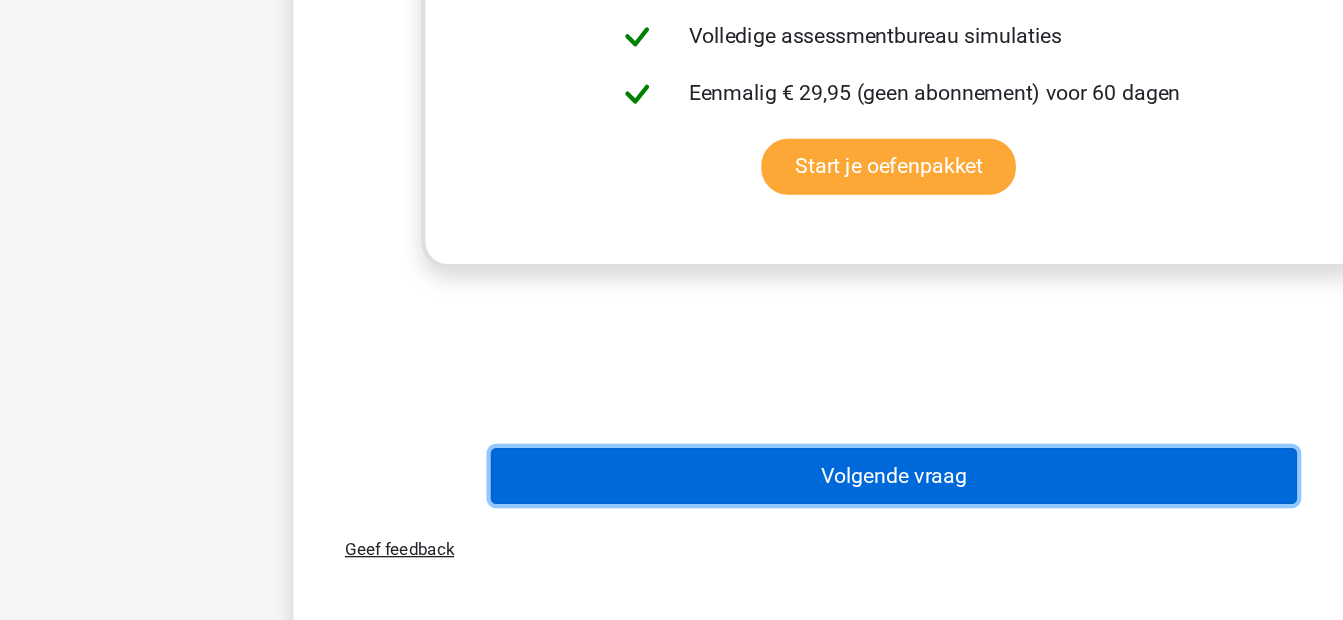 click on "Volgende vraag" at bounding box center [671, 512] 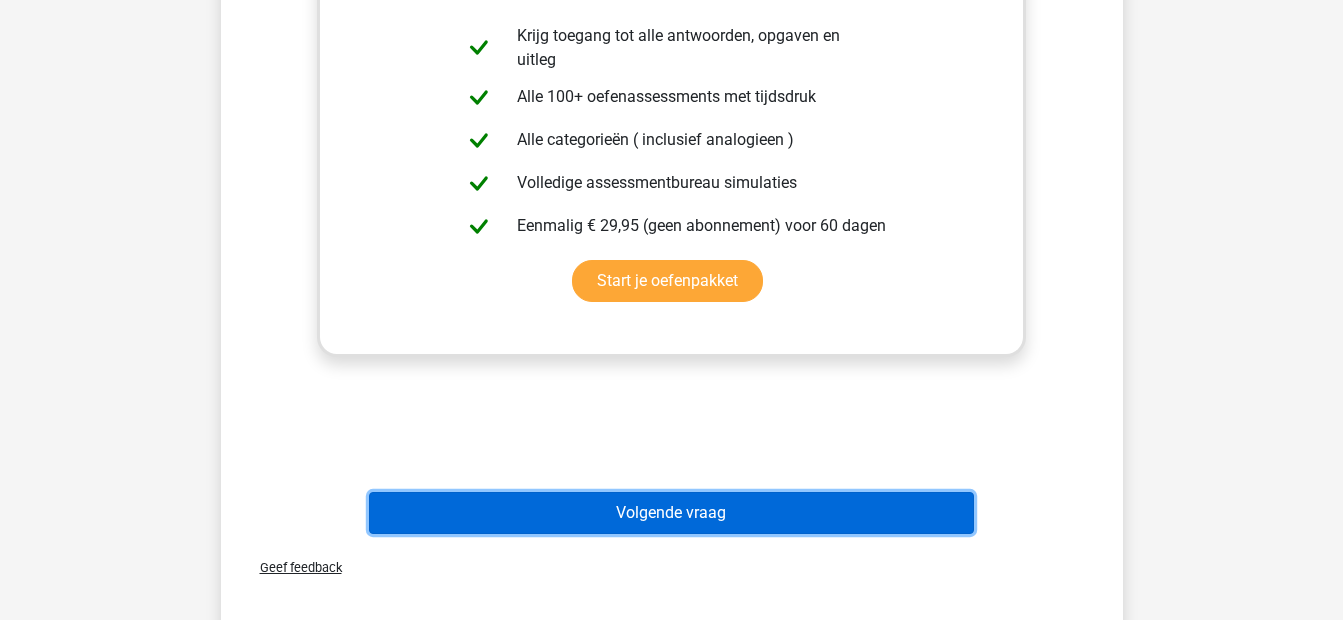 click on "Volgende vraag" at bounding box center (671, 513) 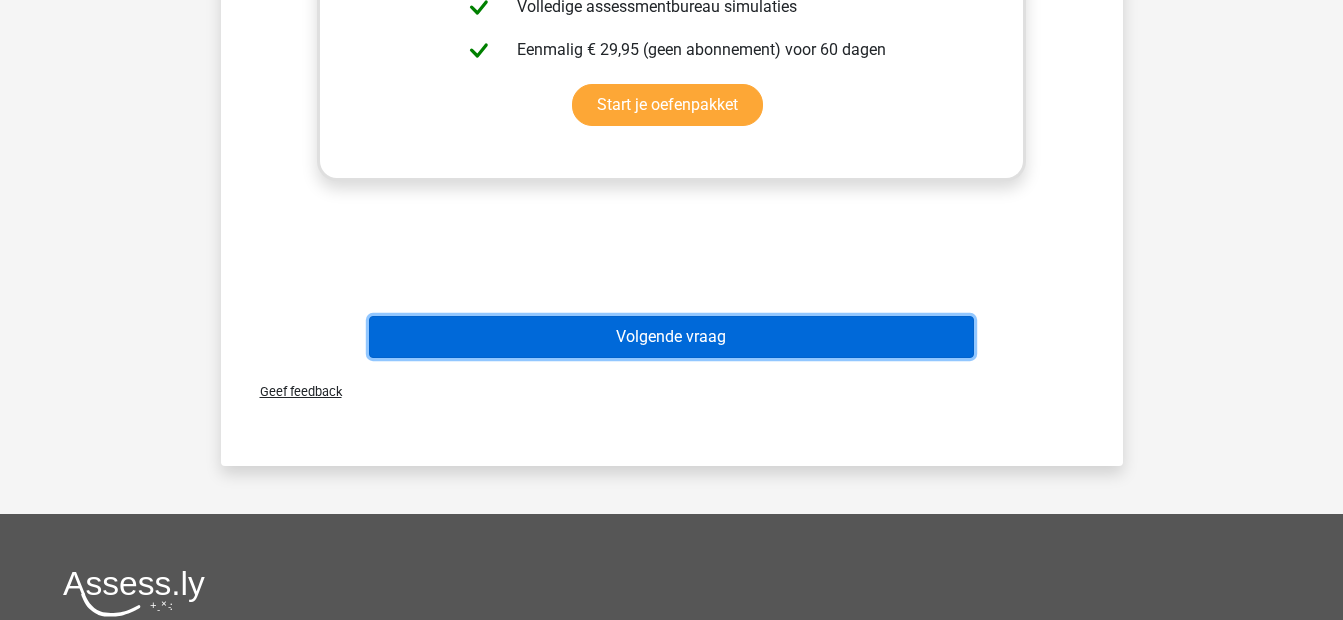 scroll, scrollTop: 735, scrollLeft: 0, axis: vertical 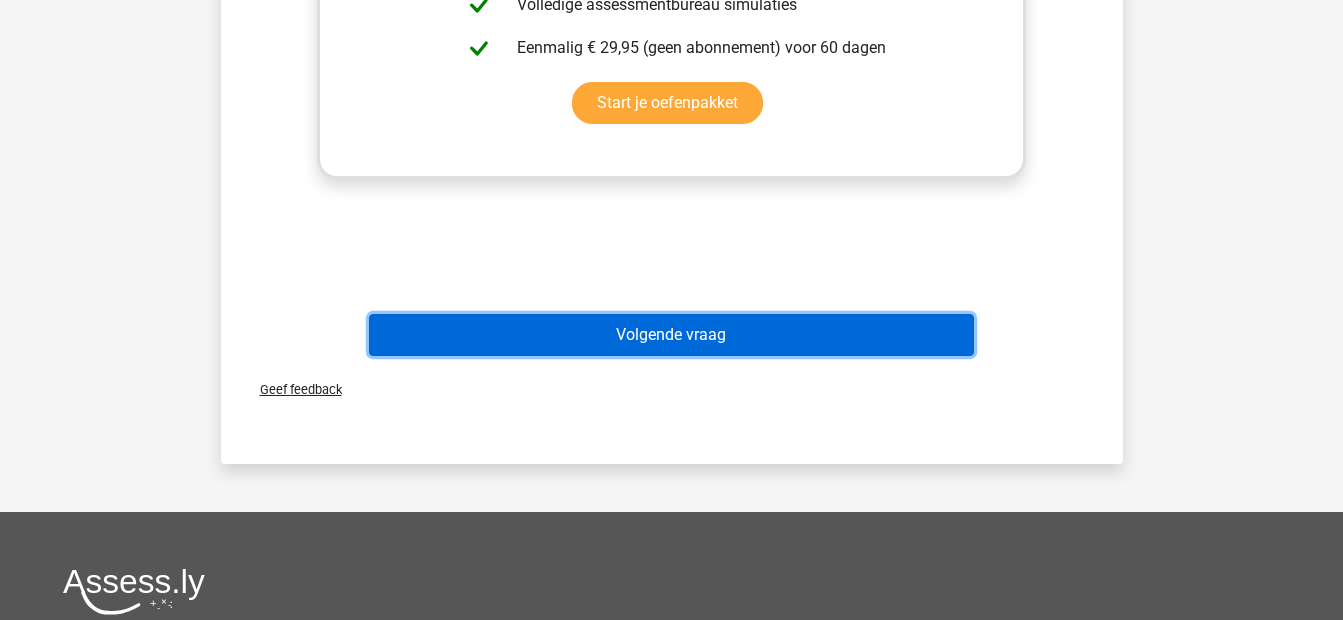 click on "Volgende vraag" at bounding box center (671, 335) 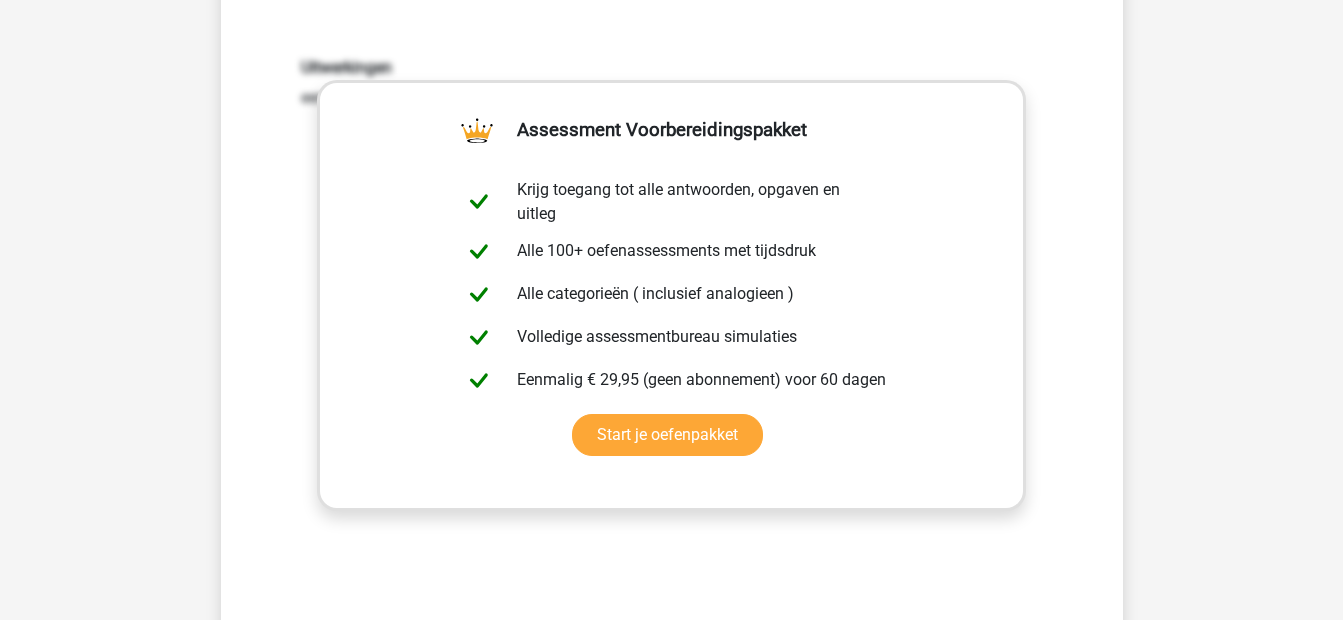 click on "Verbaal redeneren" at bounding box center [672, 1112] 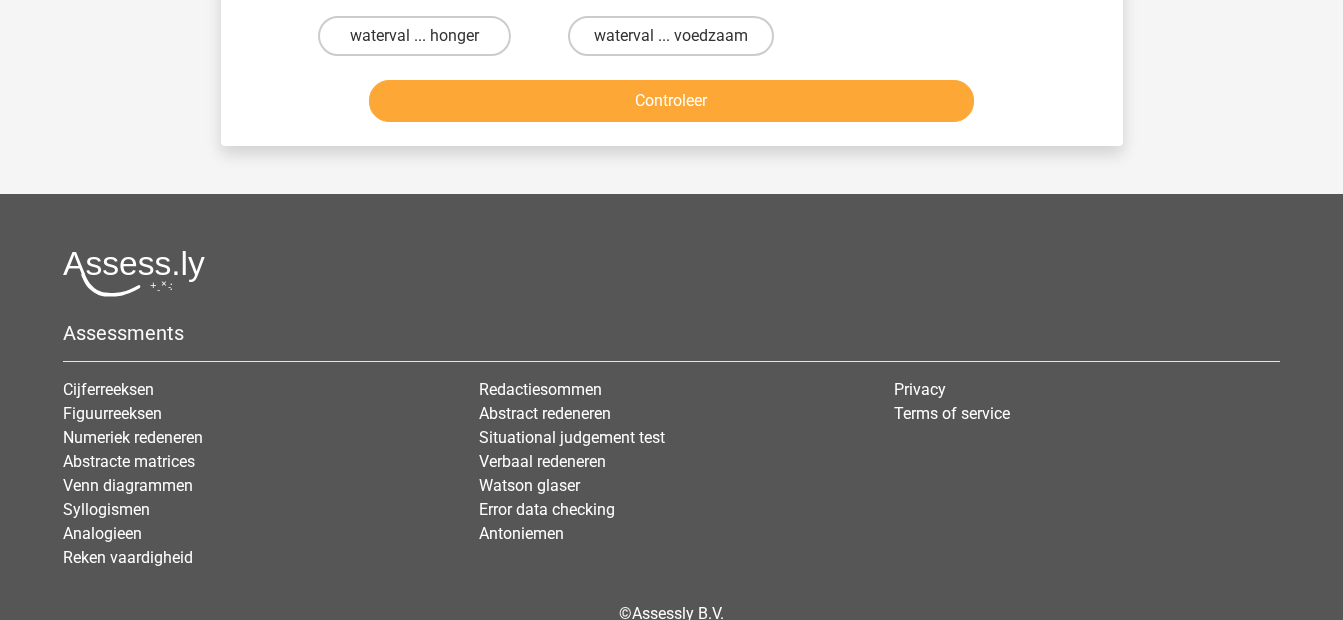 click on "Assessments
Cijferreeksen
Figuurreeksen
Numeriek redeneren
Abstracte matrices
Venn diagrammen" at bounding box center (671, 418) 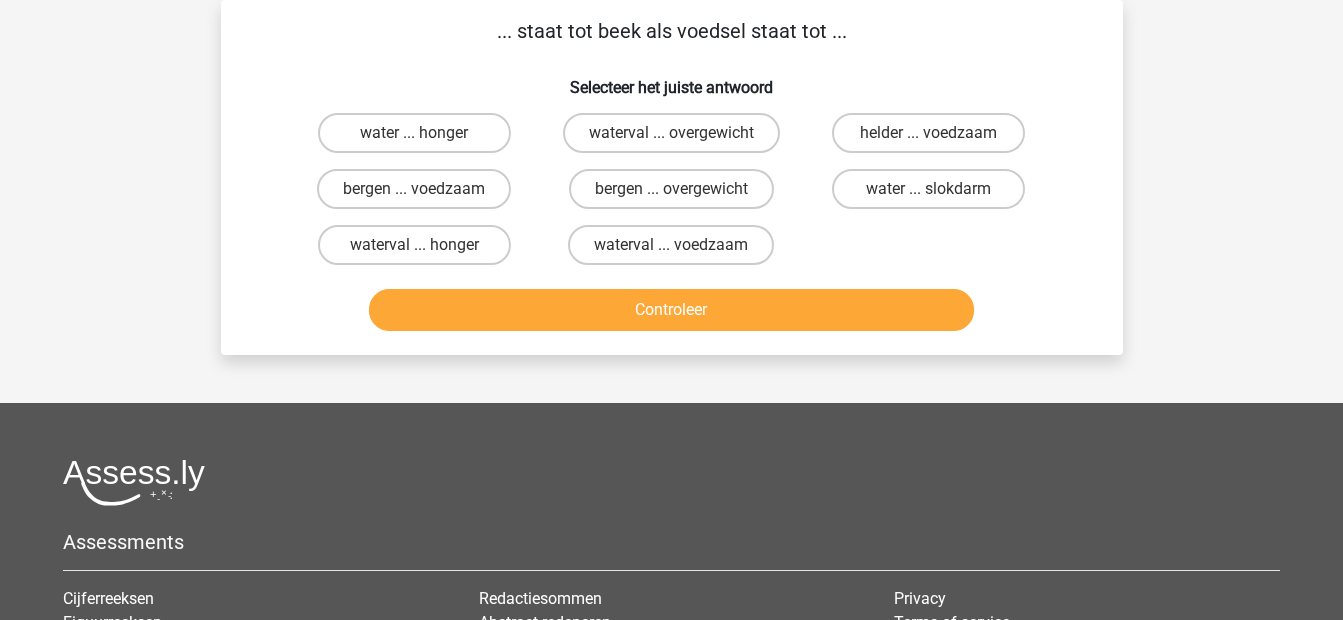 scroll, scrollTop: 0, scrollLeft: 0, axis: both 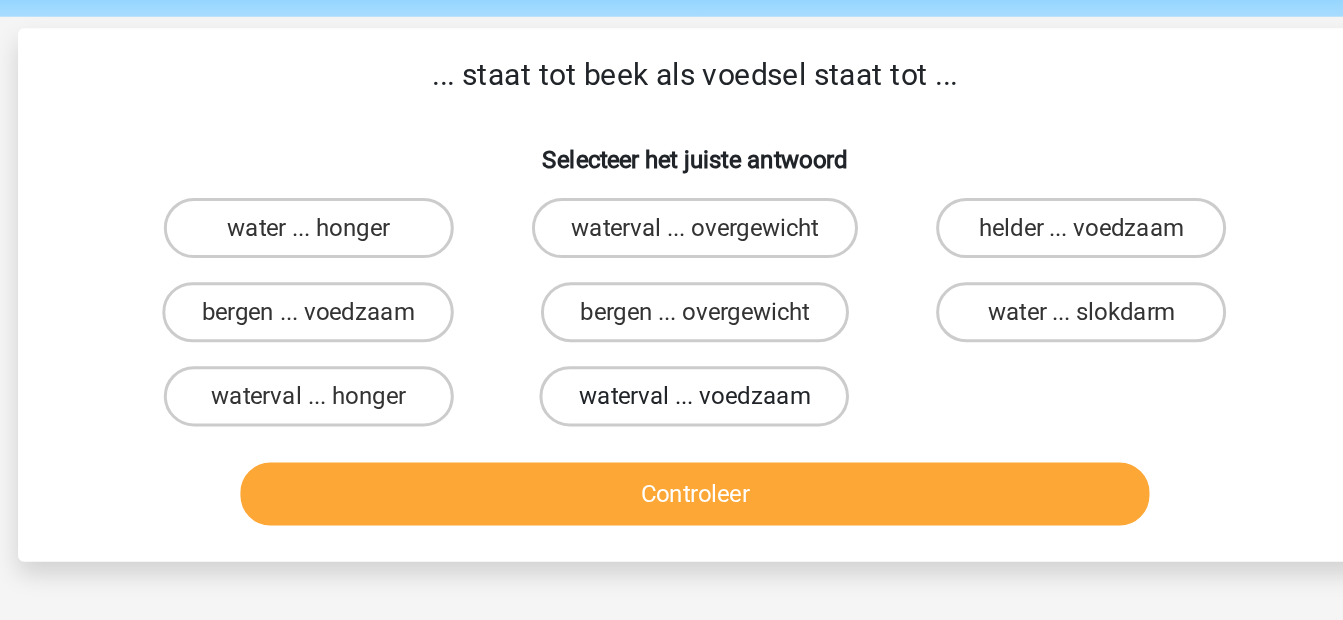 click on "waterval ... voedzaam" at bounding box center [671, 337] 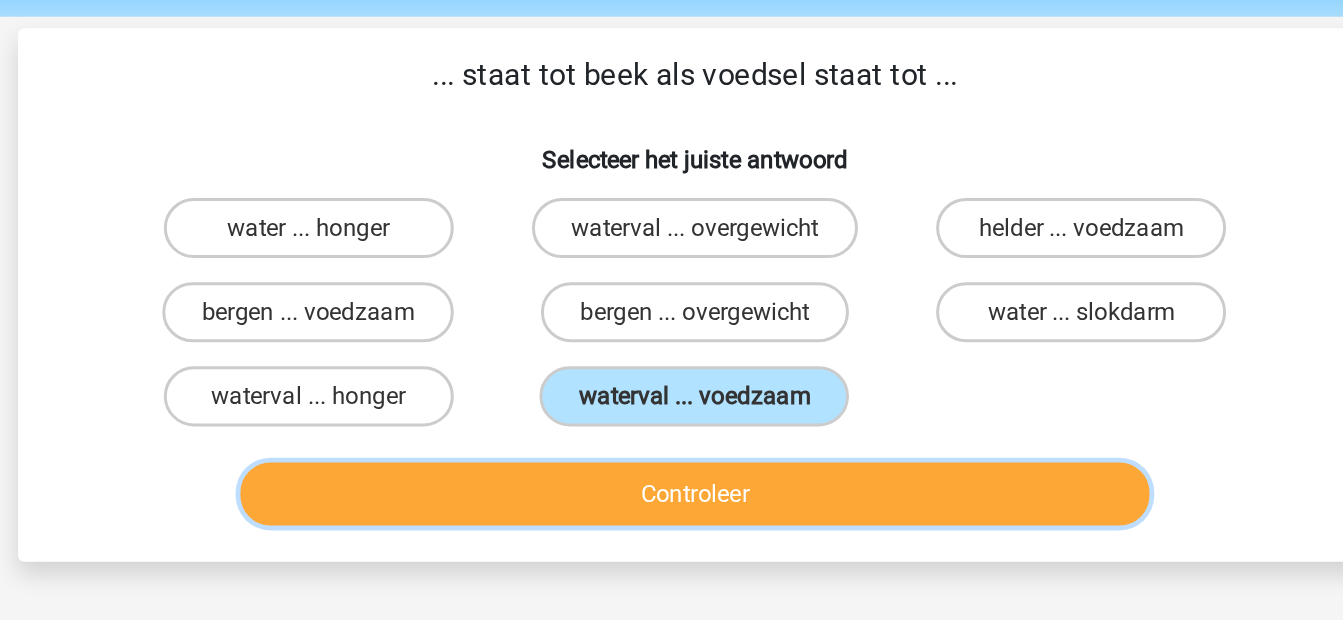 click on "Controleer" at bounding box center [671, 402] 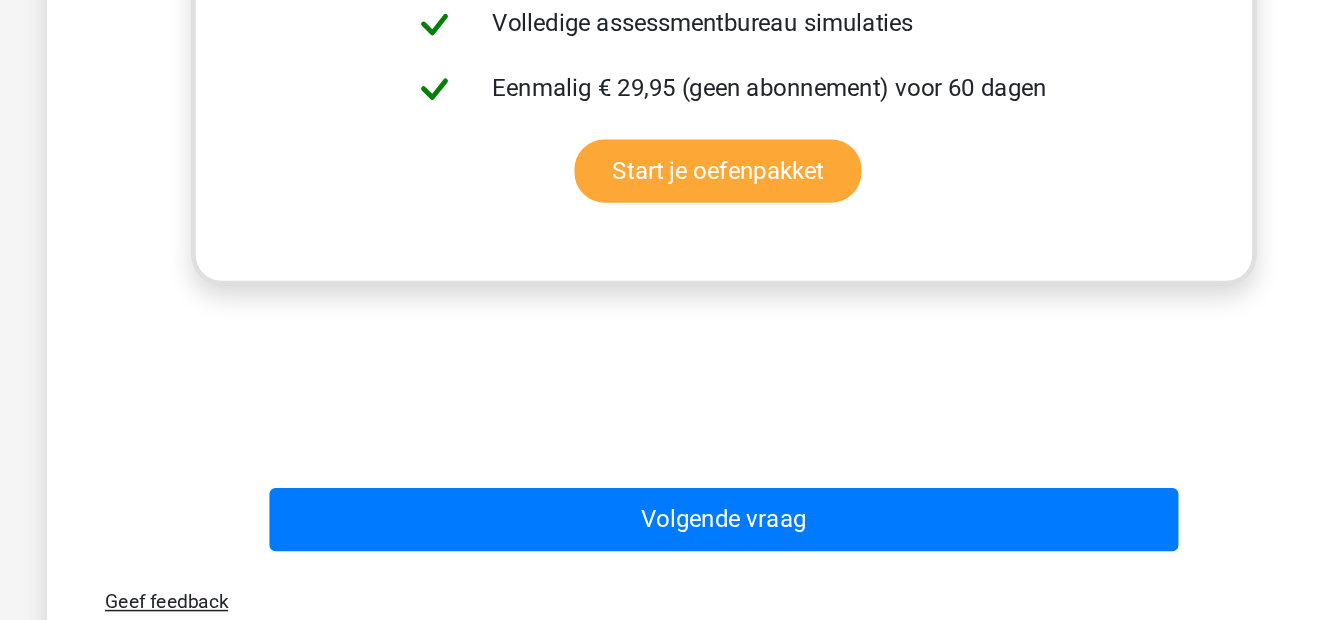 scroll, scrollTop: 514, scrollLeft: 0, axis: vertical 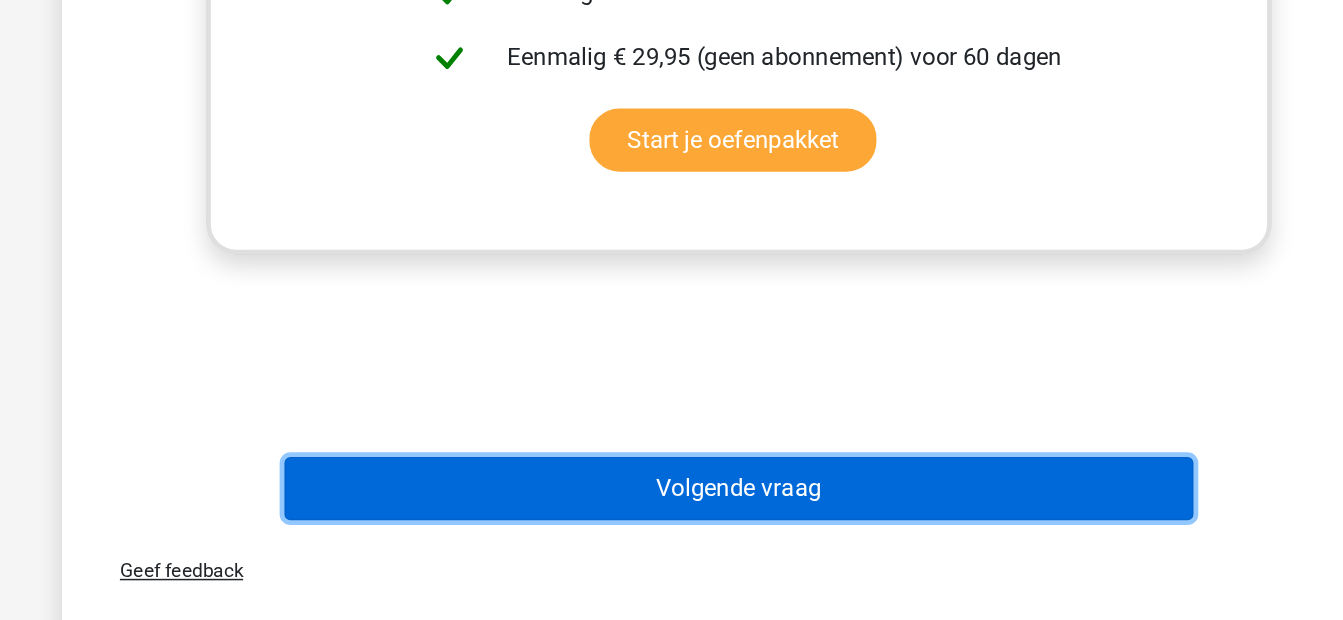 click on "Volgende vraag" at bounding box center [671, 532] 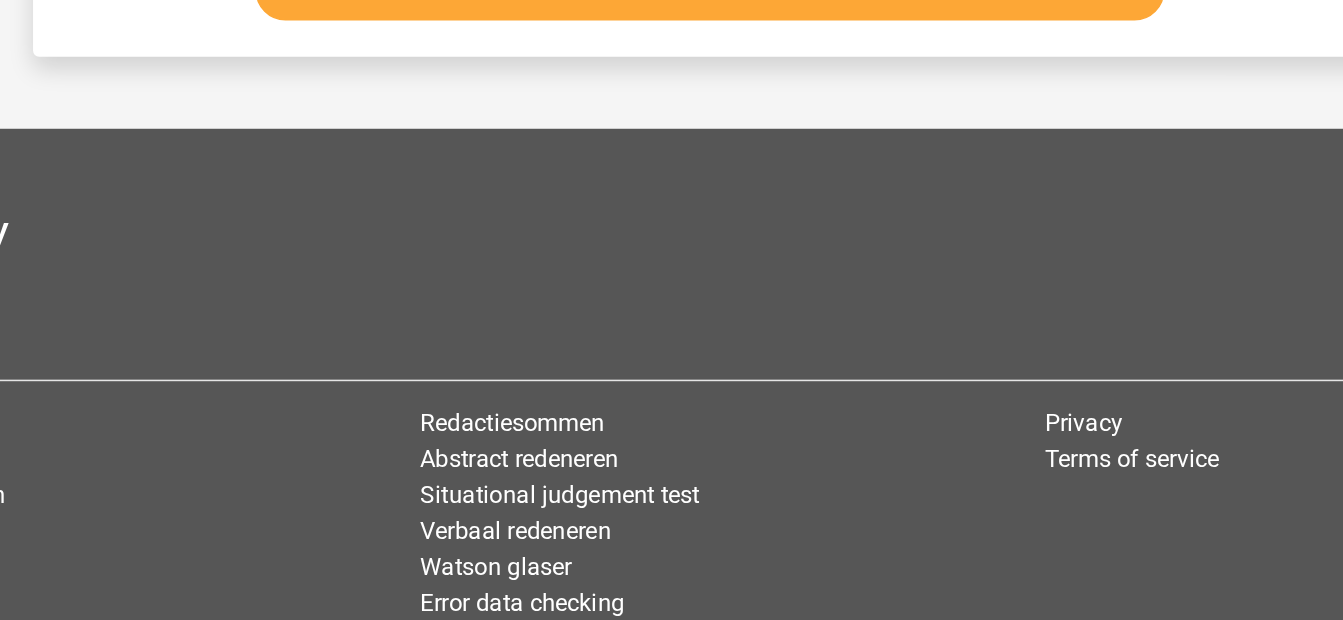 scroll, scrollTop: 92, scrollLeft: 0, axis: vertical 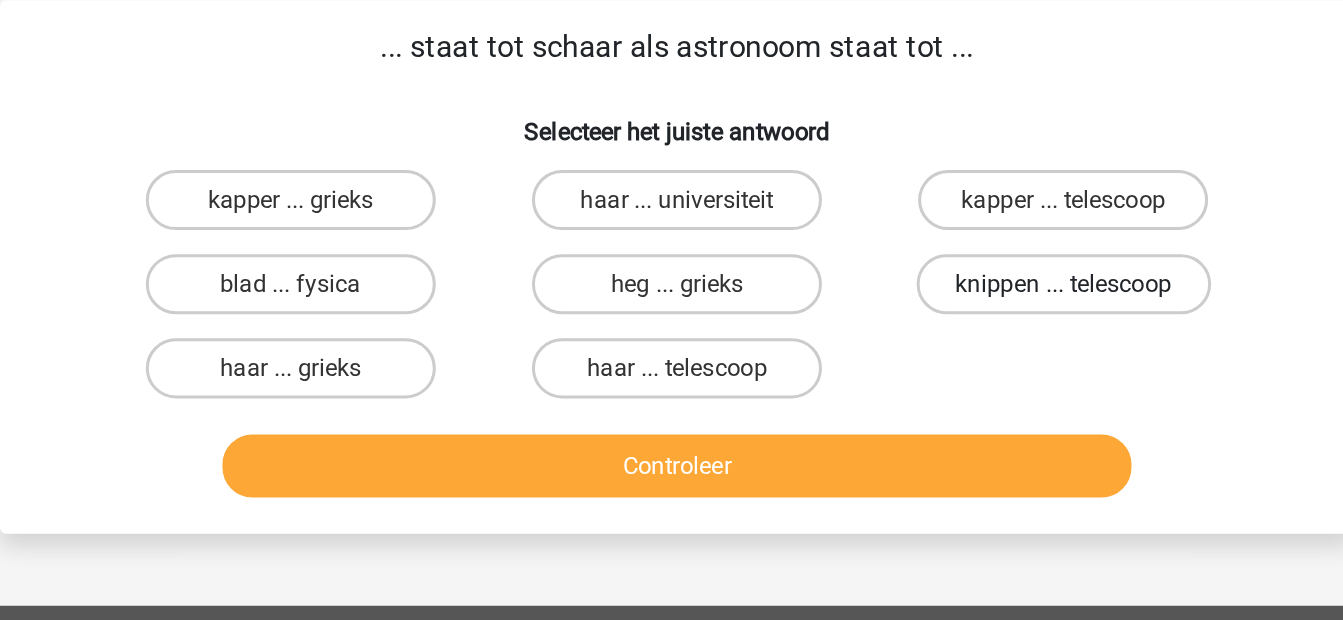 click on "knippen ... telescoop" at bounding box center [929, 189] 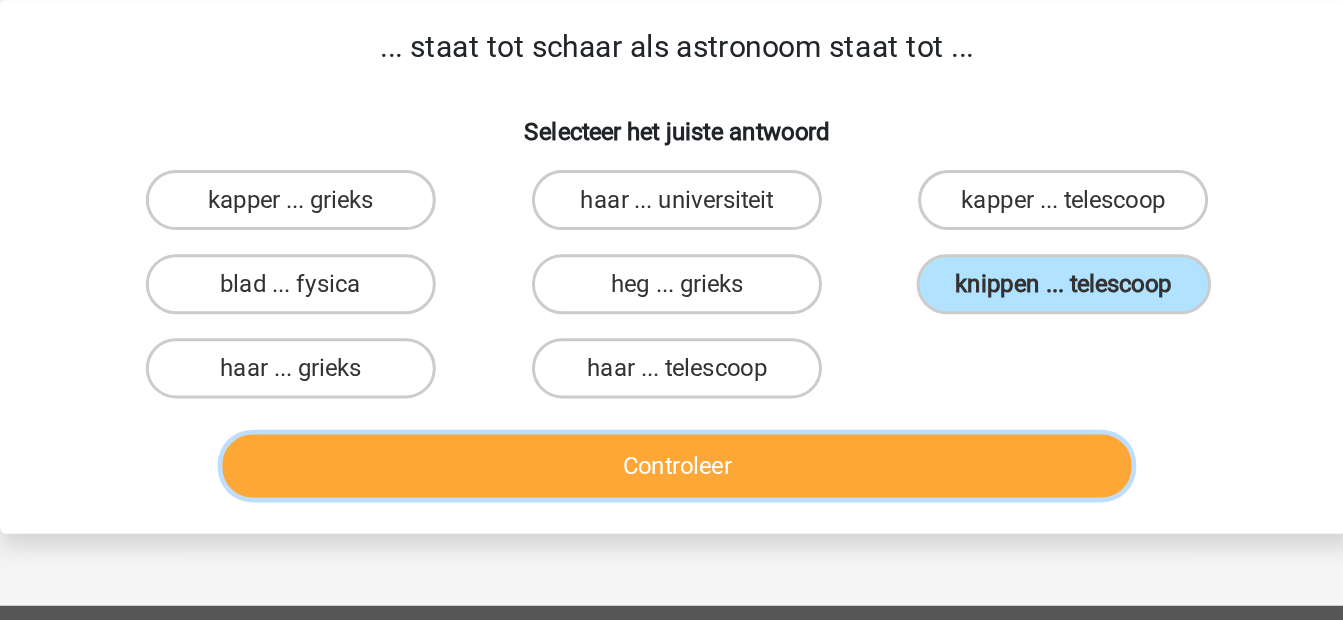 click on "Controleer" at bounding box center [671, 310] 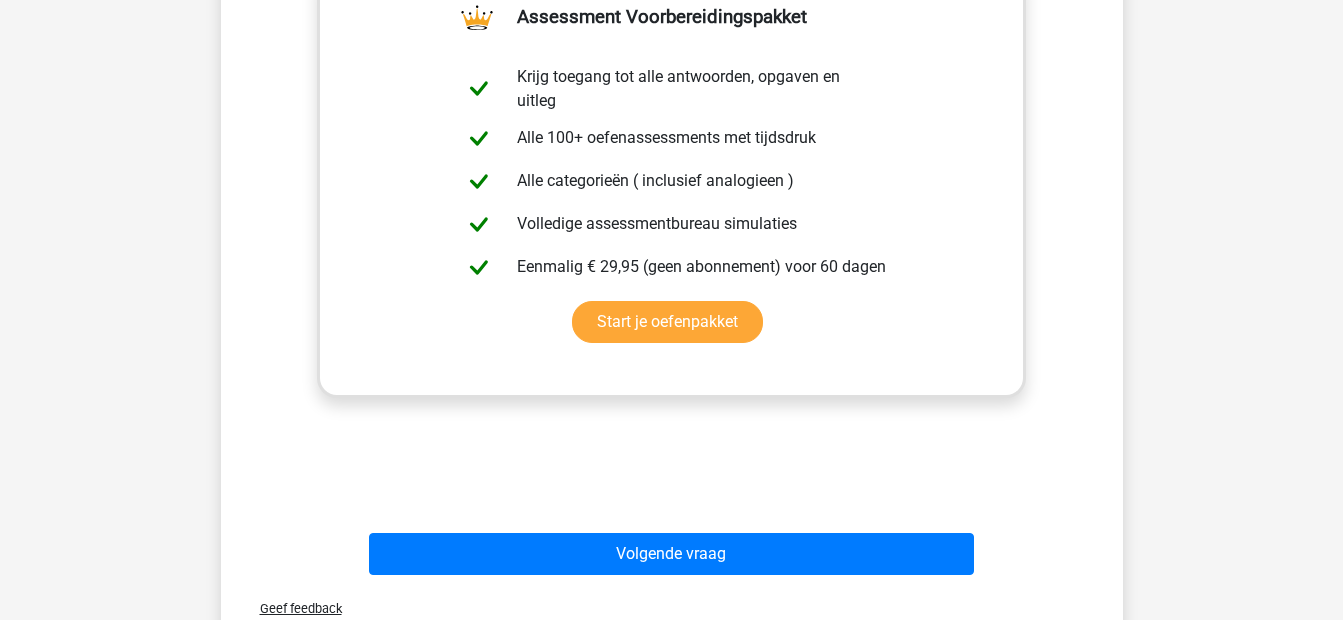 scroll, scrollTop: 494, scrollLeft: 0, axis: vertical 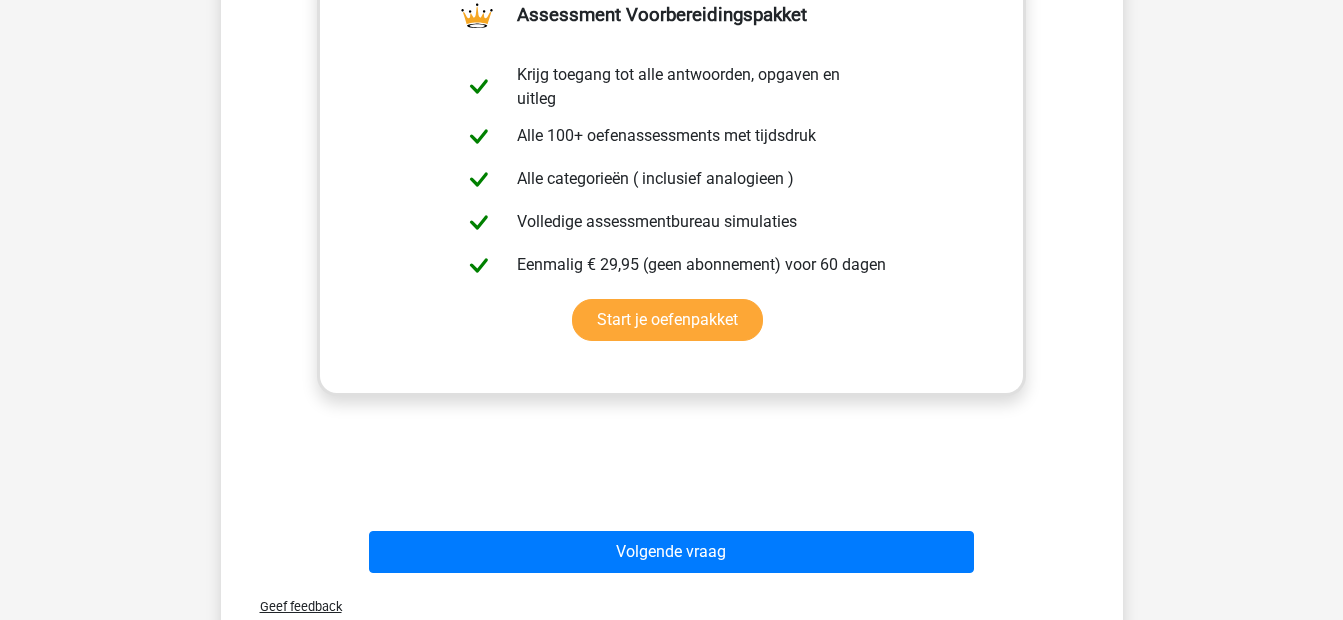 click on "Volgende vraag" at bounding box center [672, 556] 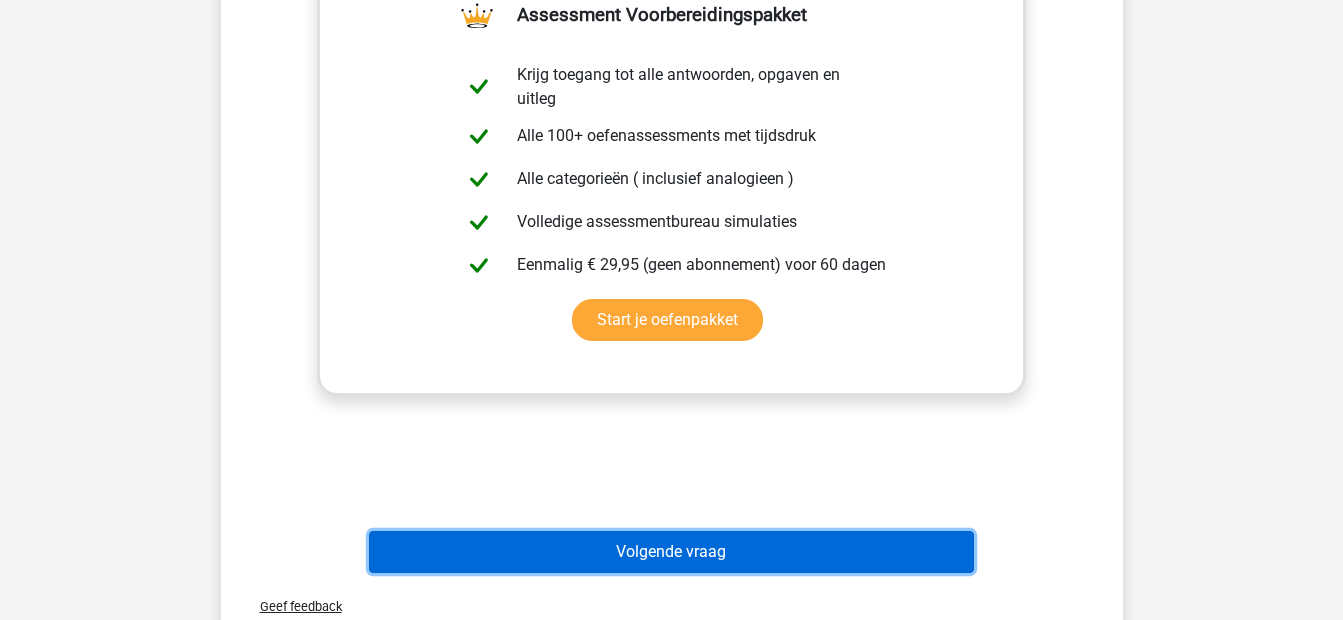click on "Volgende vraag" at bounding box center (671, 552) 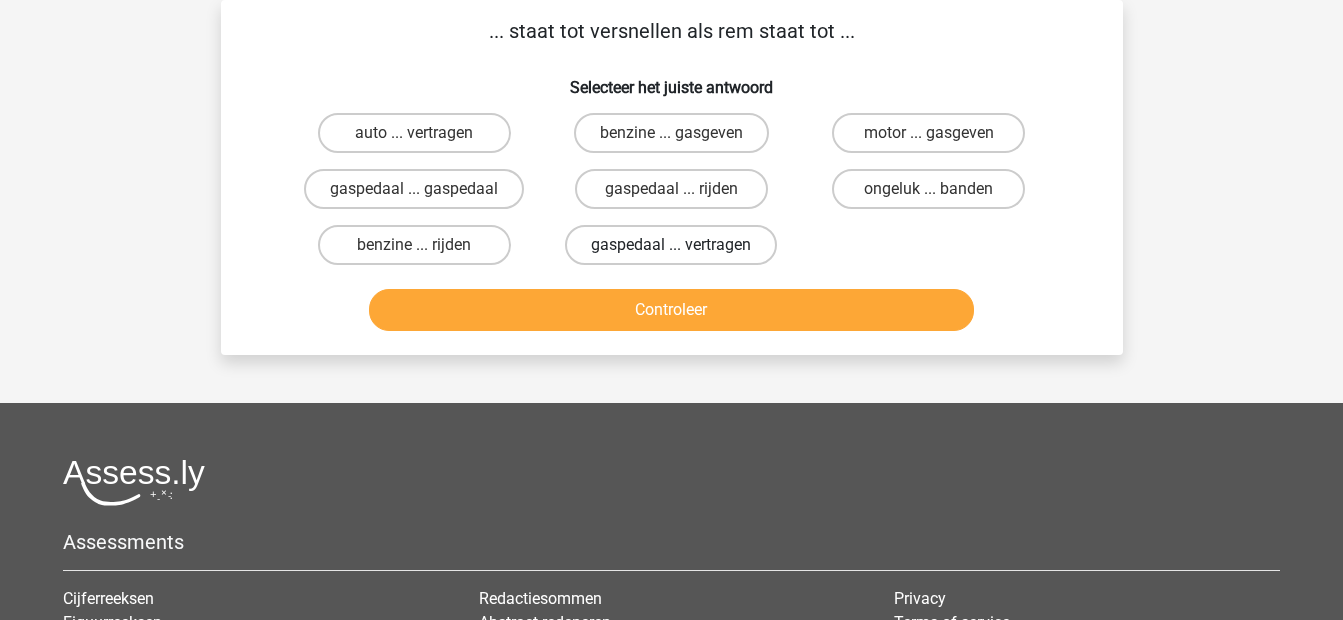 scroll, scrollTop: 0, scrollLeft: 0, axis: both 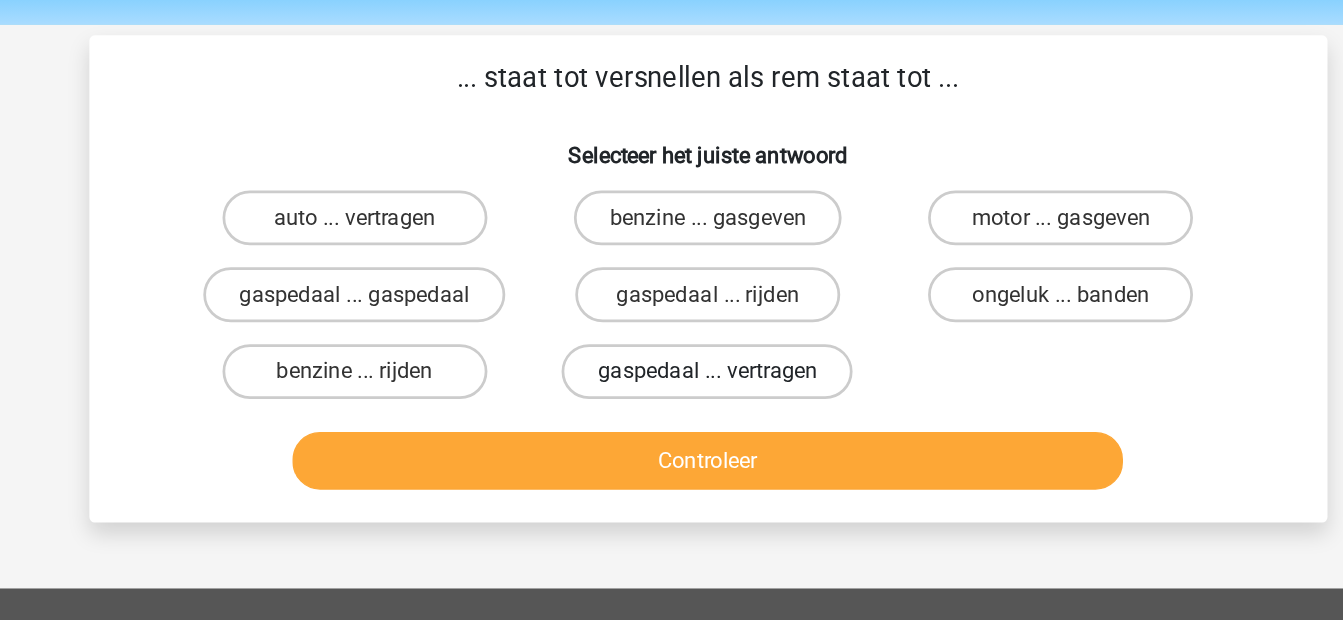 click on "gaspedaal ... vertragen" at bounding box center (671, 337) 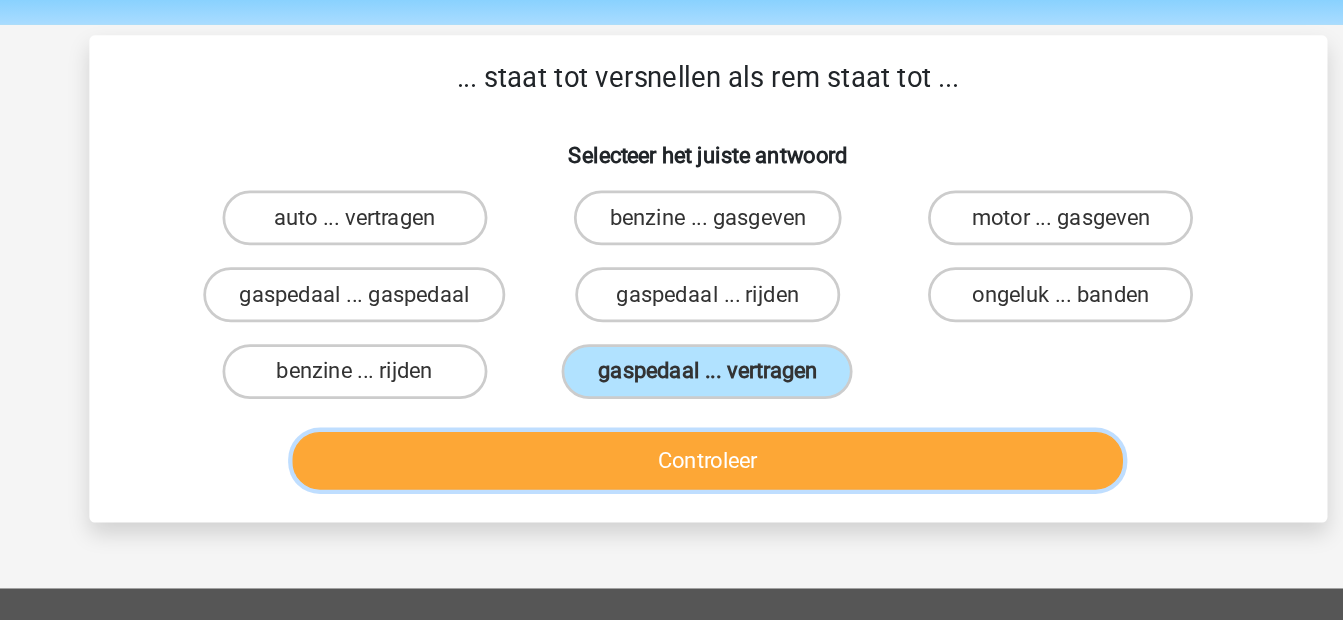click on "Controleer" at bounding box center [671, 402] 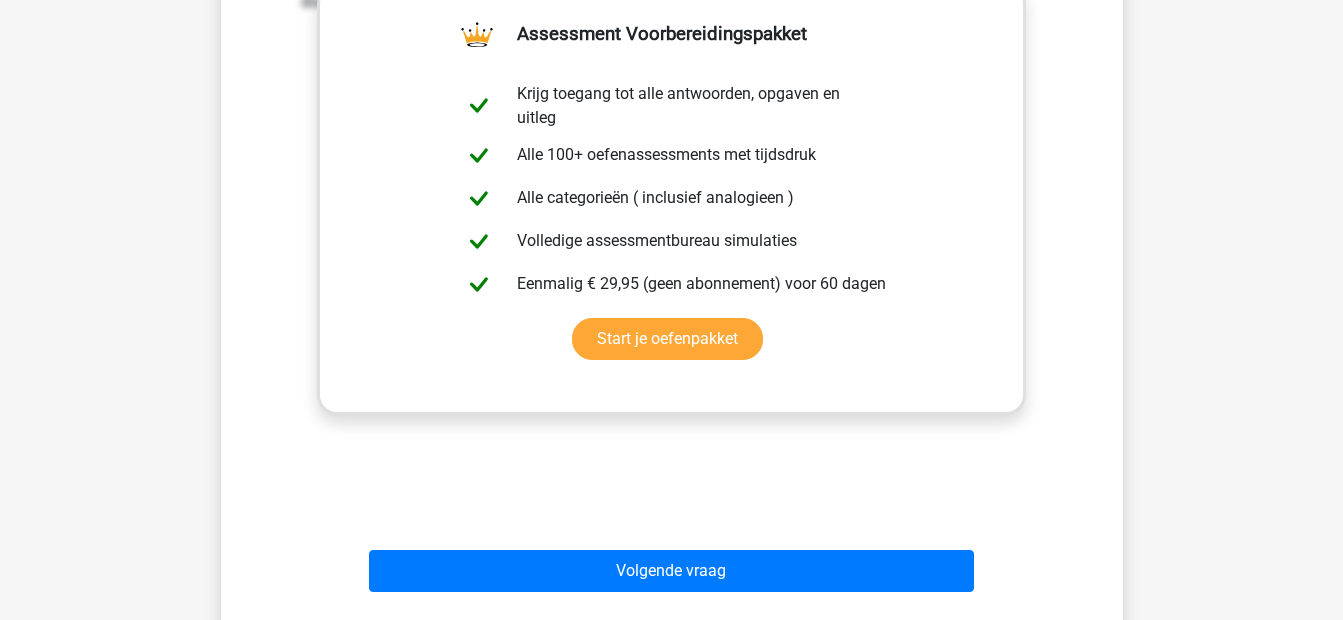 scroll, scrollTop: 498, scrollLeft: 0, axis: vertical 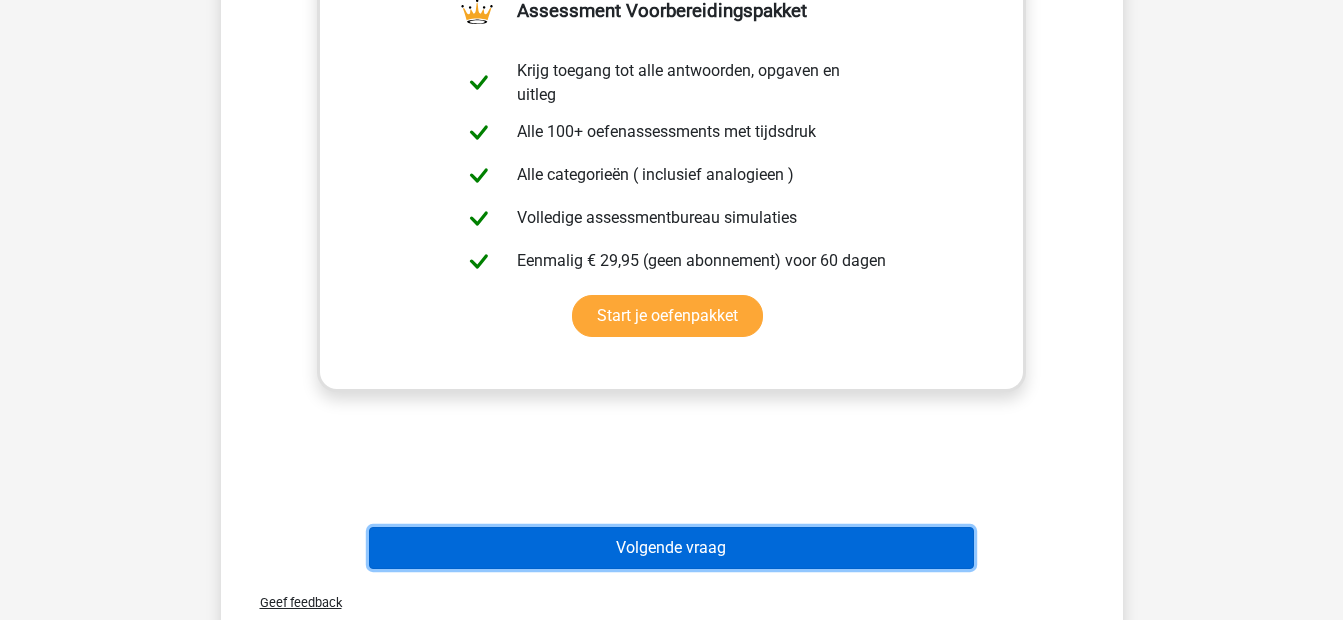 click on "Volgende vraag" at bounding box center [671, 548] 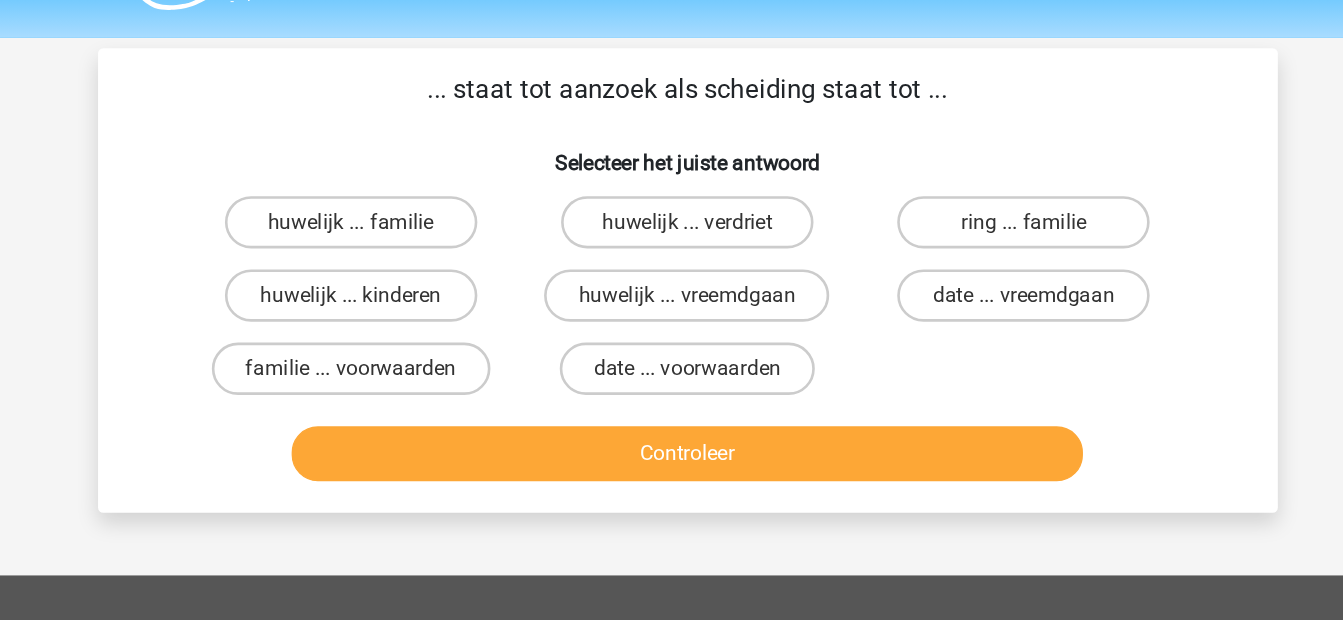 scroll, scrollTop: 54, scrollLeft: 0, axis: vertical 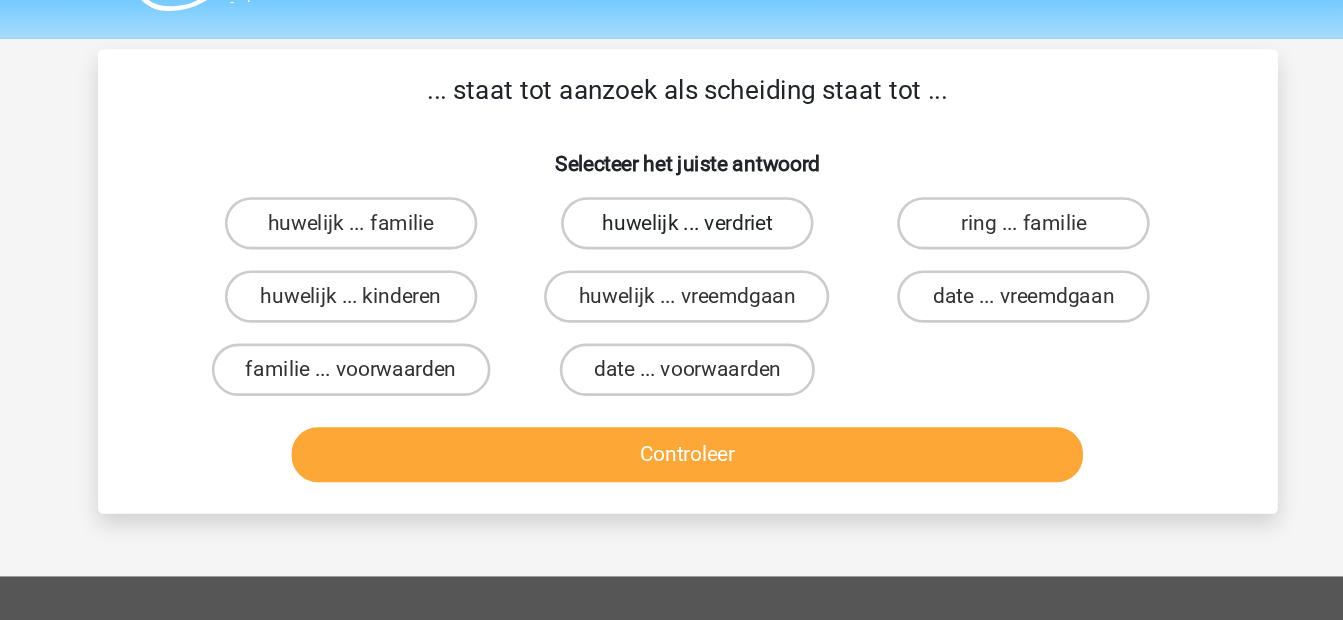 click on "huwelijk ... verdriet" at bounding box center (671, 171) 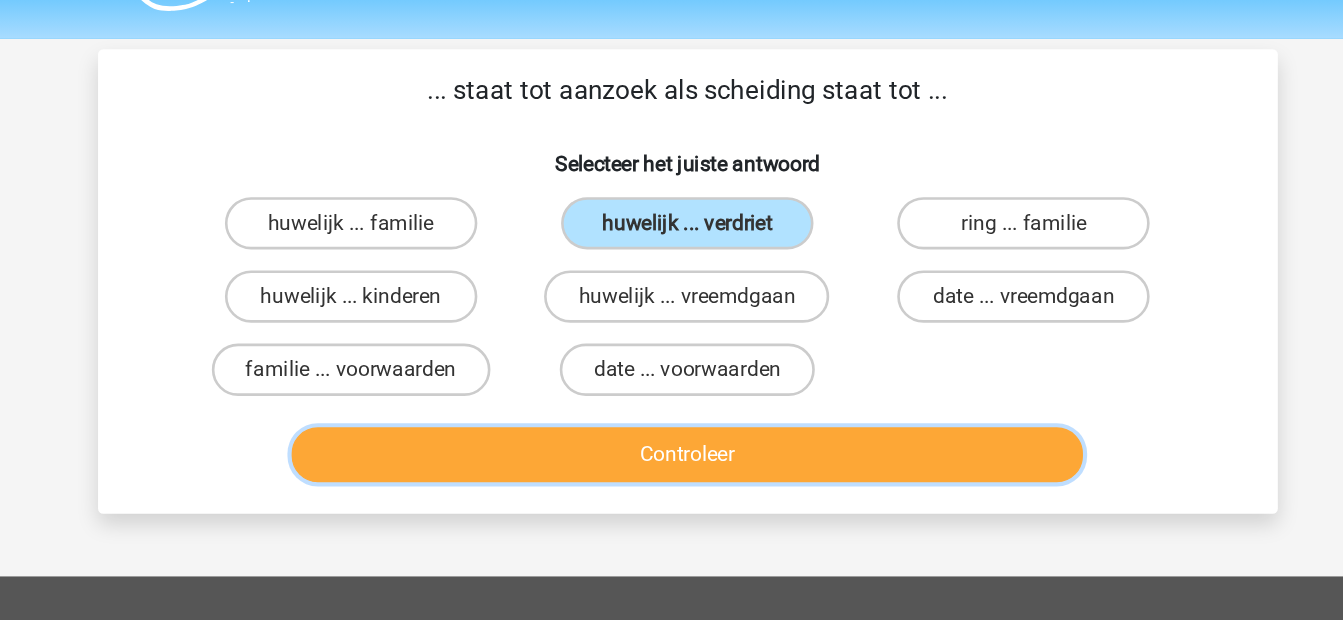 click on "Controleer" at bounding box center [671, 348] 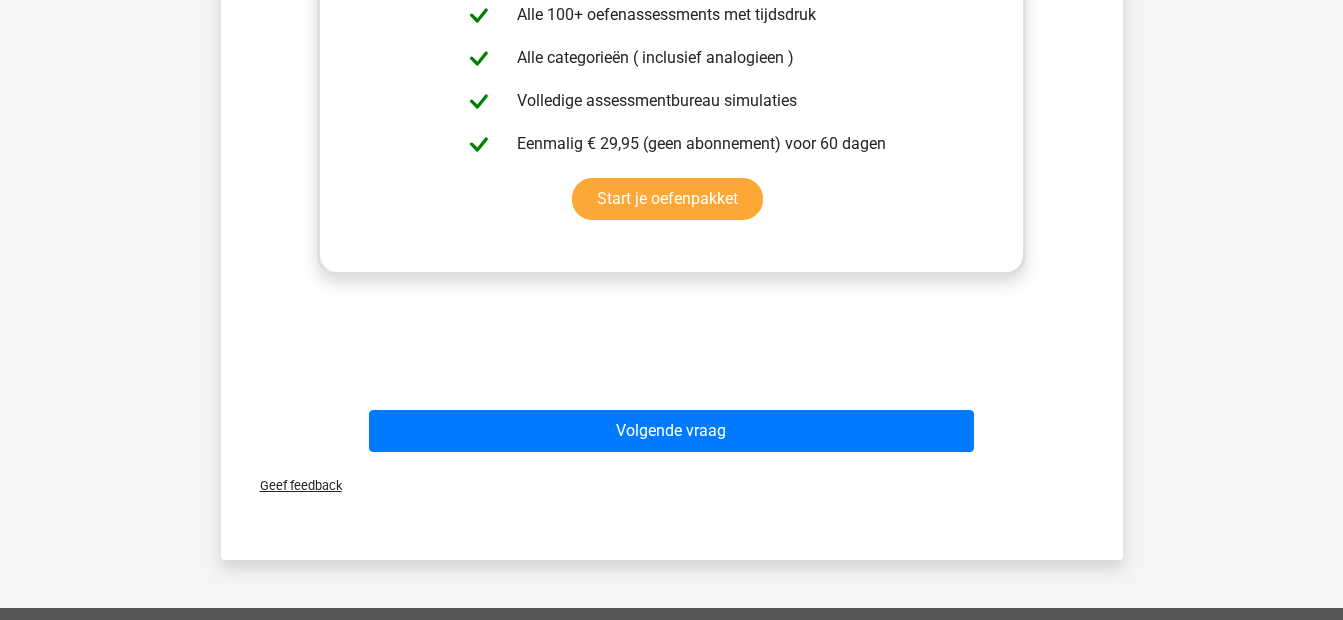 scroll, scrollTop: 616, scrollLeft: 0, axis: vertical 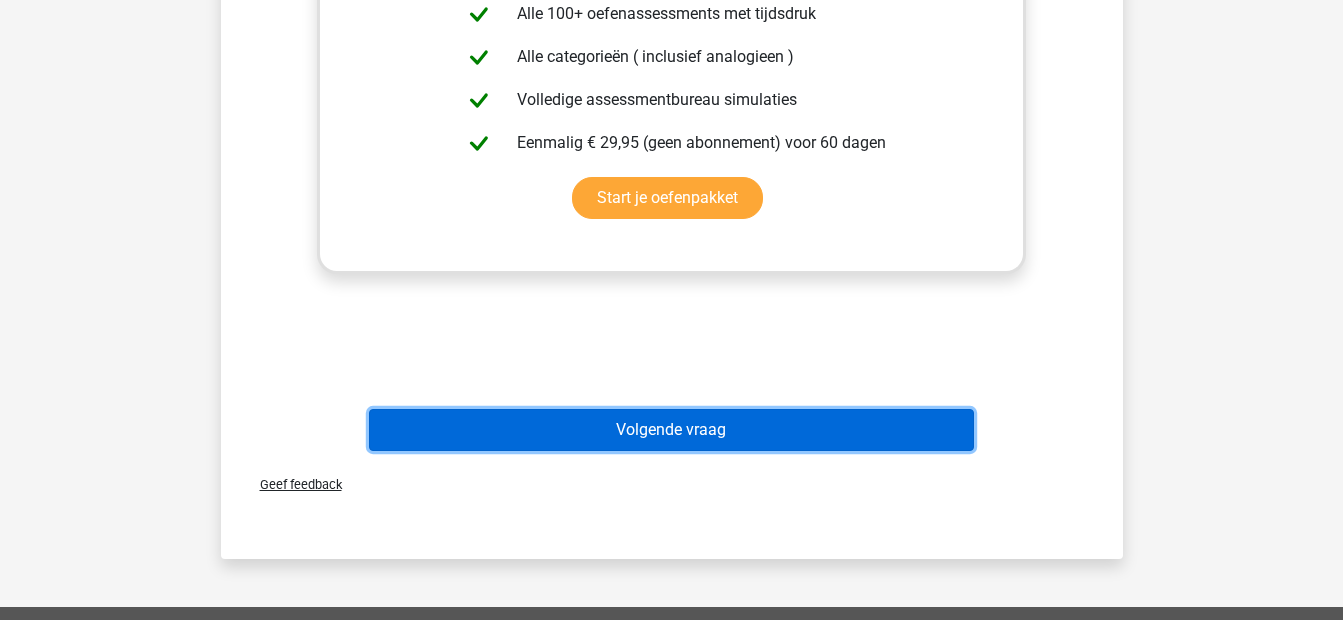 click on "Volgende vraag" at bounding box center [671, 430] 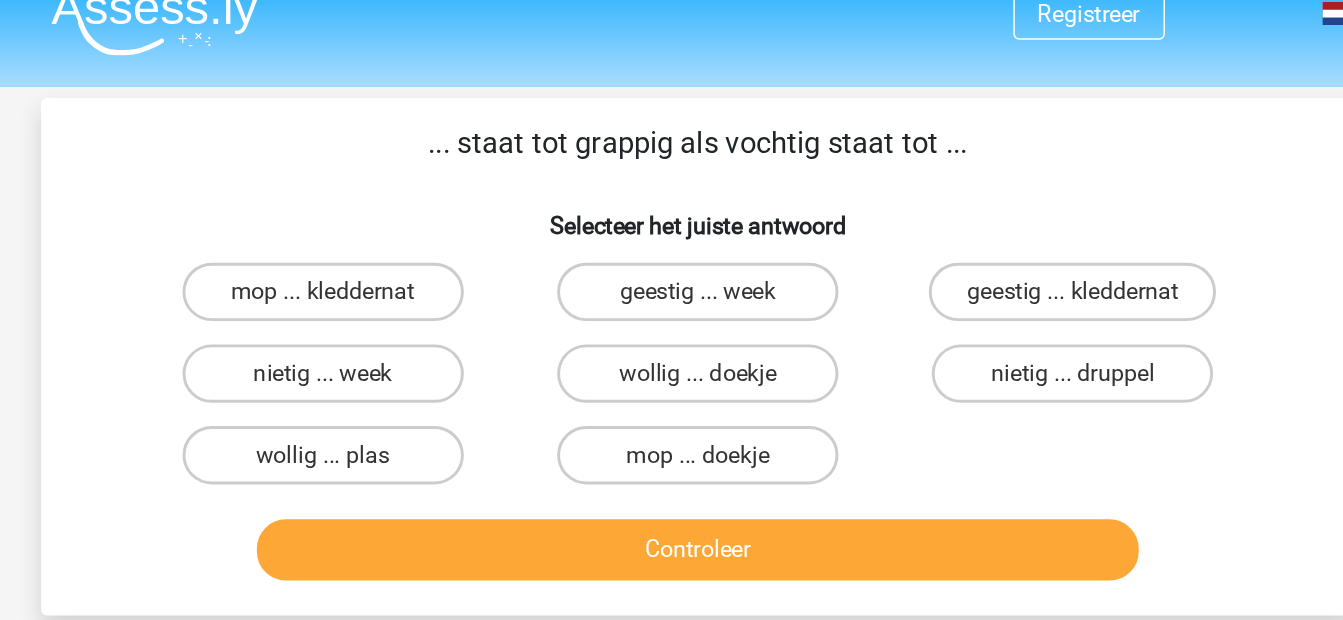 scroll, scrollTop: 0, scrollLeft: 0, axis: both 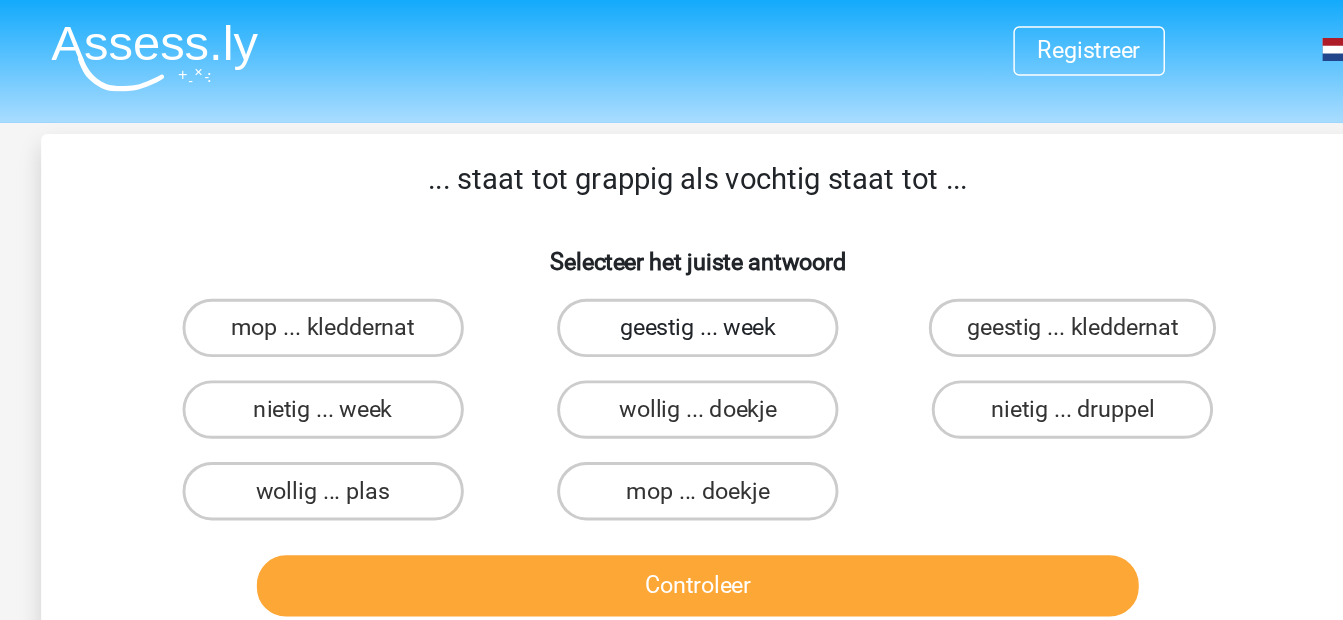 click on "geestig ... week" at bounding box center [671, 225] 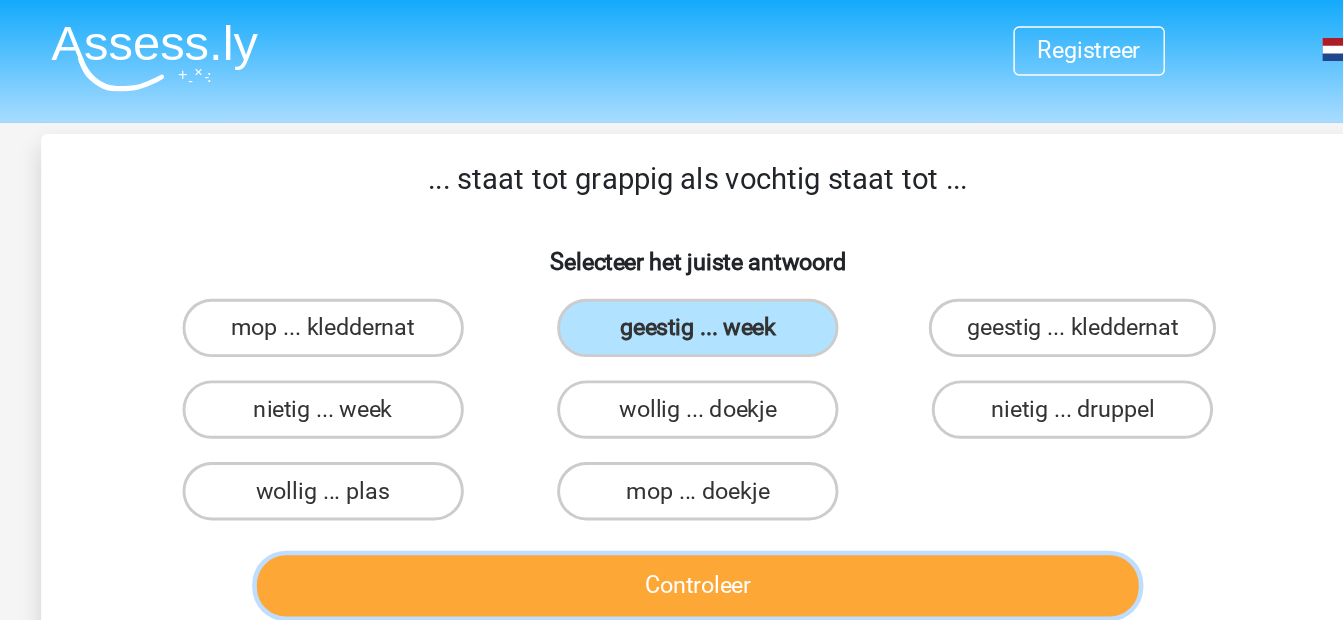 click on "Controleer" at bounding box center [671, 402] 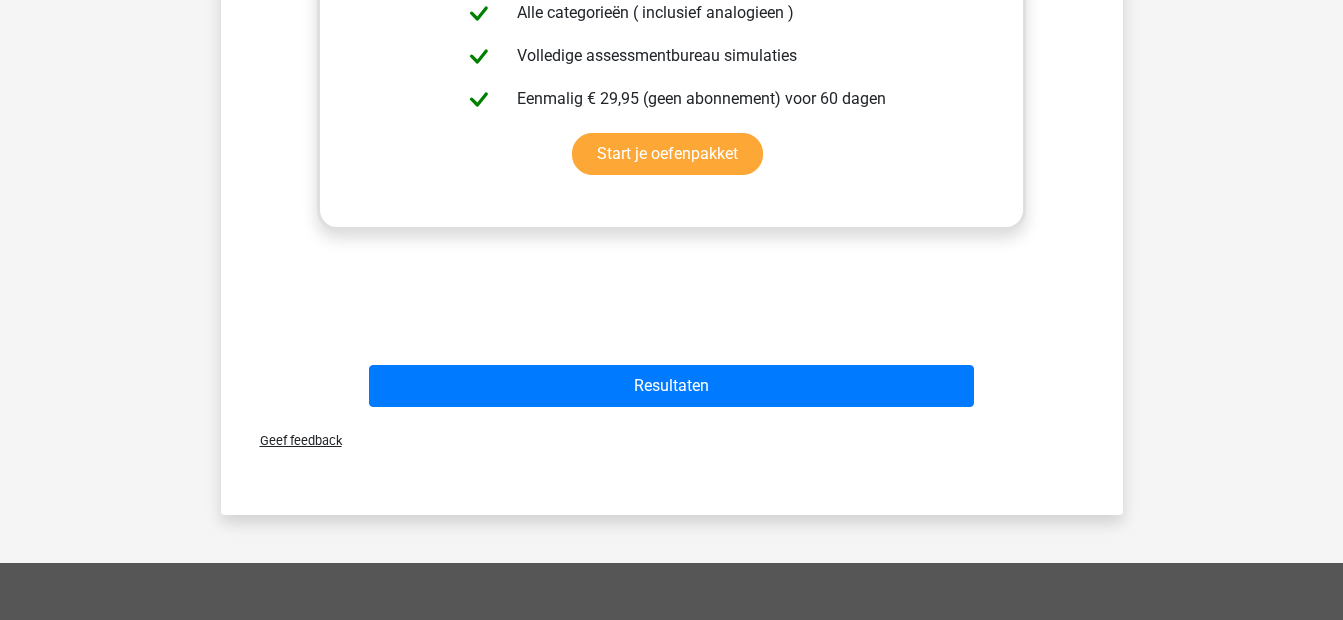 scroll, scrollTop: 661, scrollLeft: 0, axis: vertical 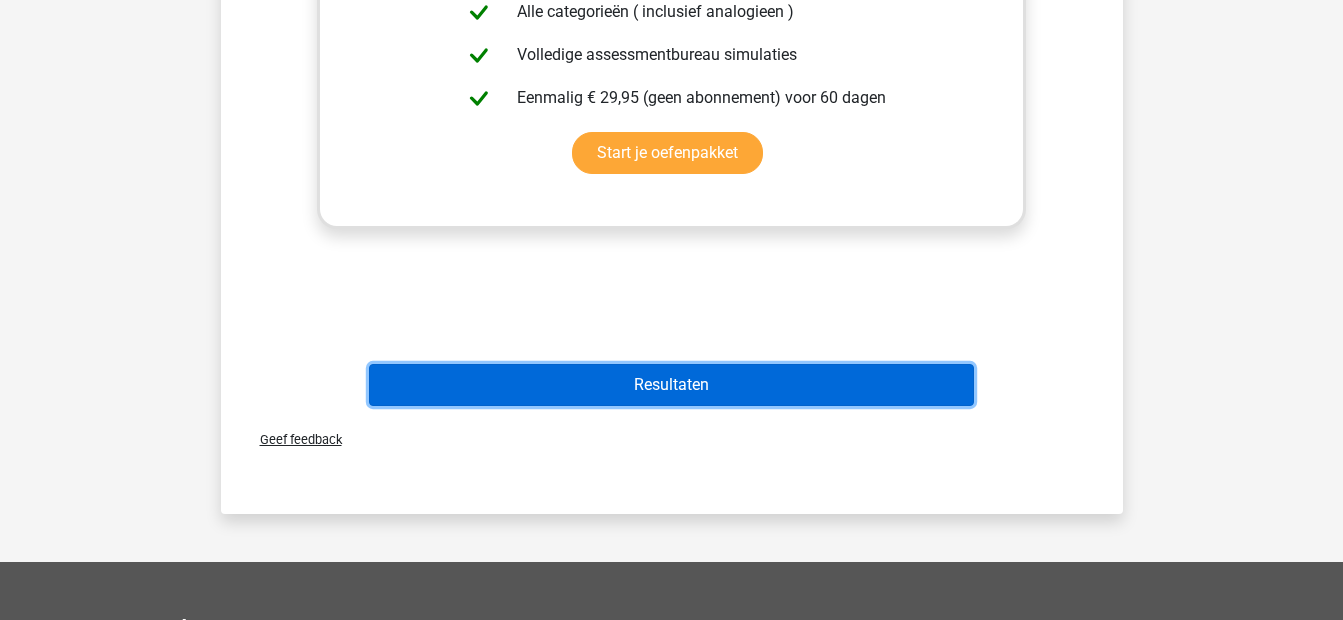click on "Resultaten" at bounding box center [671, 385] 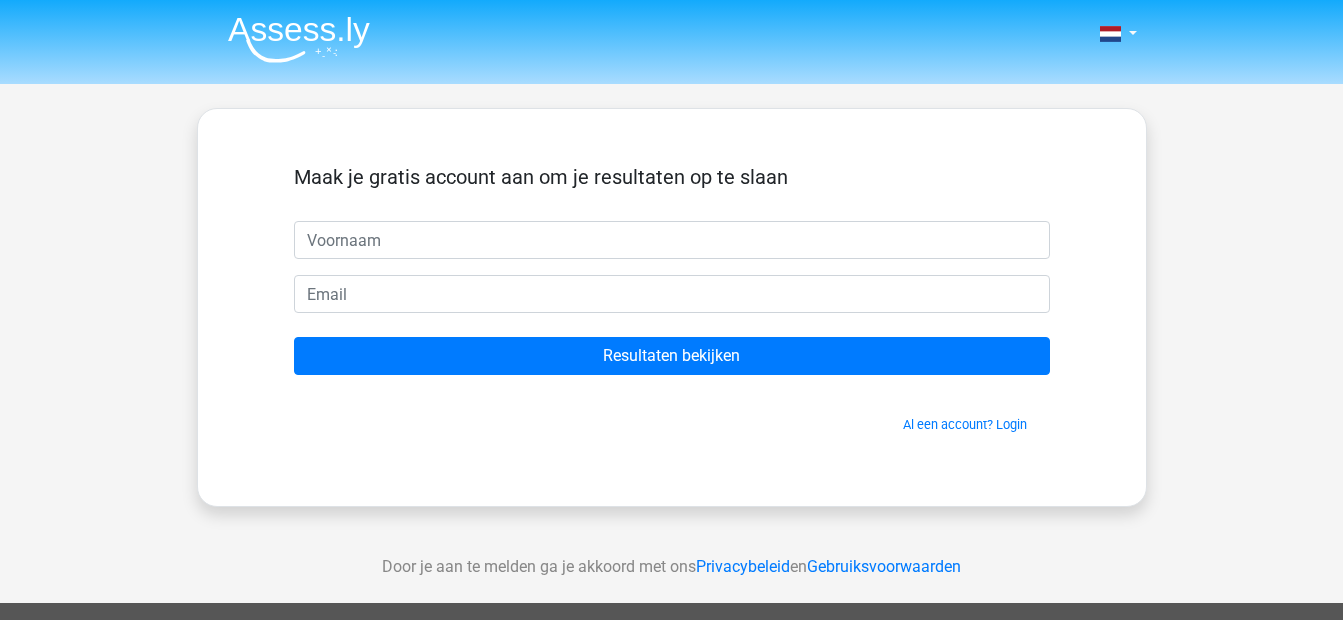 scroll, scrollTop: 0, scrollLeft: 0, axis: both 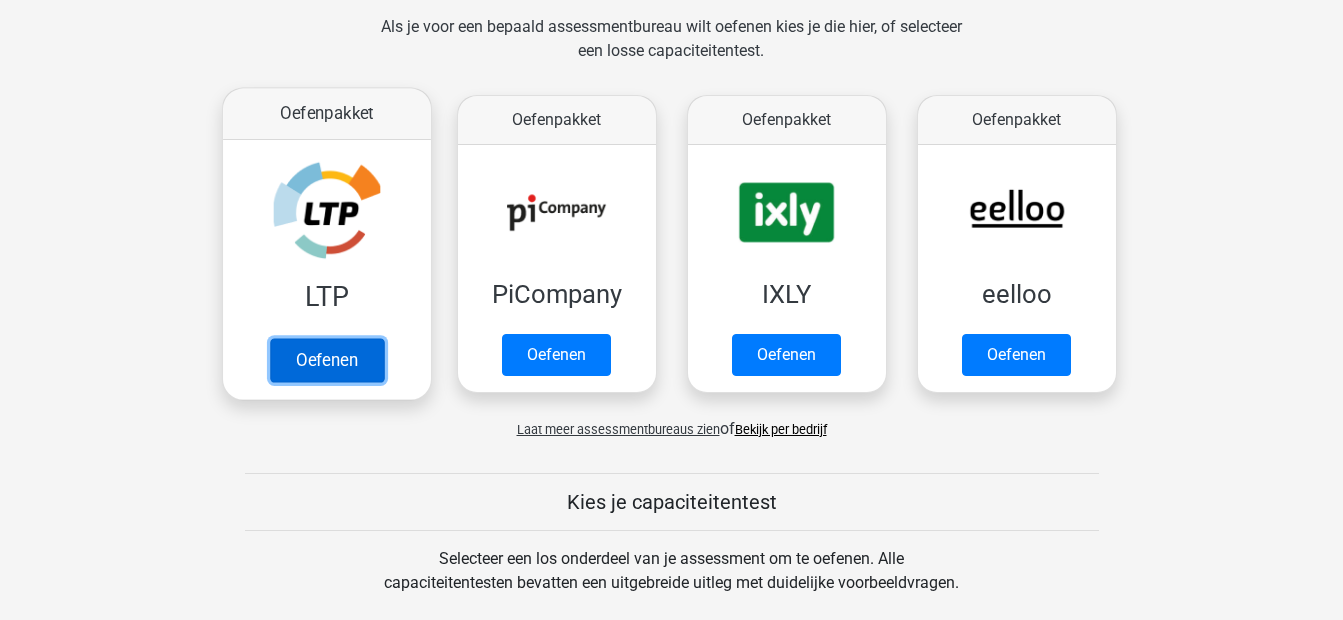 click on "Oefenen" at bounding box center (326, 360) 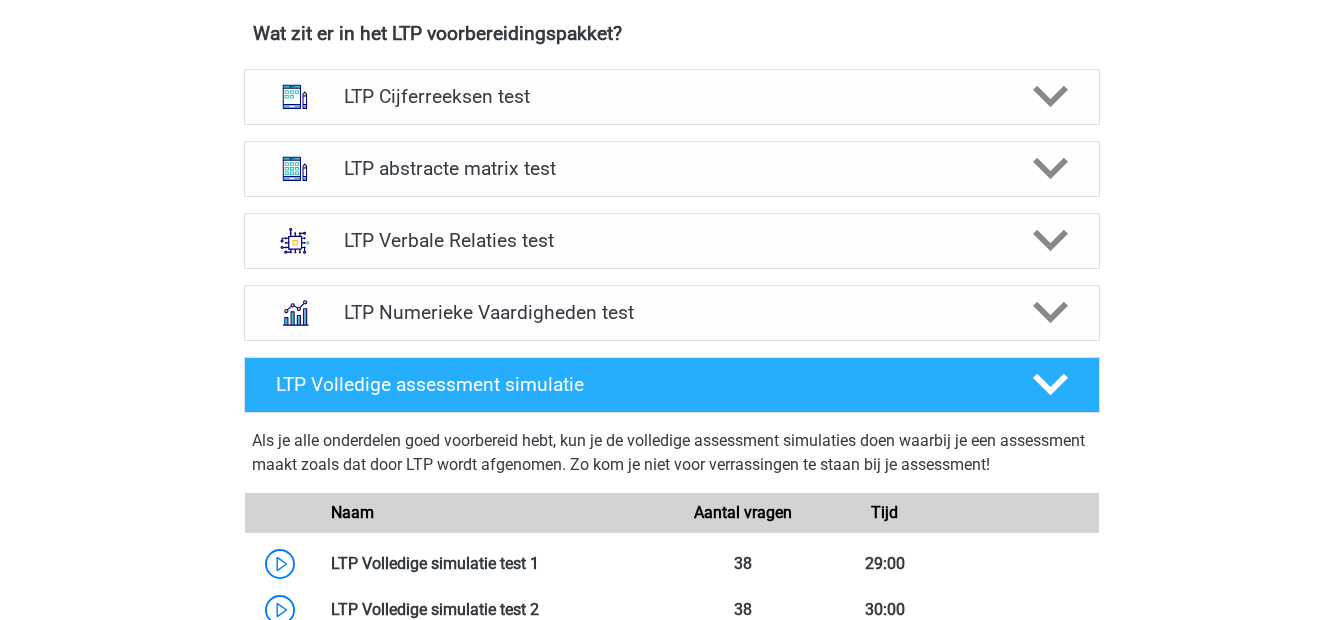 scroll, scrollTop: 1284, scrollLeft: 0, axis: vertical 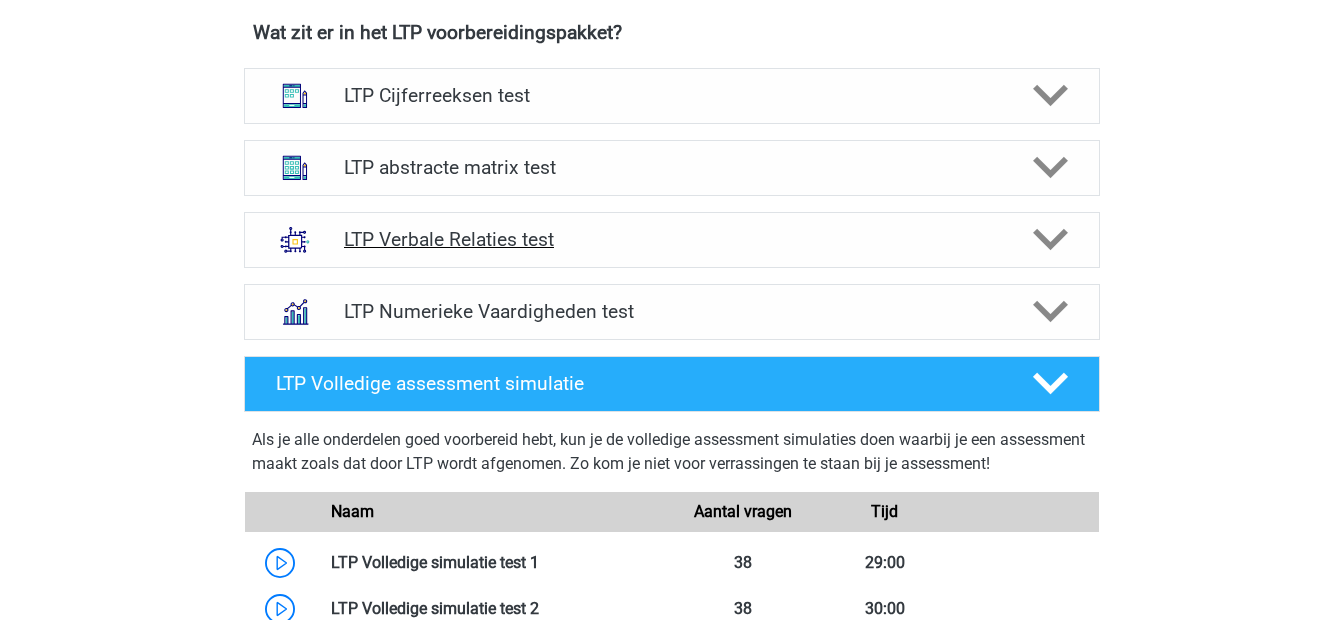 click on "LTP Verbale Relaties test" at bounding box center [671, 239] 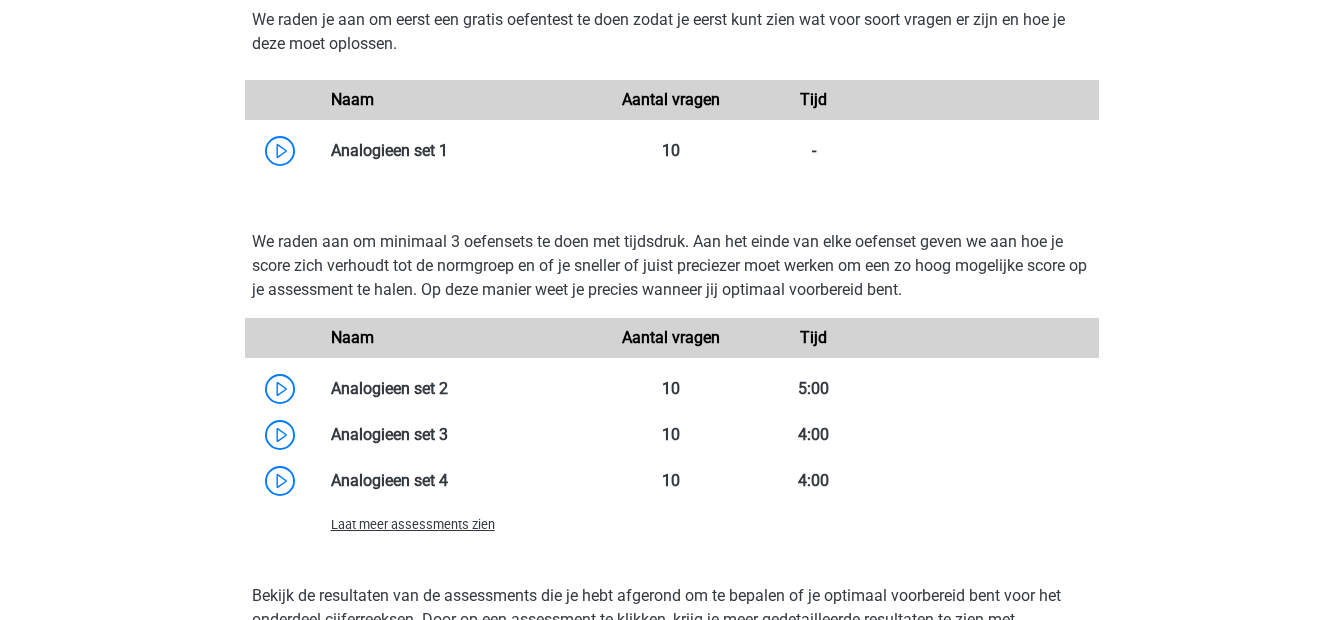 scroll, scrollTop: 2179, scrollLeft: 0, axis: vertical 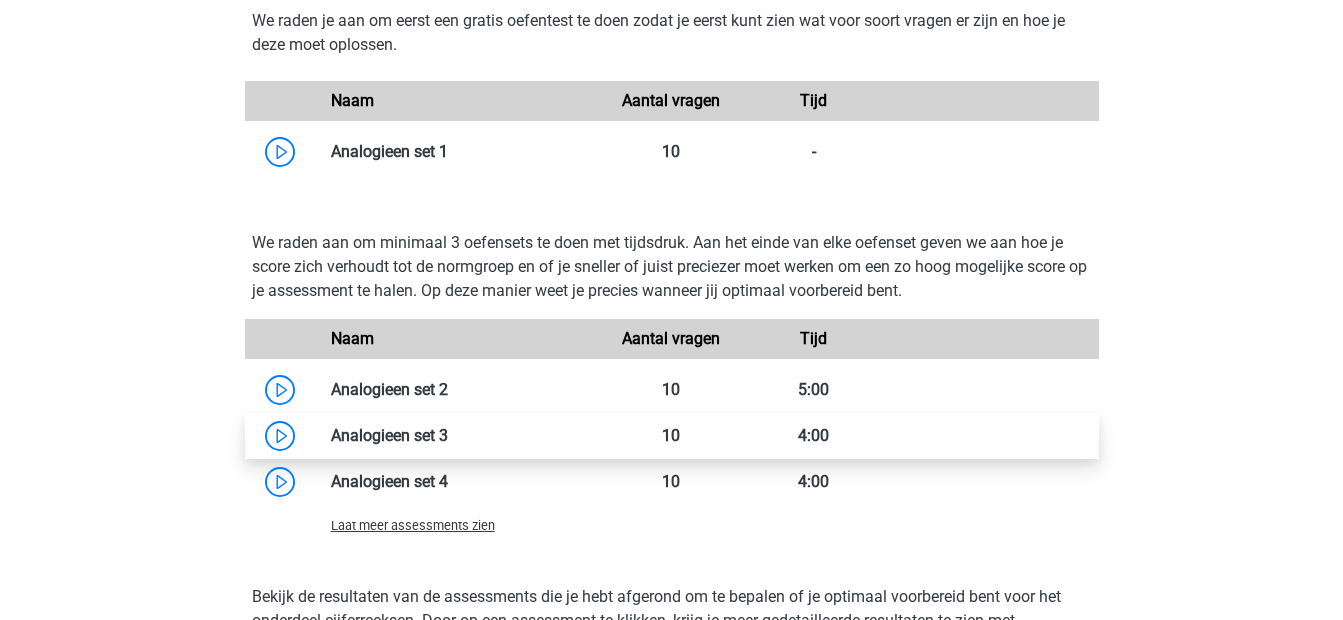 click at bounding box center [448, 435] 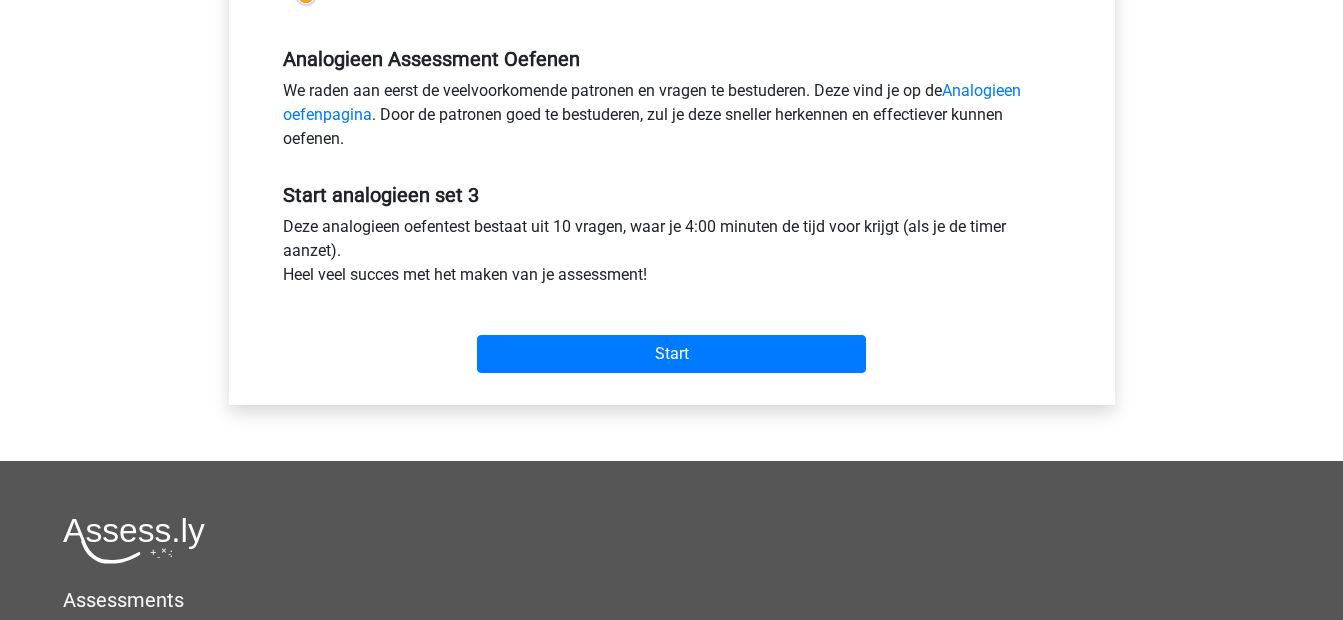 scroll, scrollTop: 600, scrollLeft: 0, axis: vertical 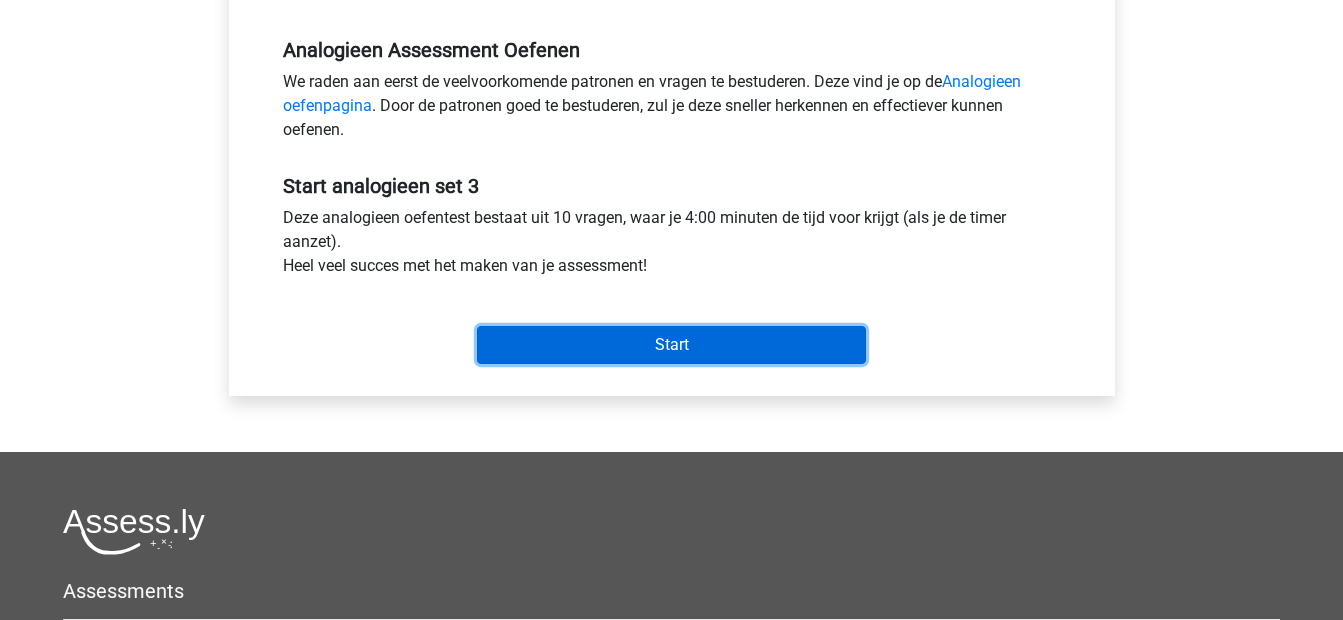 click on "Start" at bounding box center (671, 345) 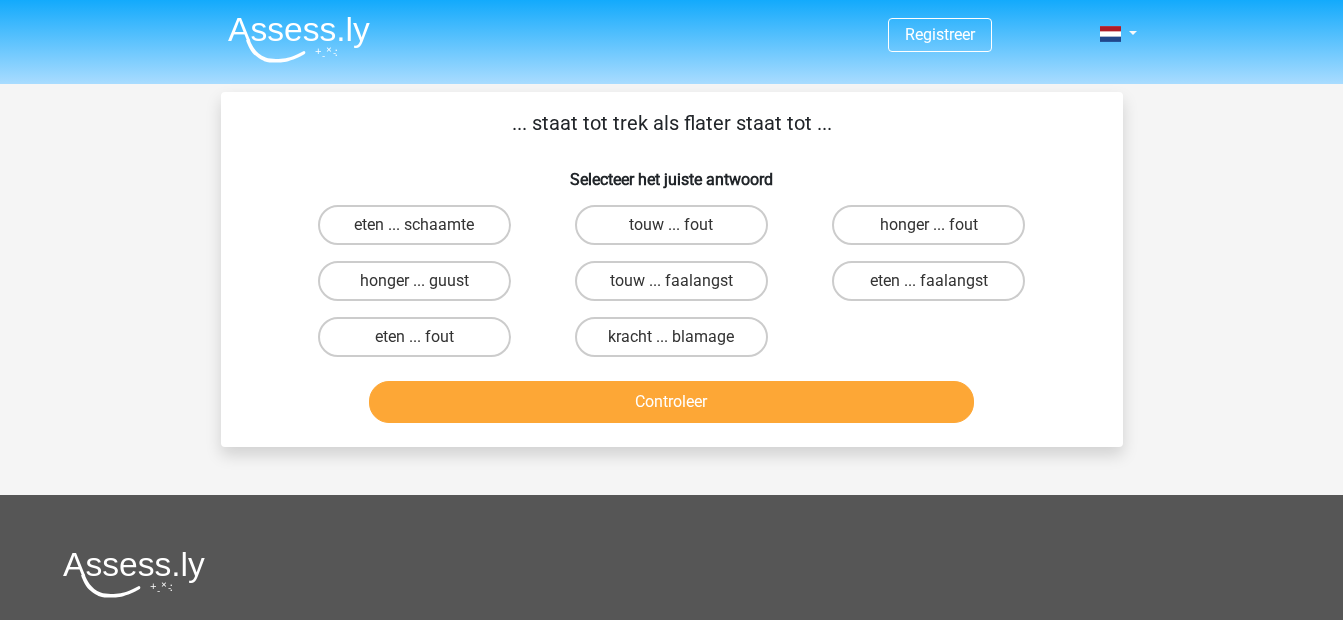 scroll, scrollTop: 0, scrollLeft: 0, axis: both 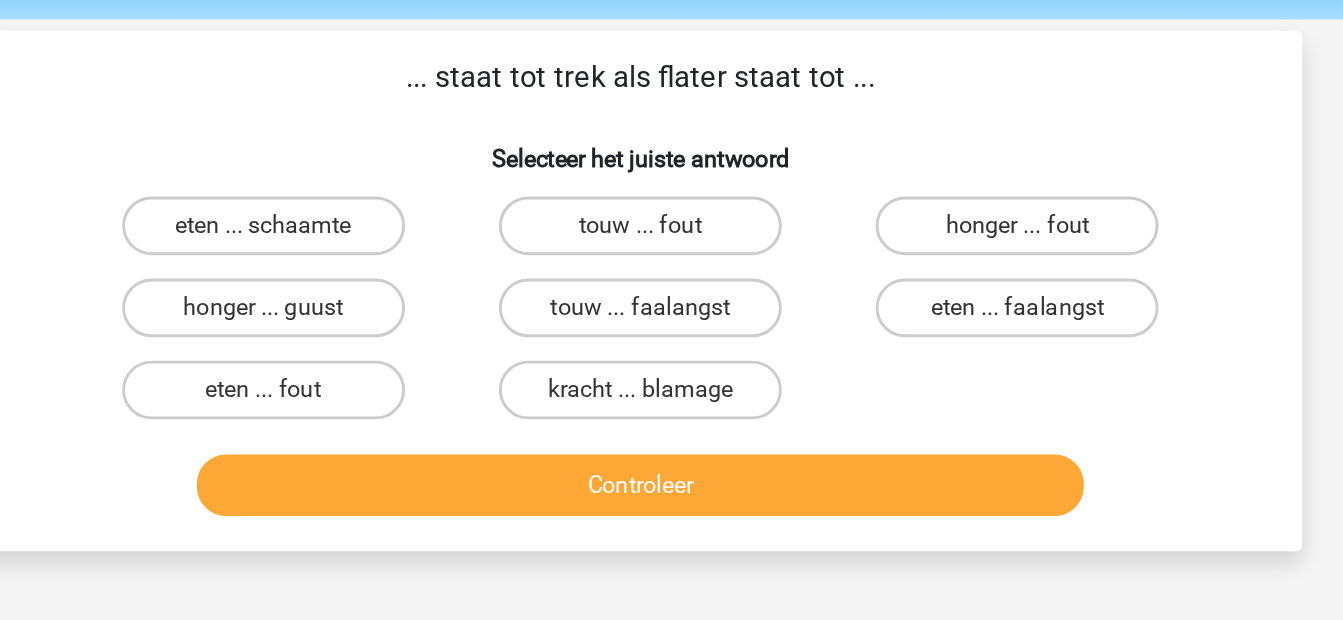 click on "Selecteer het juiste antwoord" at bounding box center (672, 171) 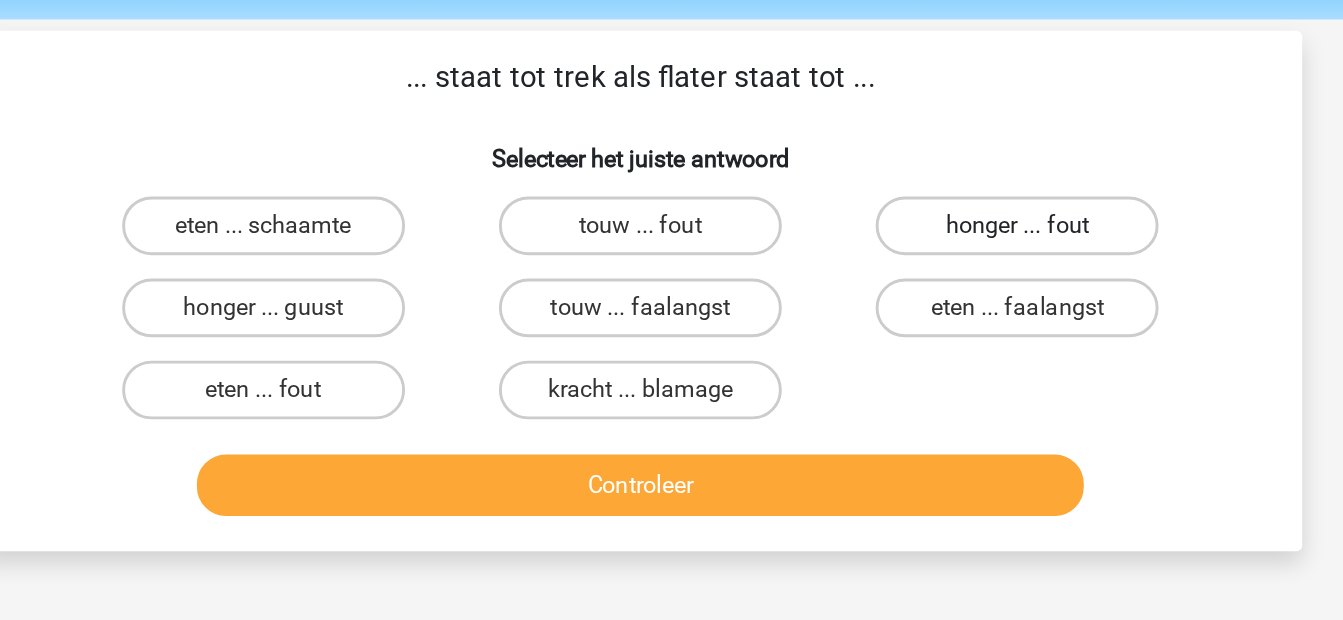 click on "honger ... fout" at bounding box center (928, 225) 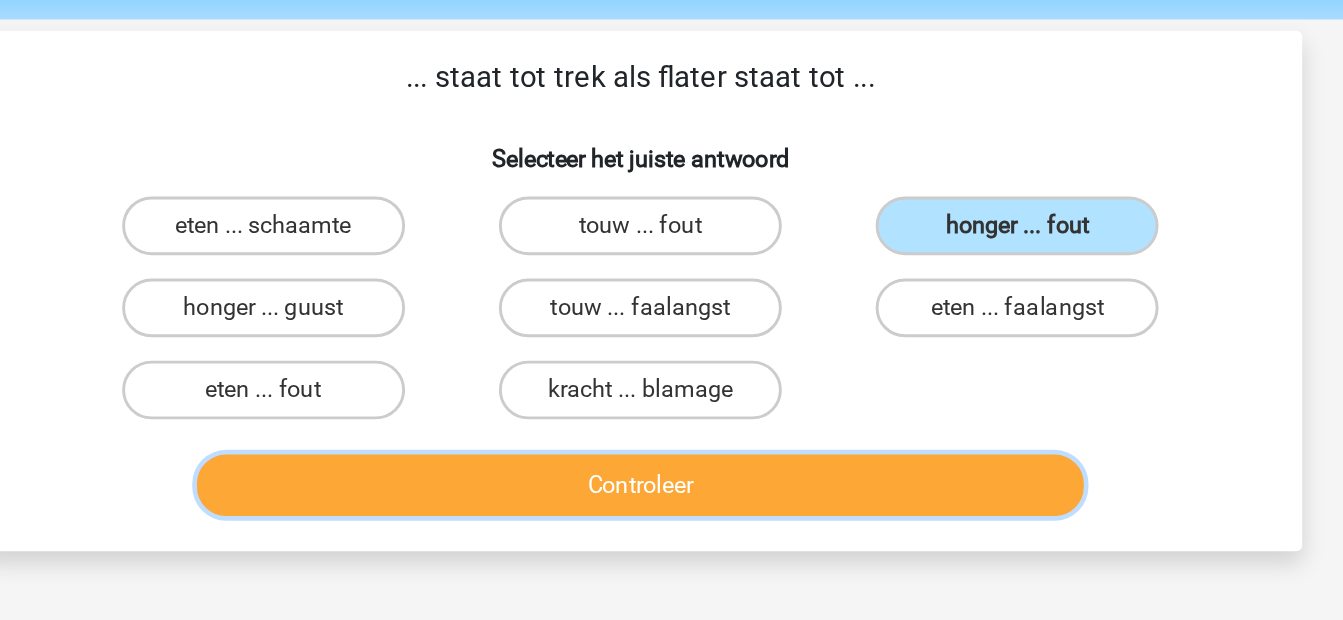 click on "Controleer" at bounding box center [671, 402] 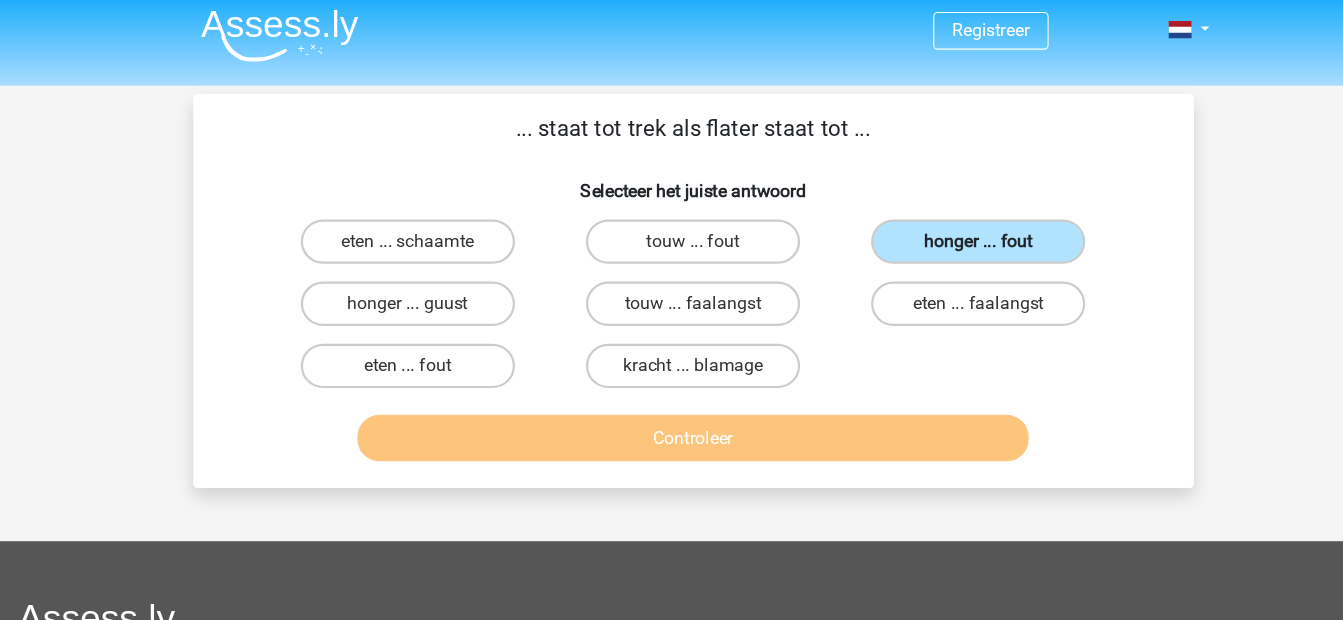 click on "honger ... fout" at bounding box center [928, 225] 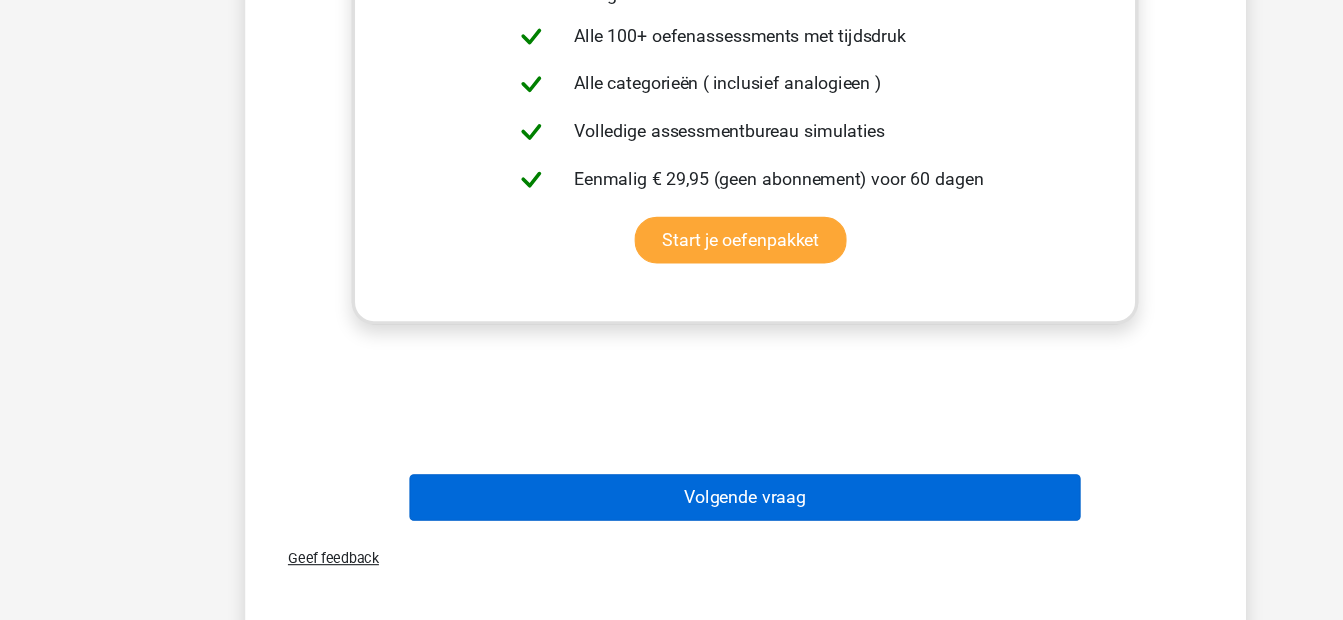 scroll, scrollTop: 540, scrollLeft: 0, axis: vertical 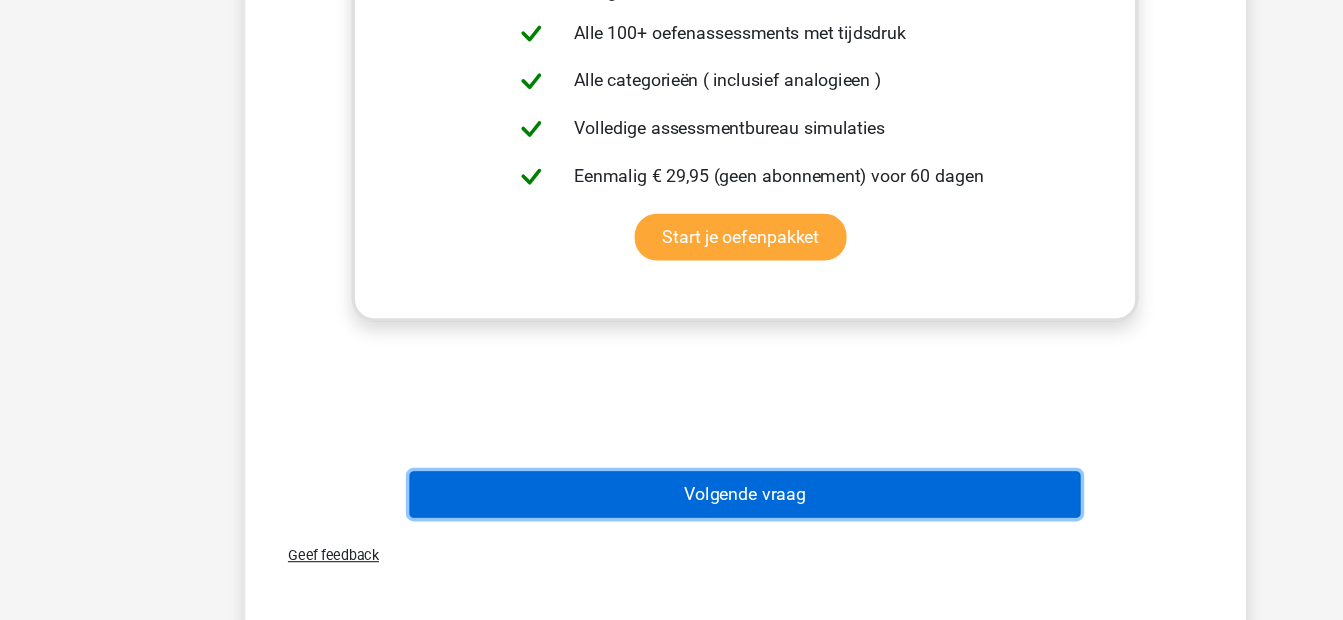 click on "Volgende vraag" at bounding box center (671, 506) 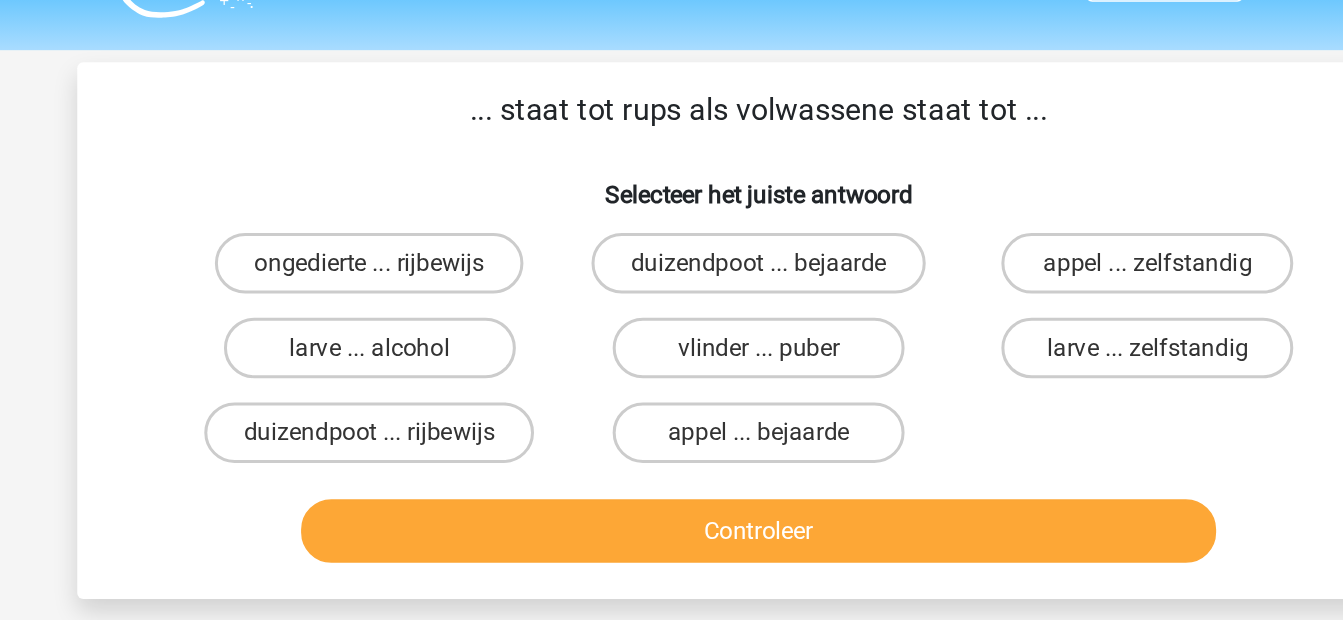 scroll, scrollTop: 47, scrollLeft: 0, axis: vertical 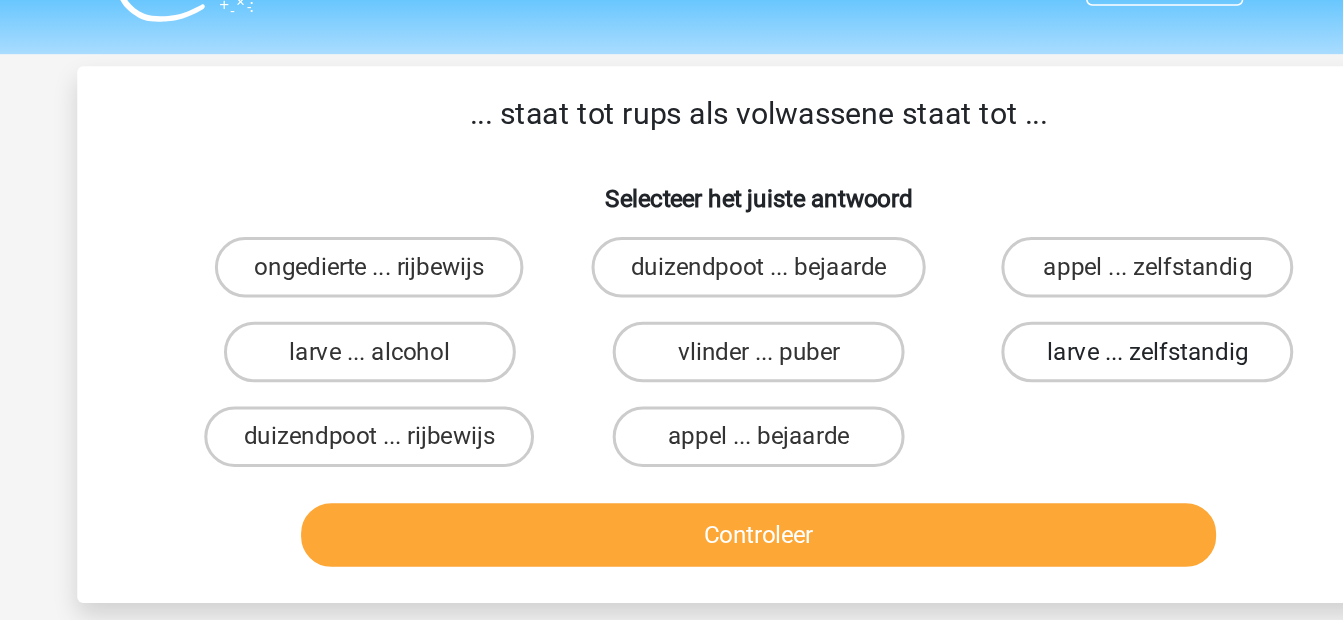 click on "larve ... zelfstandig" at bounding box center [928, 234] 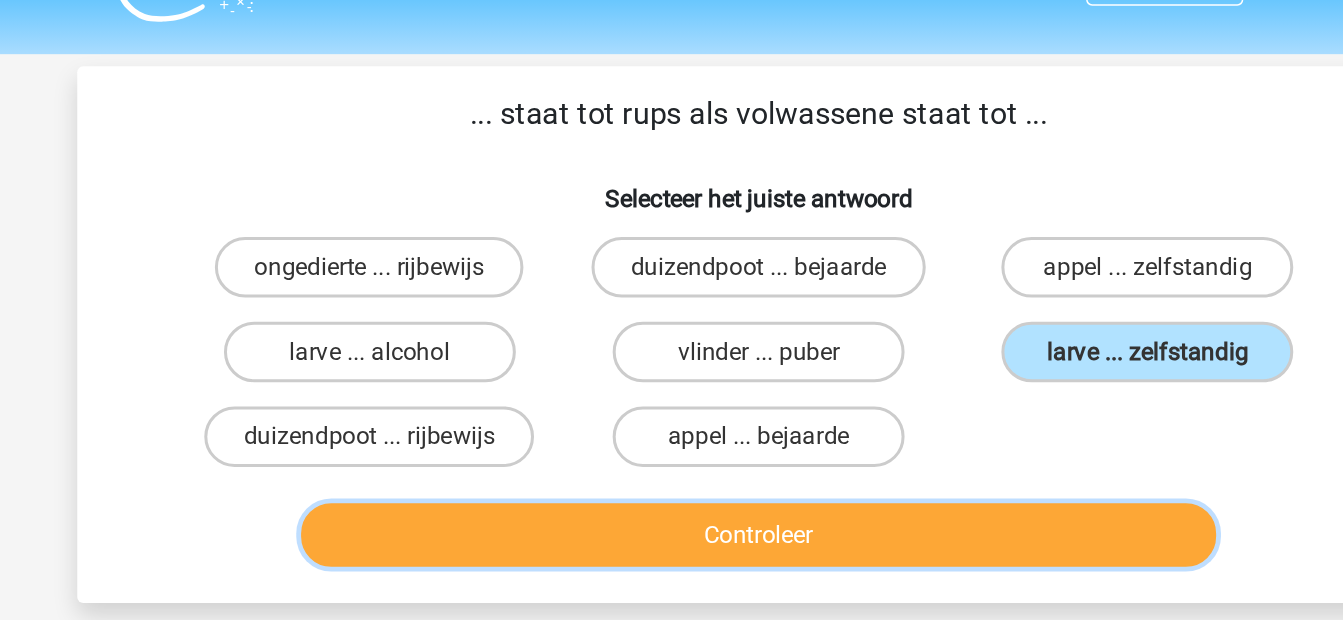 click on "Controleer" at bounding box center [671, 355] 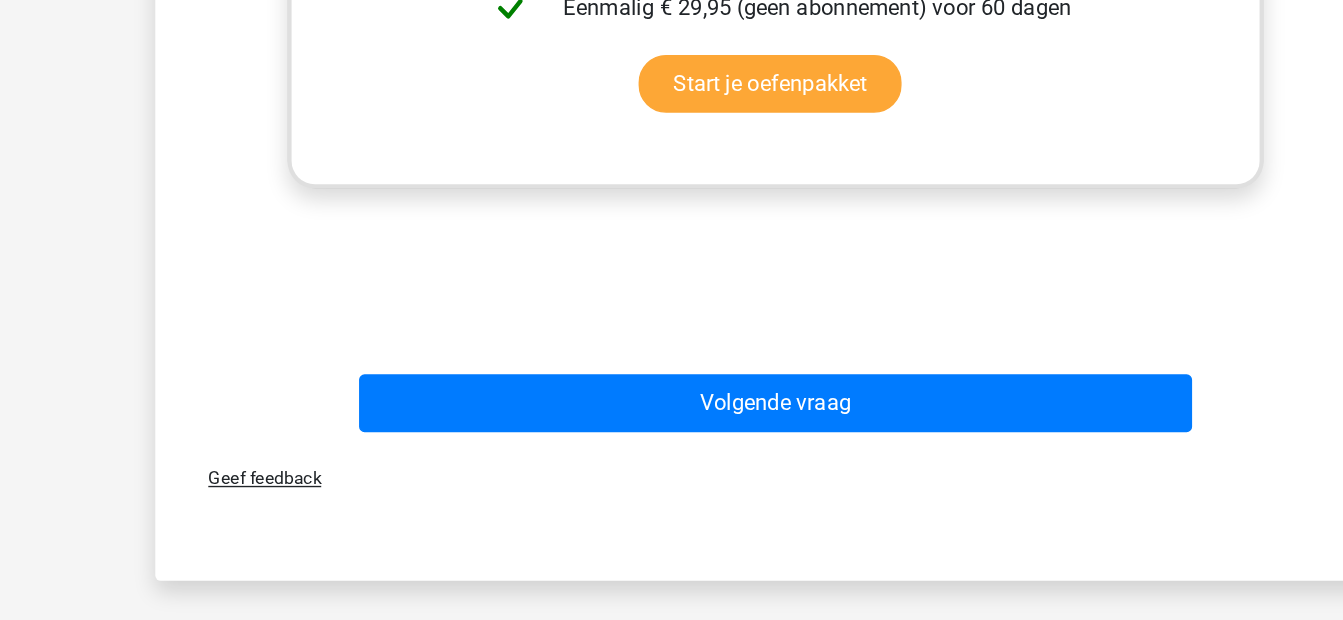 scroll, scrollTop: 586, scrollLeft: 0, axis: vertical 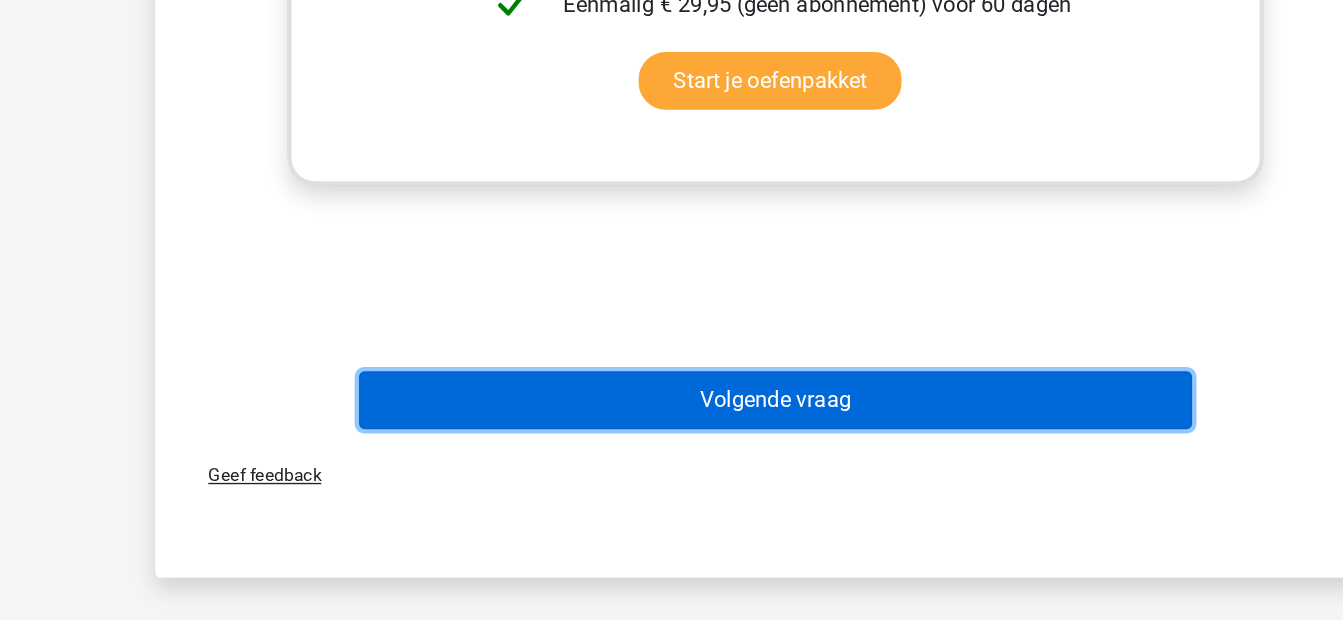 click on "Volgende vraag" at bounding box center [671, 460] 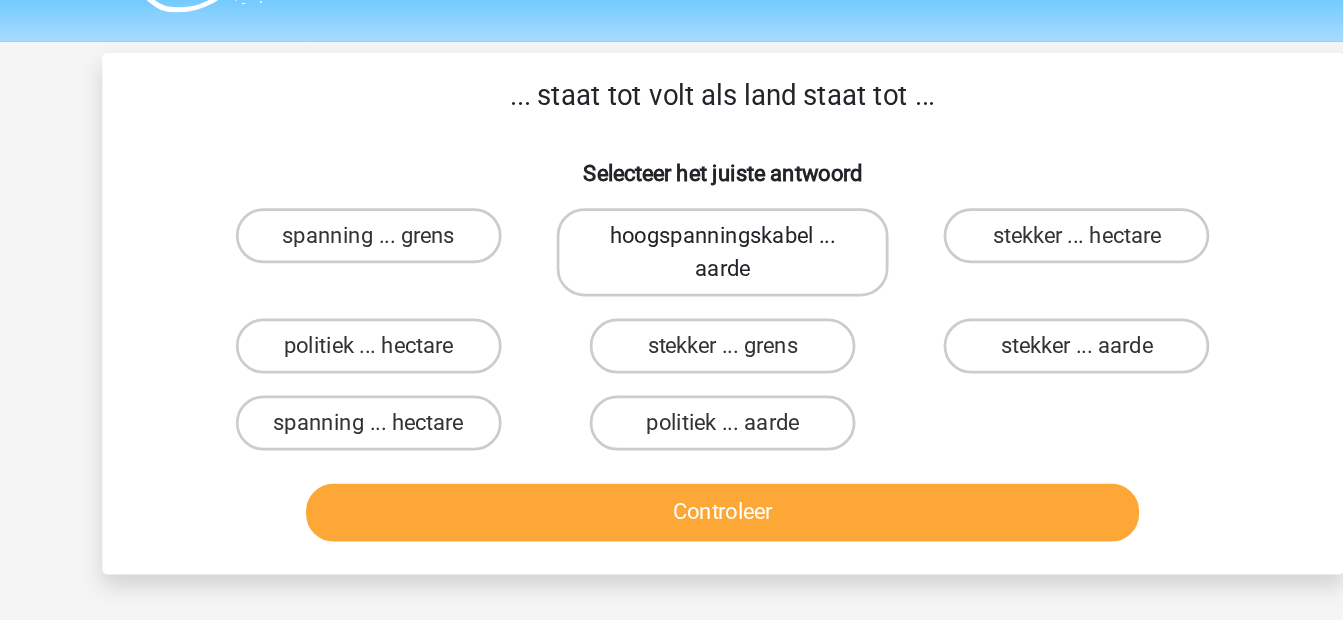 scroll, scrollTop: 52, scrollLeft: 0, axis: vertical 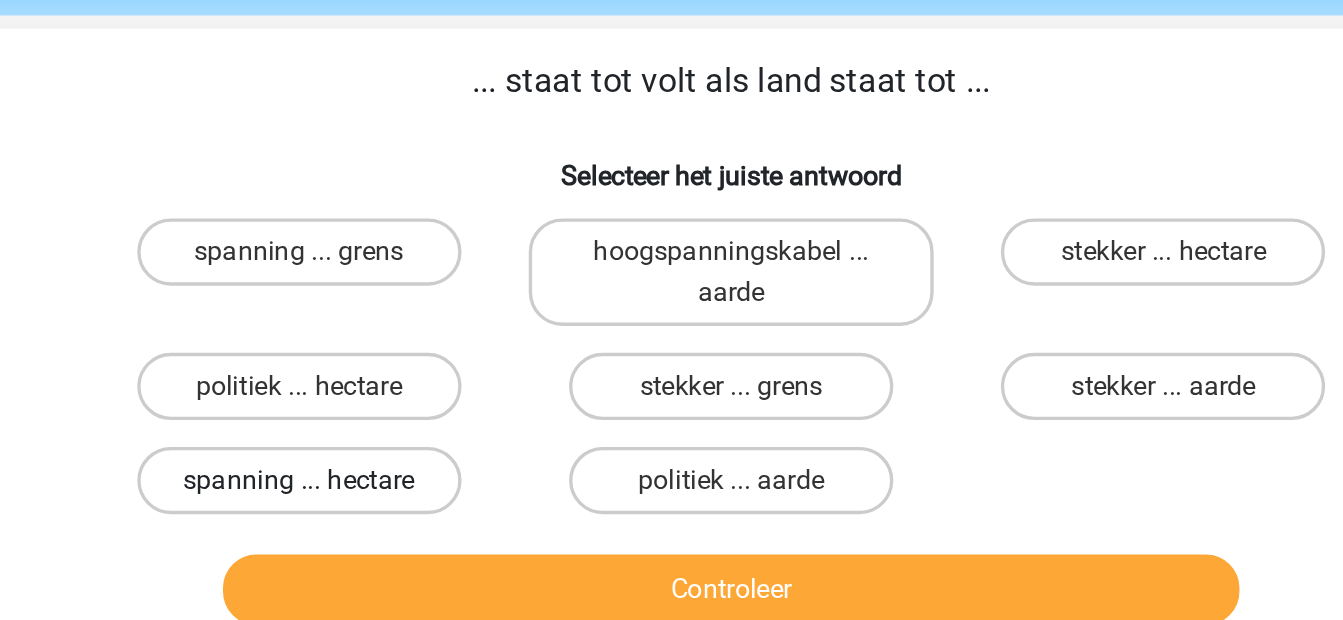 click on "spanning ... hectare" at bounding box center (414, 309) 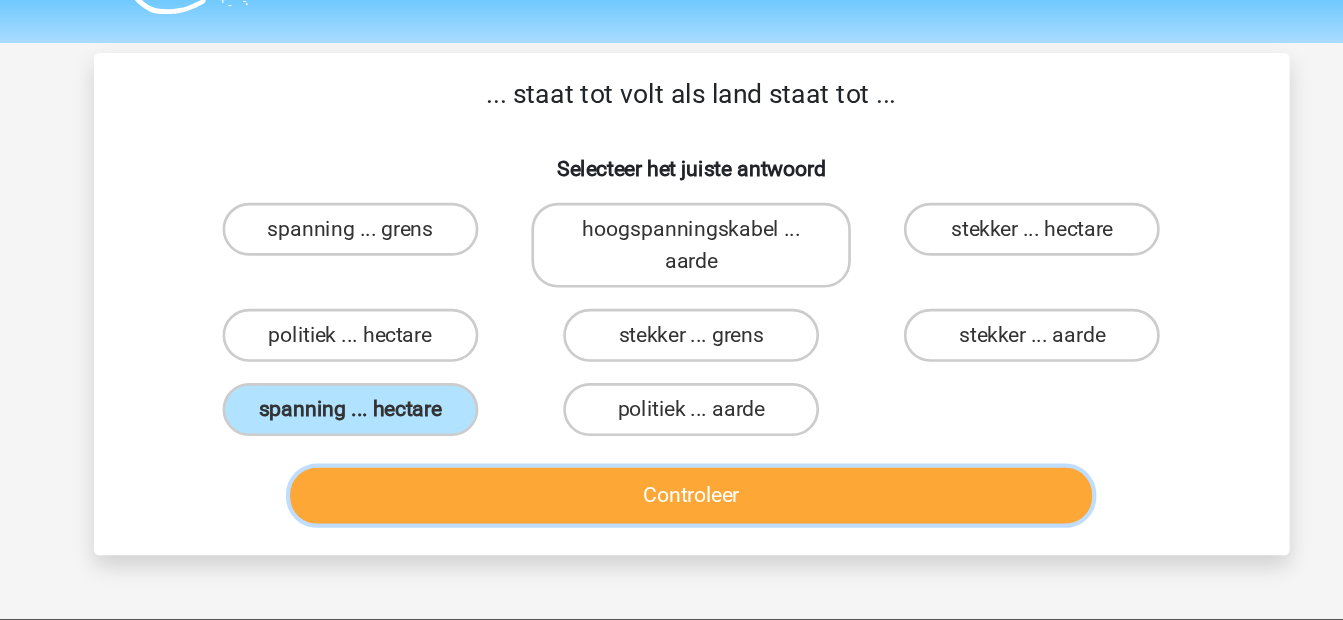 click on "Controleer" at bounding box center [671, 374] 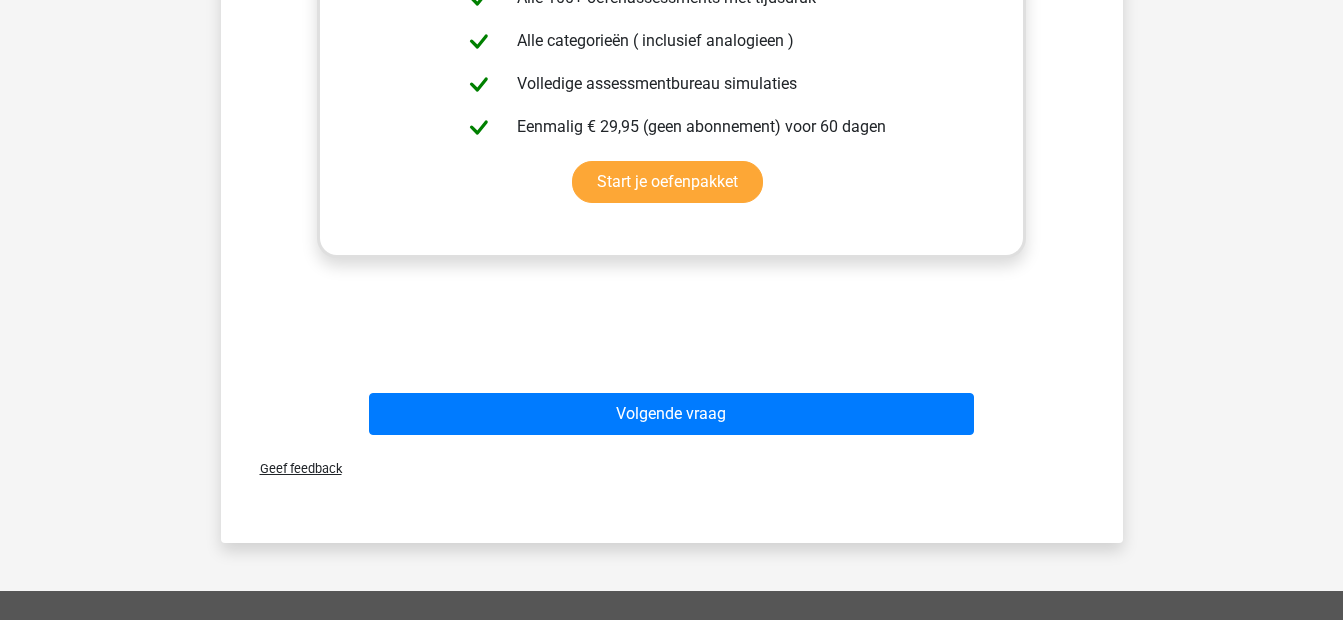 scroll, scrollTop: 675, scrollLeft: 0, axis: vertical 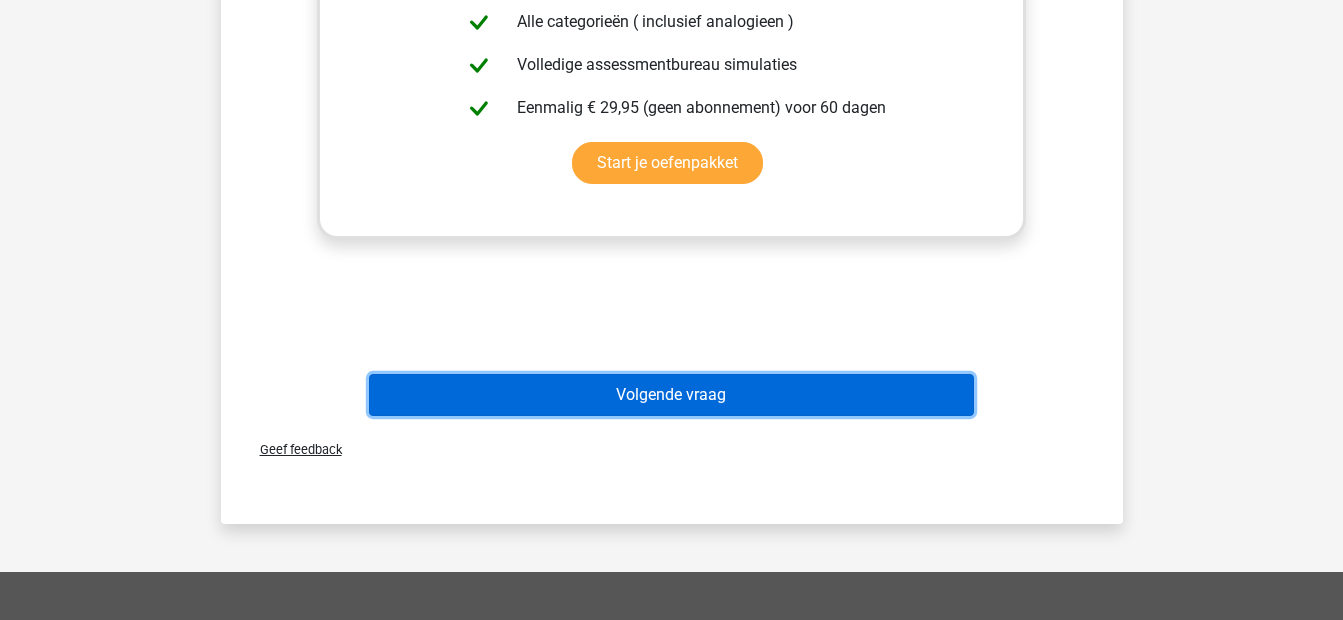 click on "Volgende vraag" at bounding box center [671, 395] 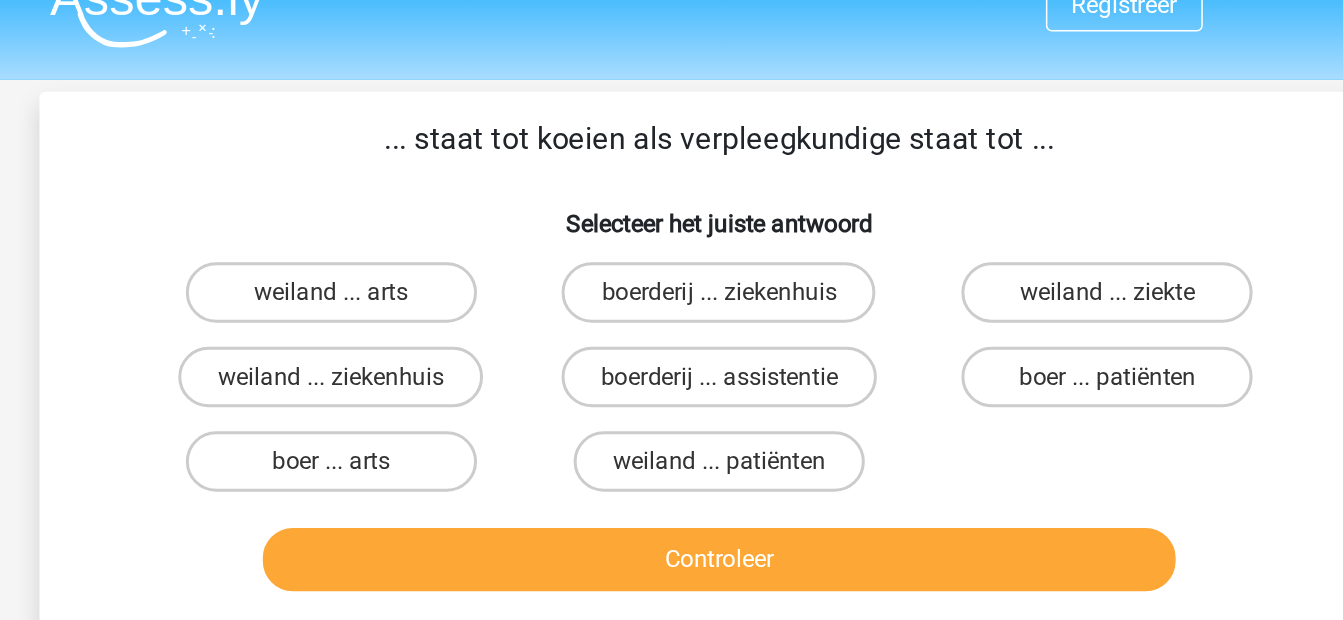 scroll, scrollTop: 30, scrollLeft: 0, axis: vertical 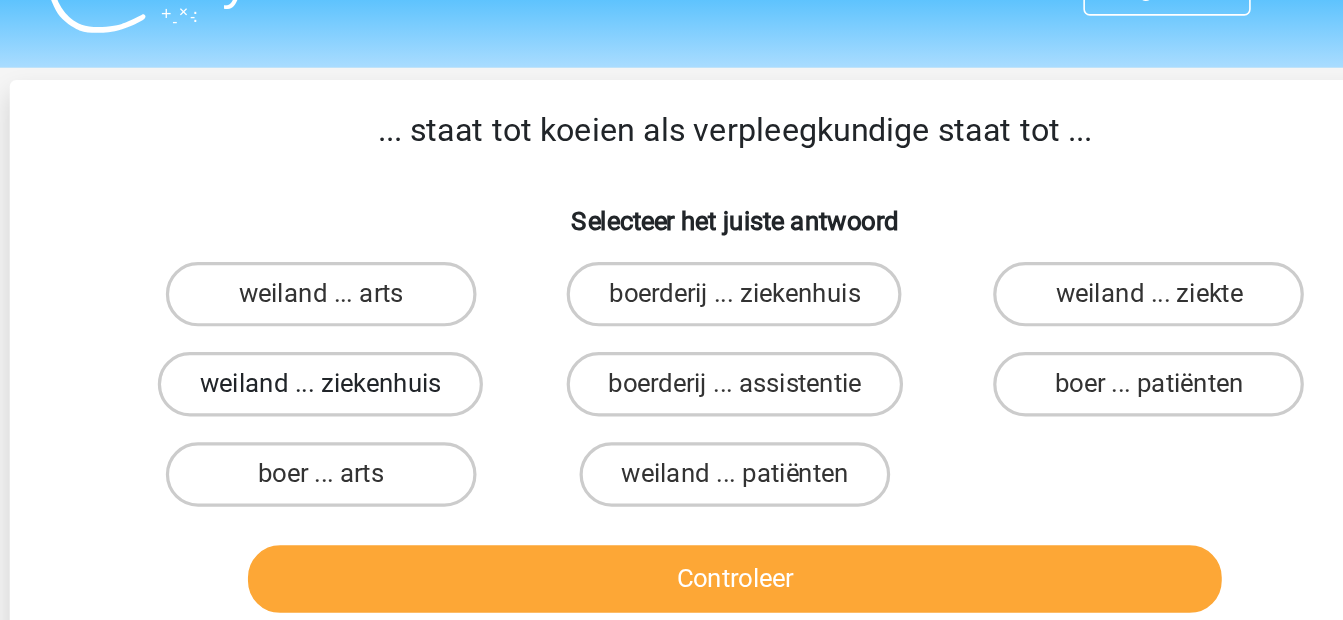 click on "weiland ... ziekenhuis" at bounding box center (414, 251) 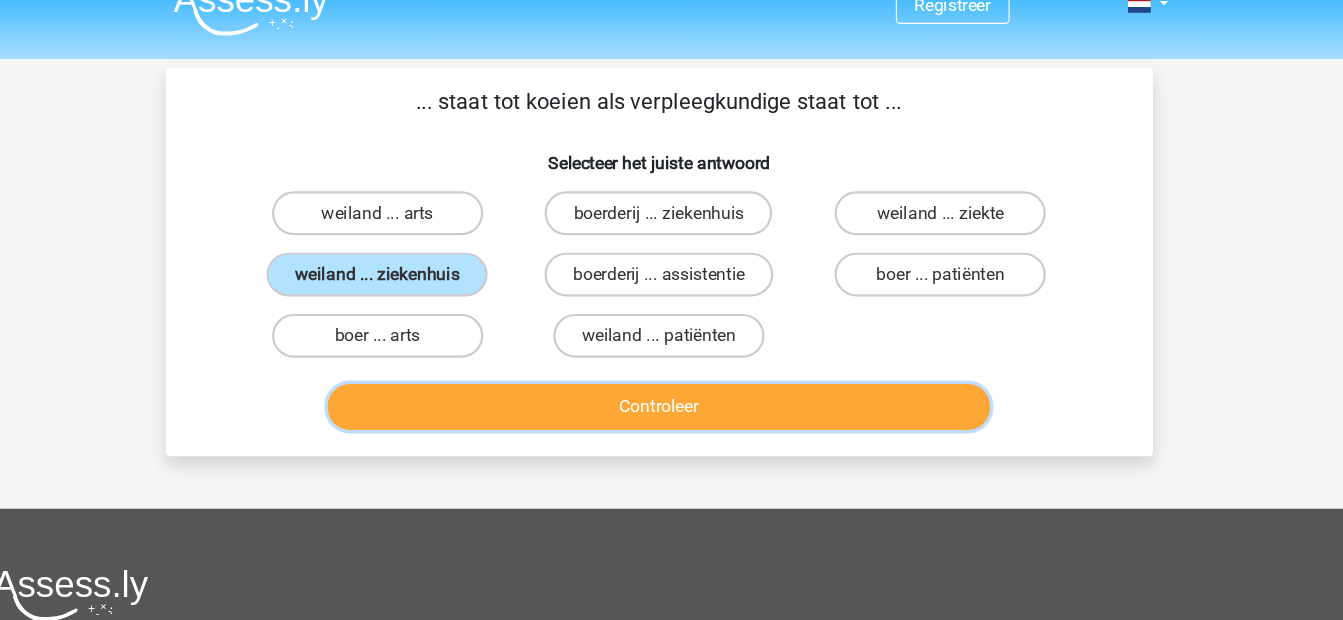 click on "Controleer" at bounding box center [671, 372] 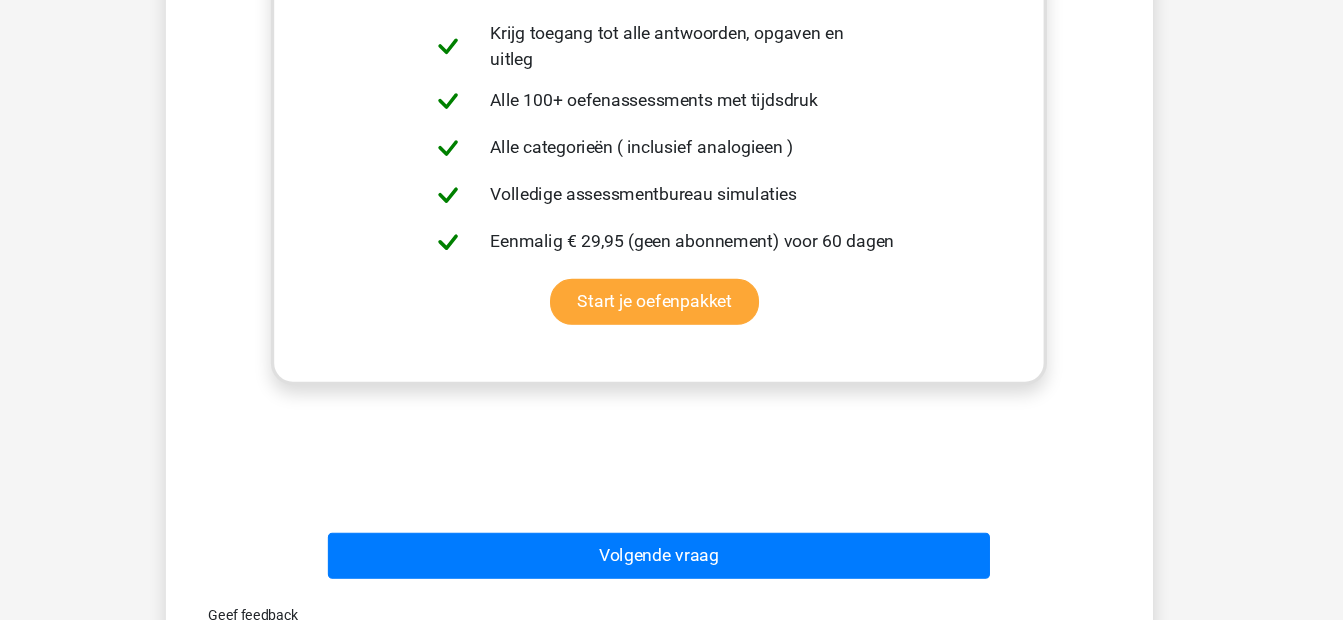 scroll, scrollTop: 488, scrollLeft: 0, axis: vertical 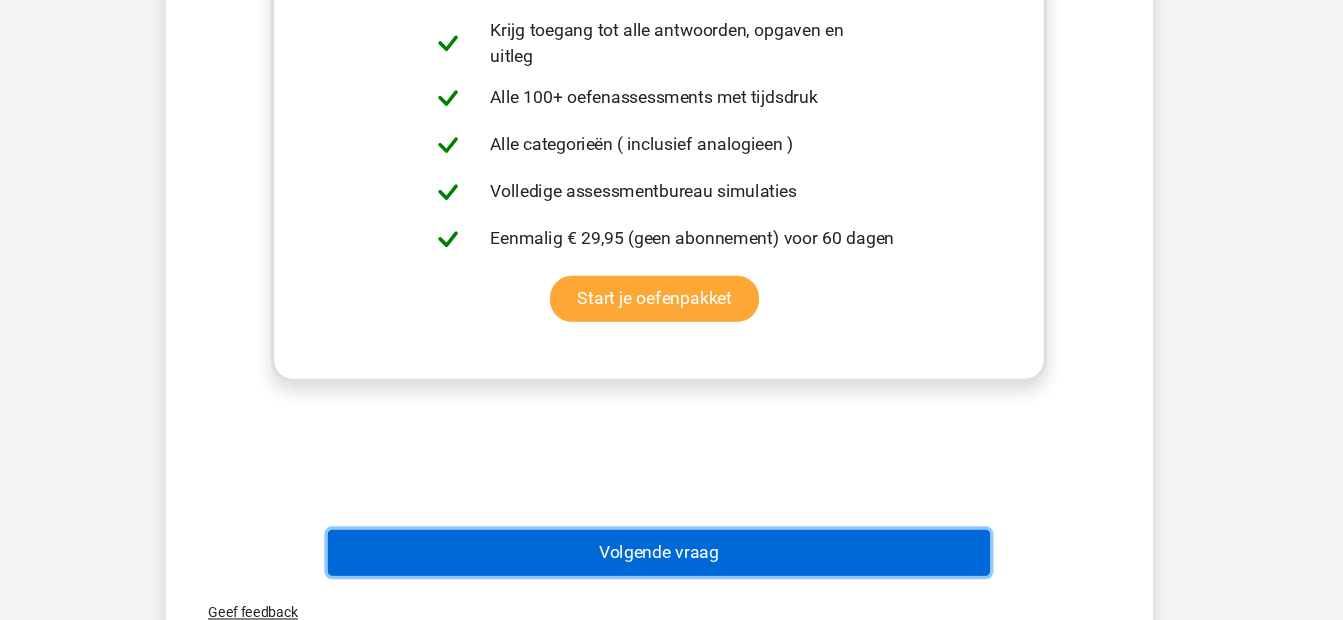 click on "Volgende vraag" at bounding box center [671, 558] 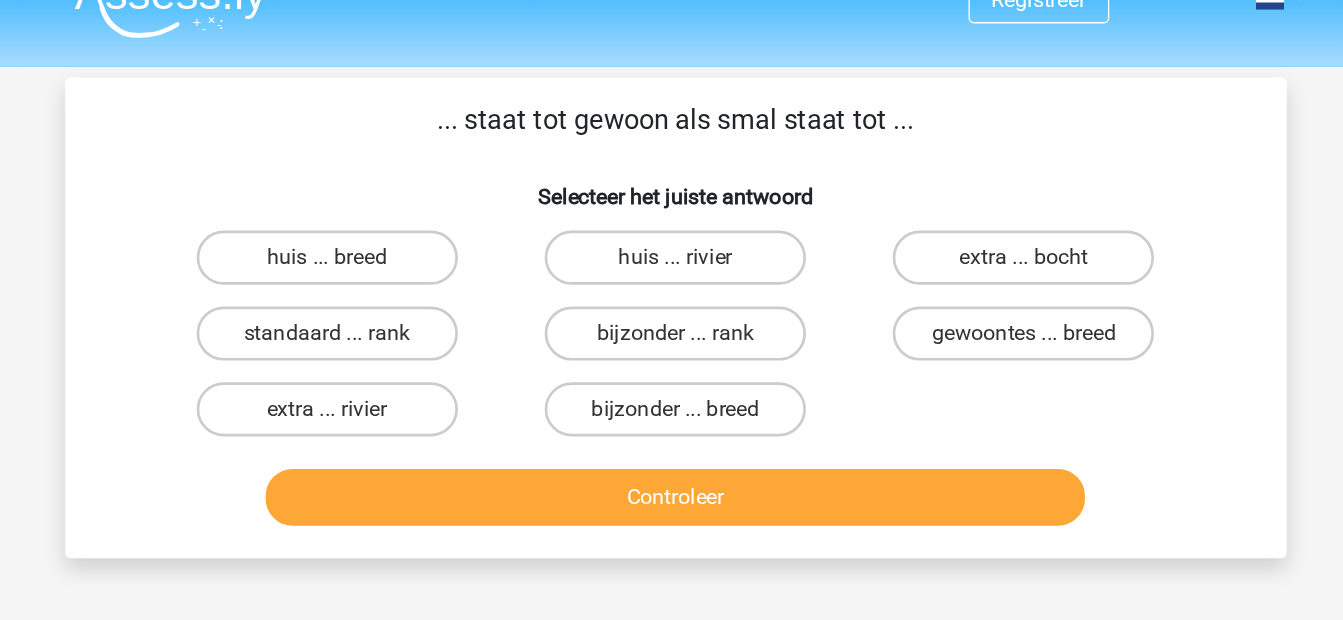 scroll, scrollTop: 34, scrollLeft: 0, axis: vertical 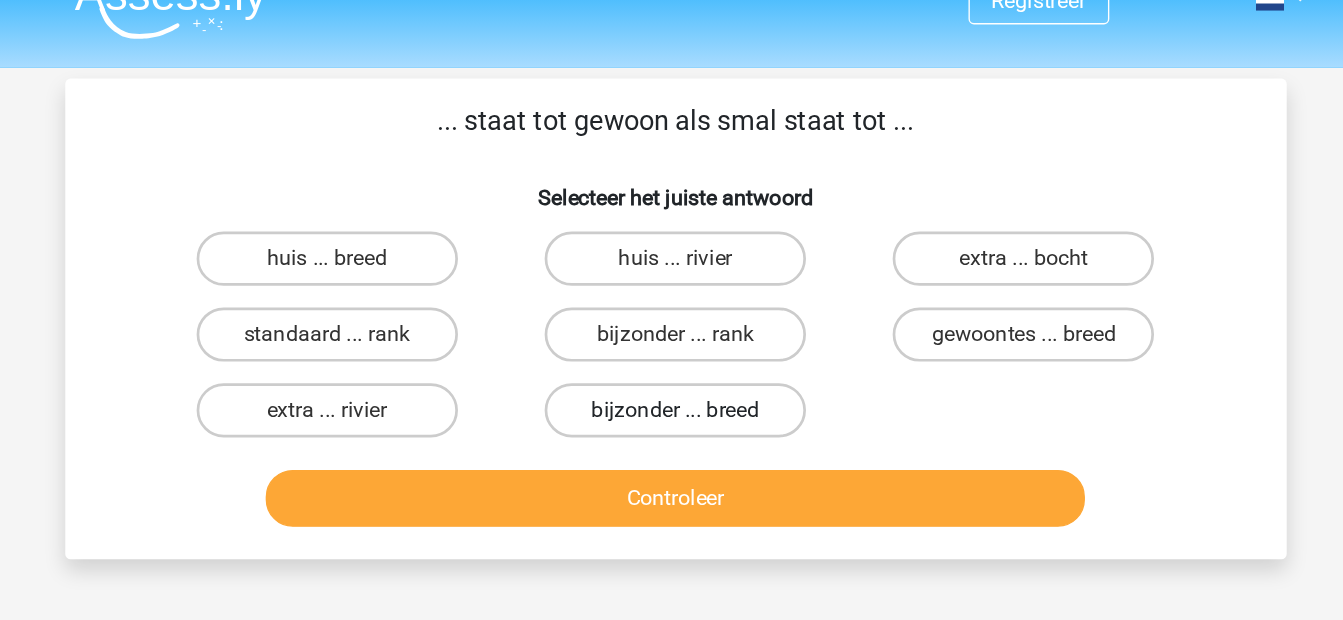 click on "bijzonder ... breed" at bounding box center [671, 303] 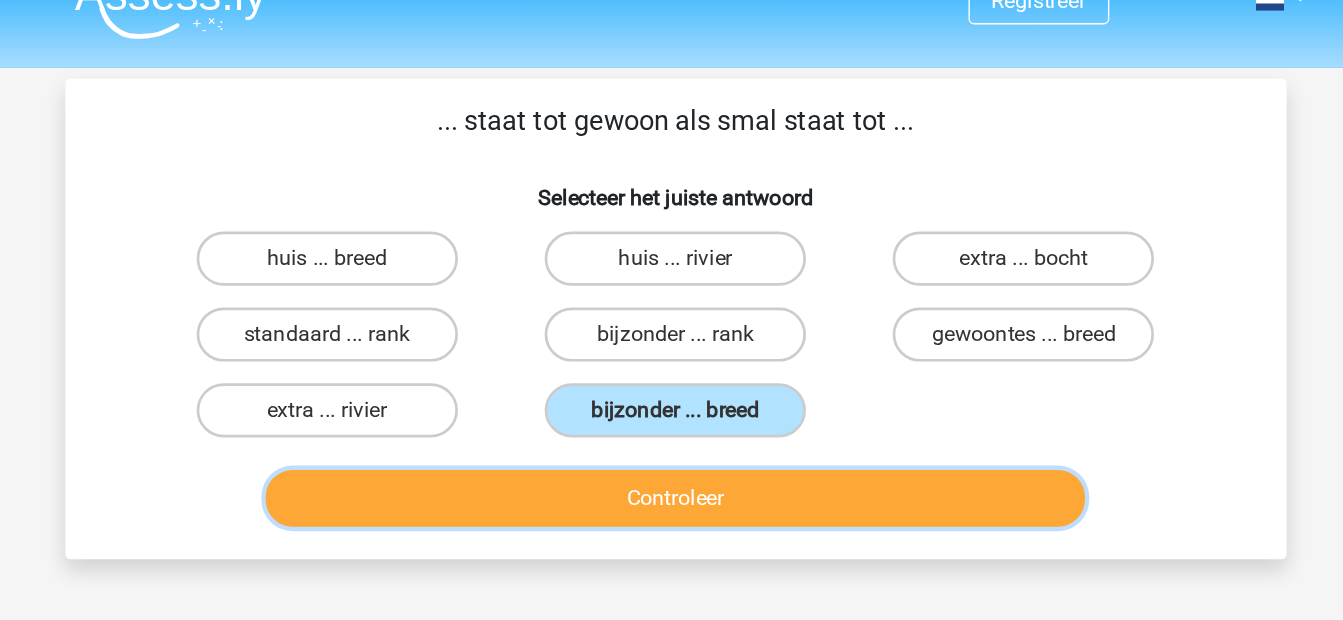 click on "Controleer" at bounding box center [671, 368] 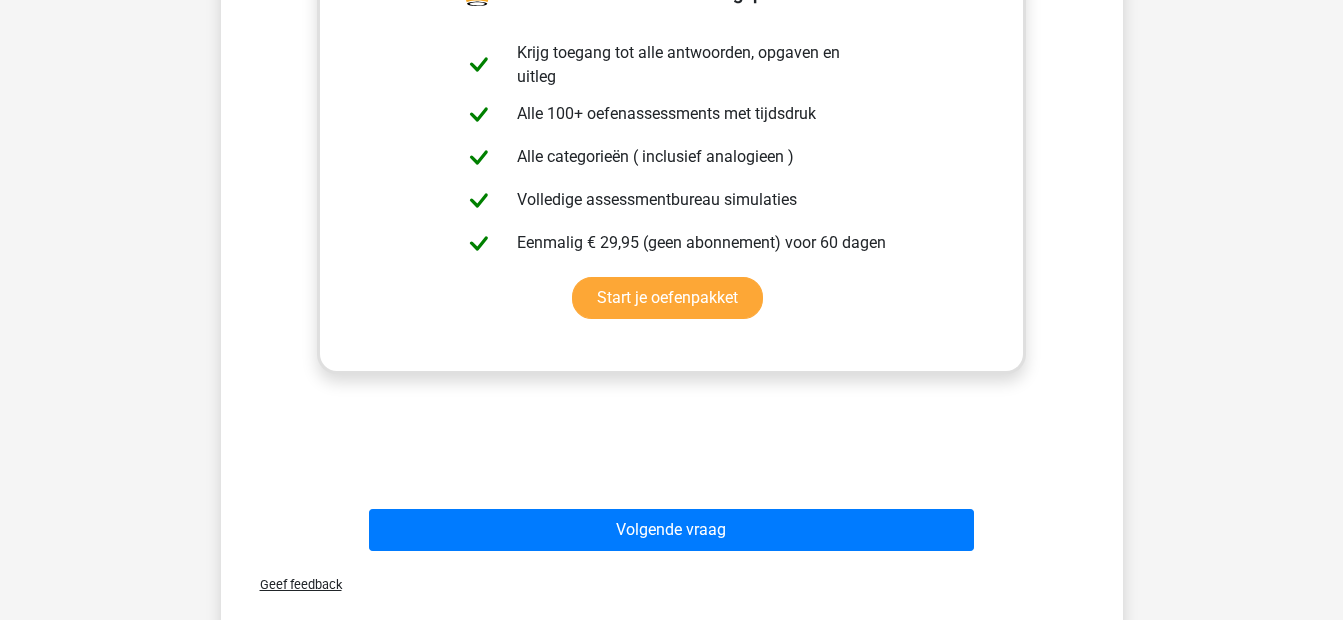 scroll, scrollTop: 567, scrollLeft: 0, axis: vertical 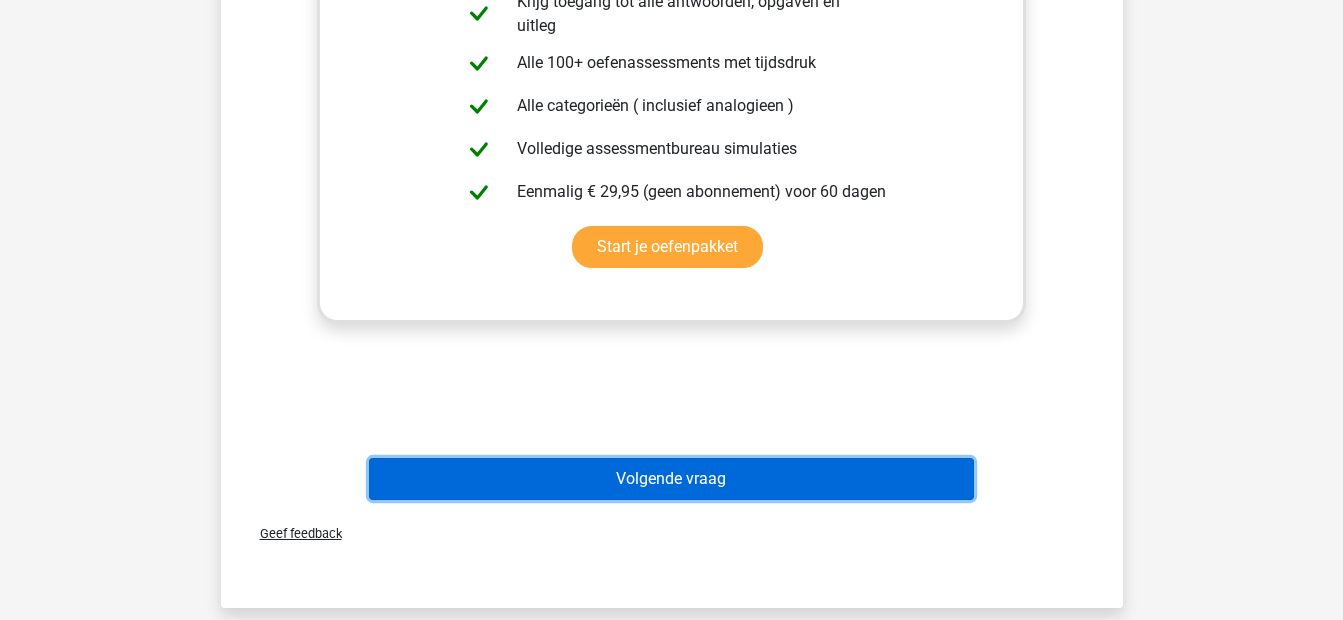 click on "Volgende vraag" at bounding box center (671, 479) 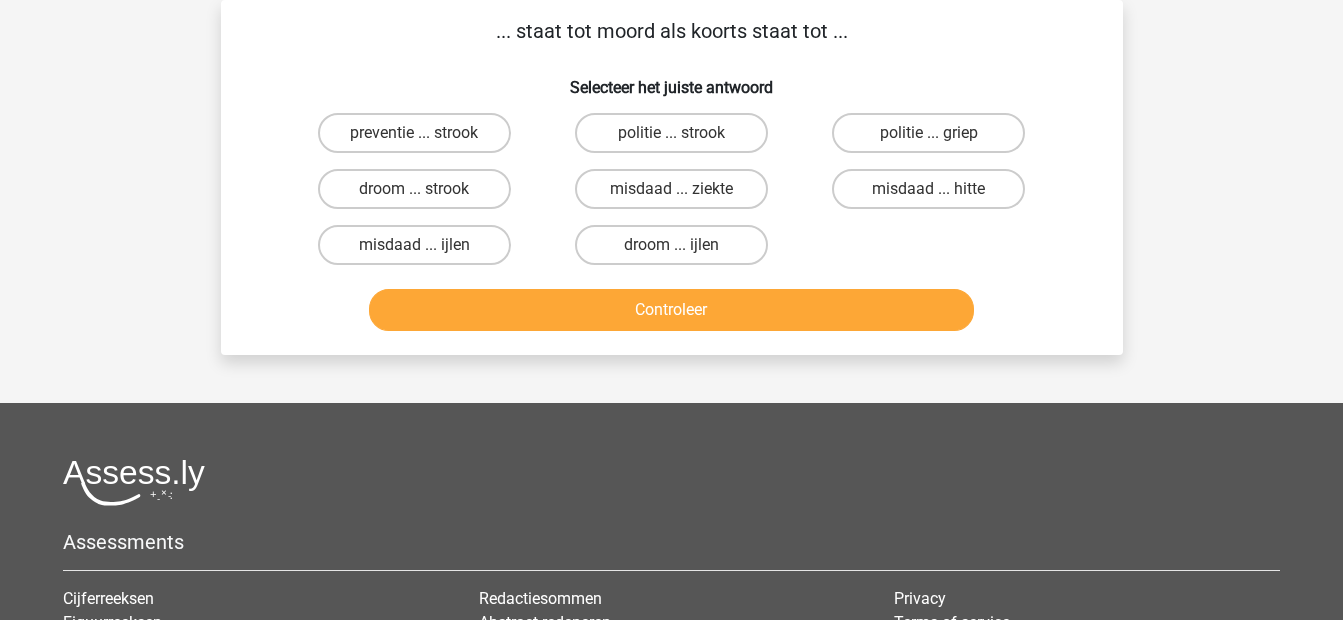 scroll, scrollTop: 0, scrollLeft: 0, axis: both 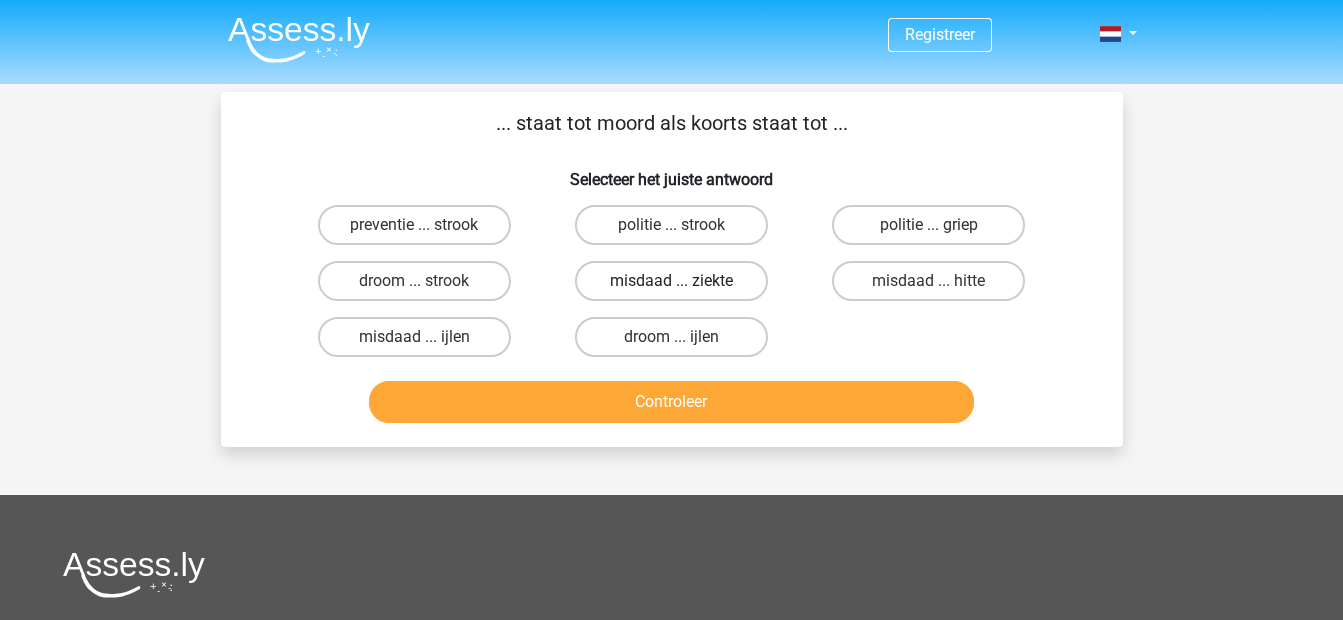 click on "misdaad ... ziekte" at bounding box center (671, 281) 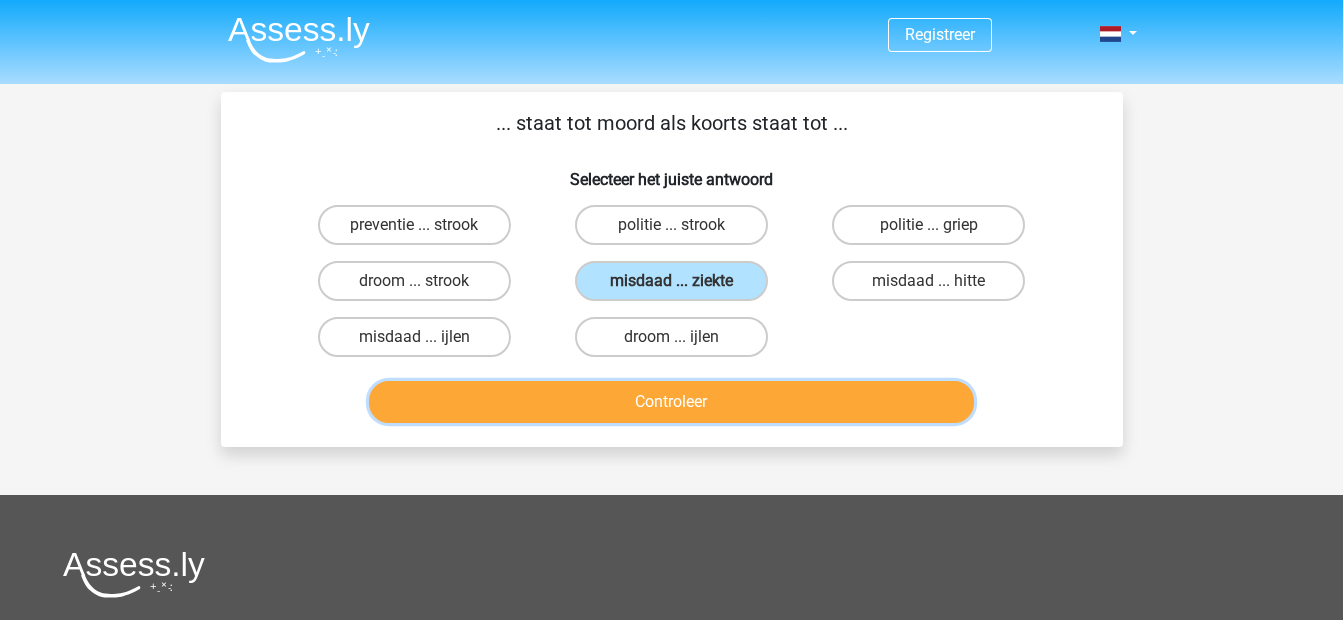 click on "Controleer" at bounding box center [671, 402] 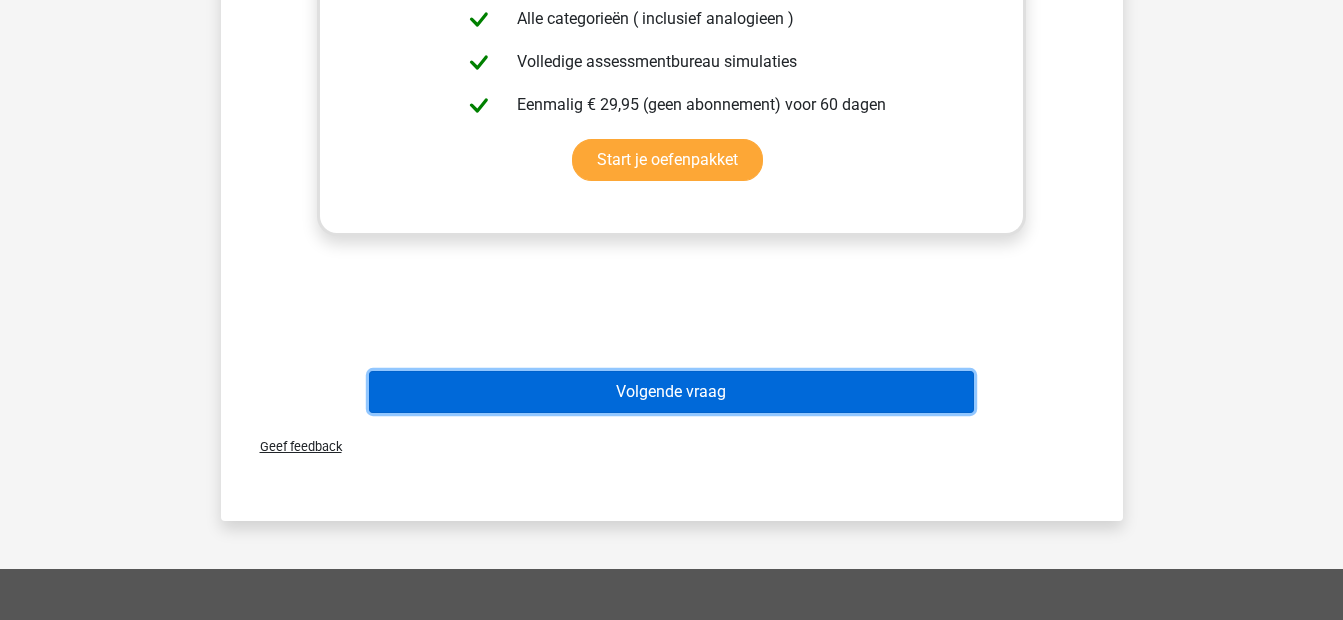 click on "Volgende vraag" at bounding box center [671, 392] 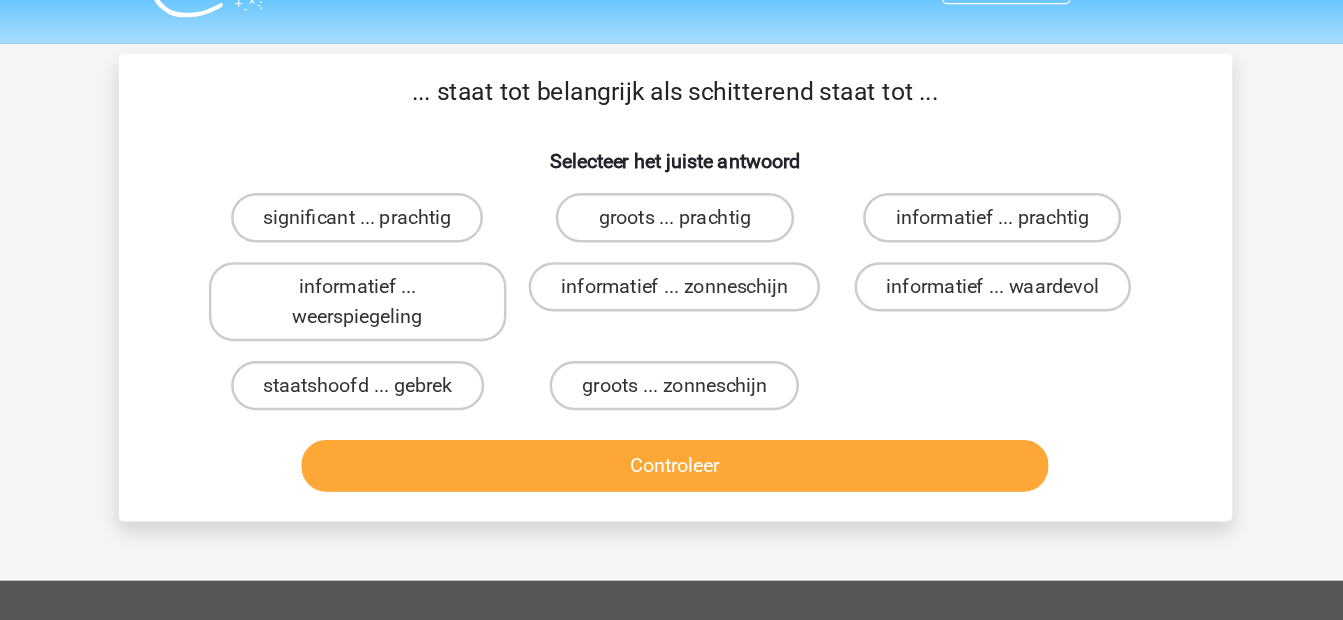 scroll, scrollTop: 48, scrollLeft: 0, axis: vertical 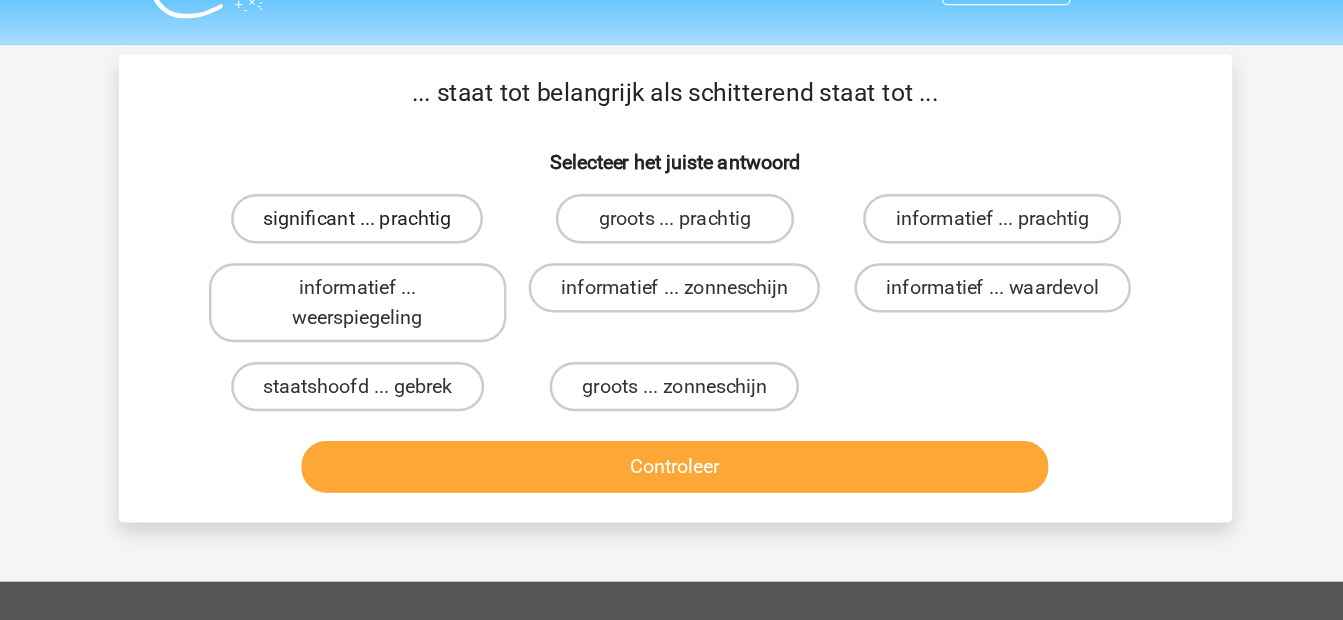 click on "significant ... prachtig" at bounding box center (414, 177) 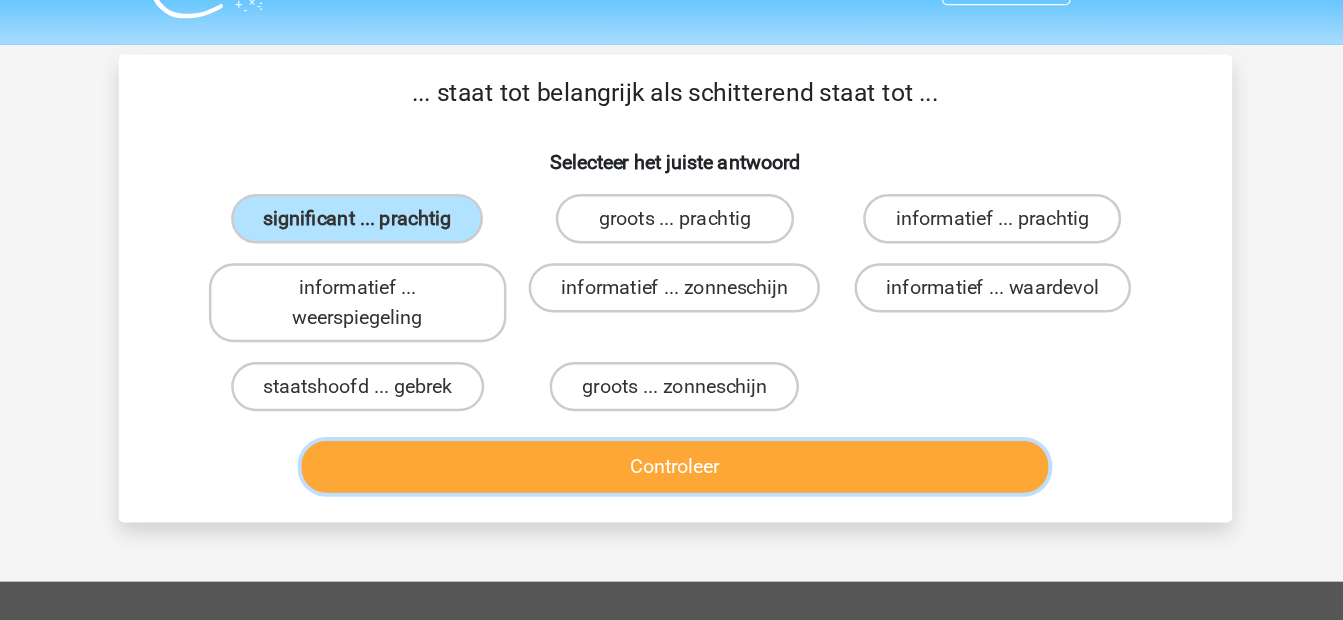 click on "Controleer" at bounding box center [671, 378] 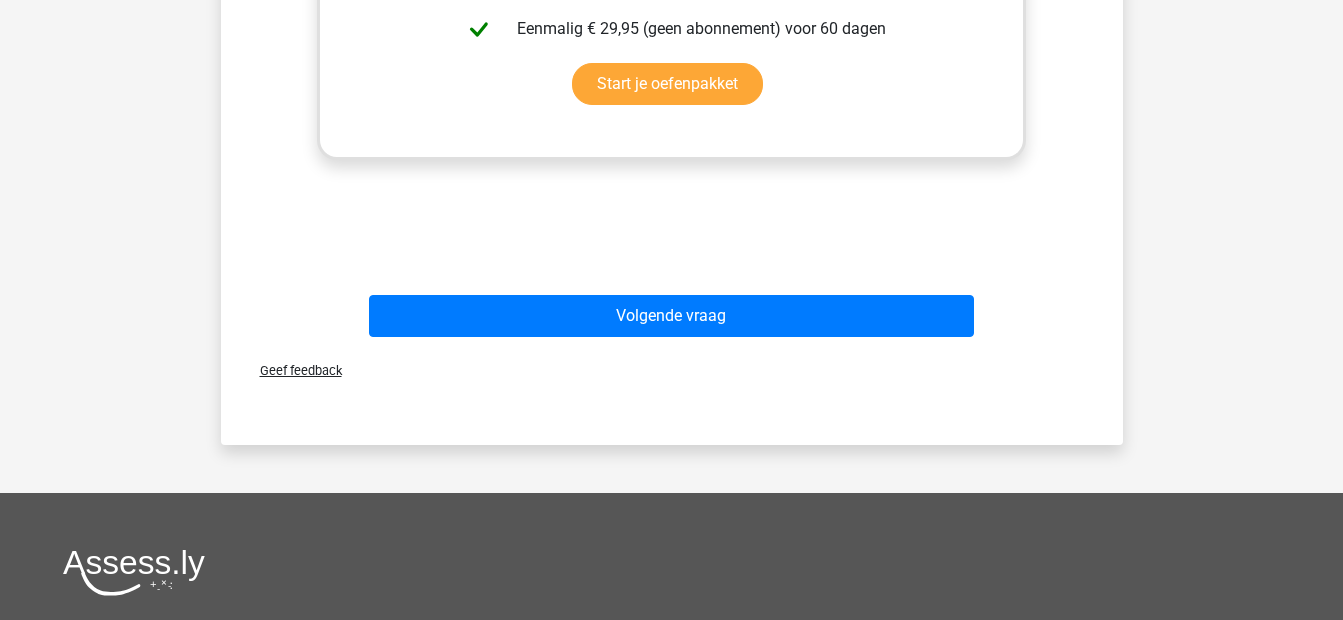 scroll, scrollTop: 757, scrollLeft: 0, axis: vertical 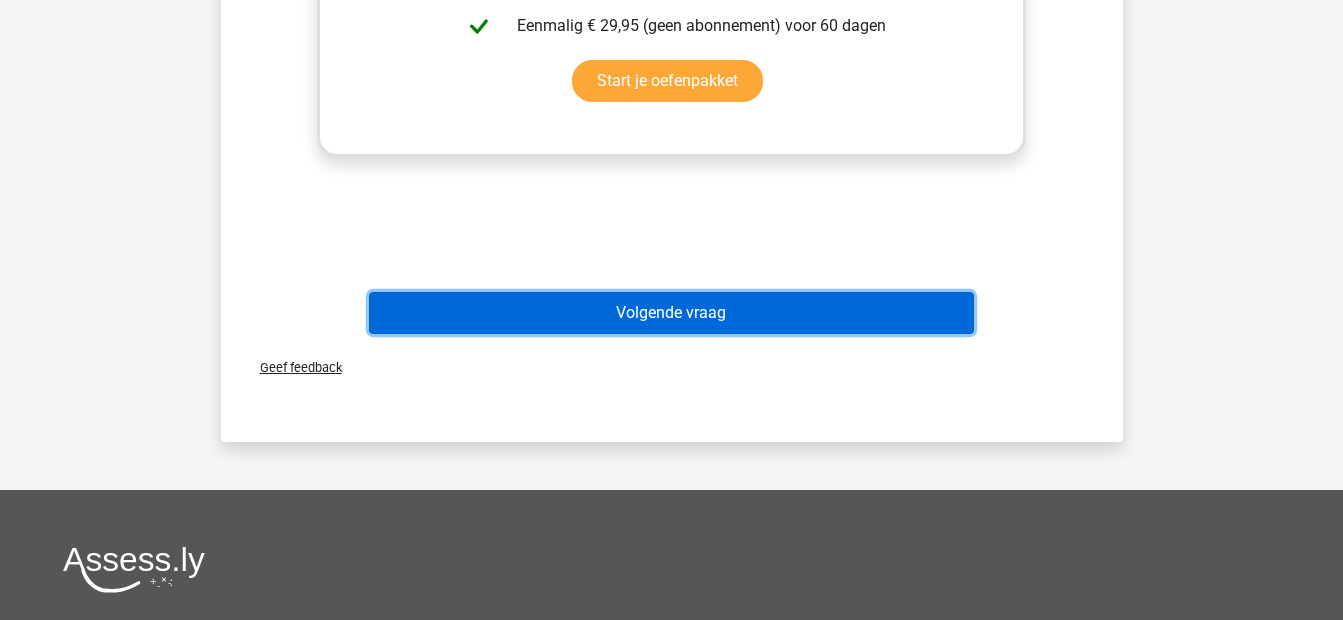 click on "Volgende vraag" at bounding box center (671, 313) 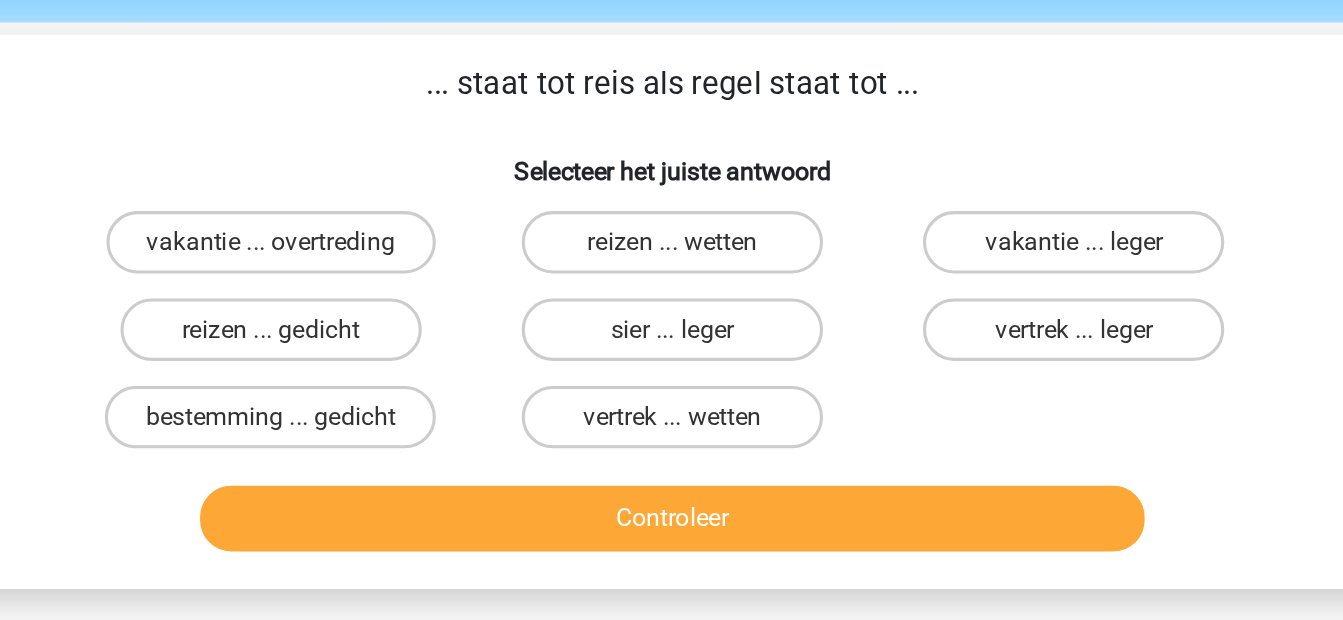 scroll, scrollTop: 66, scrollLeft: 0, axis: vertical 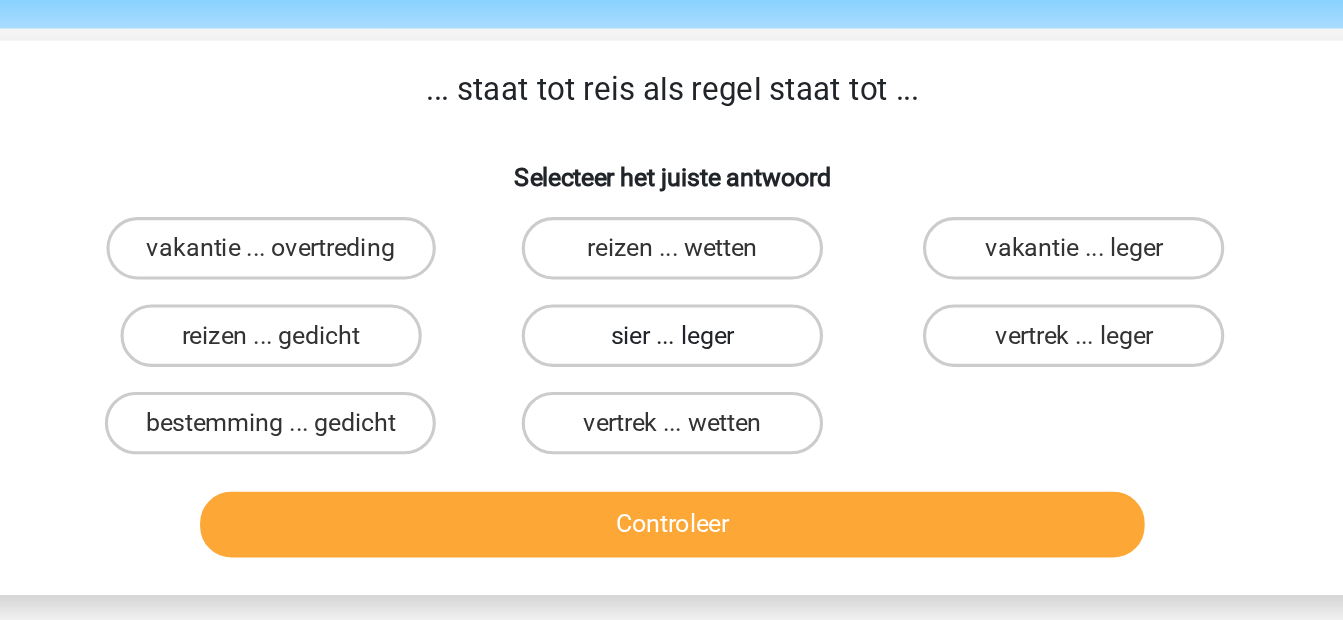 click on "sier ... leger" at bounding box center (671, 215) 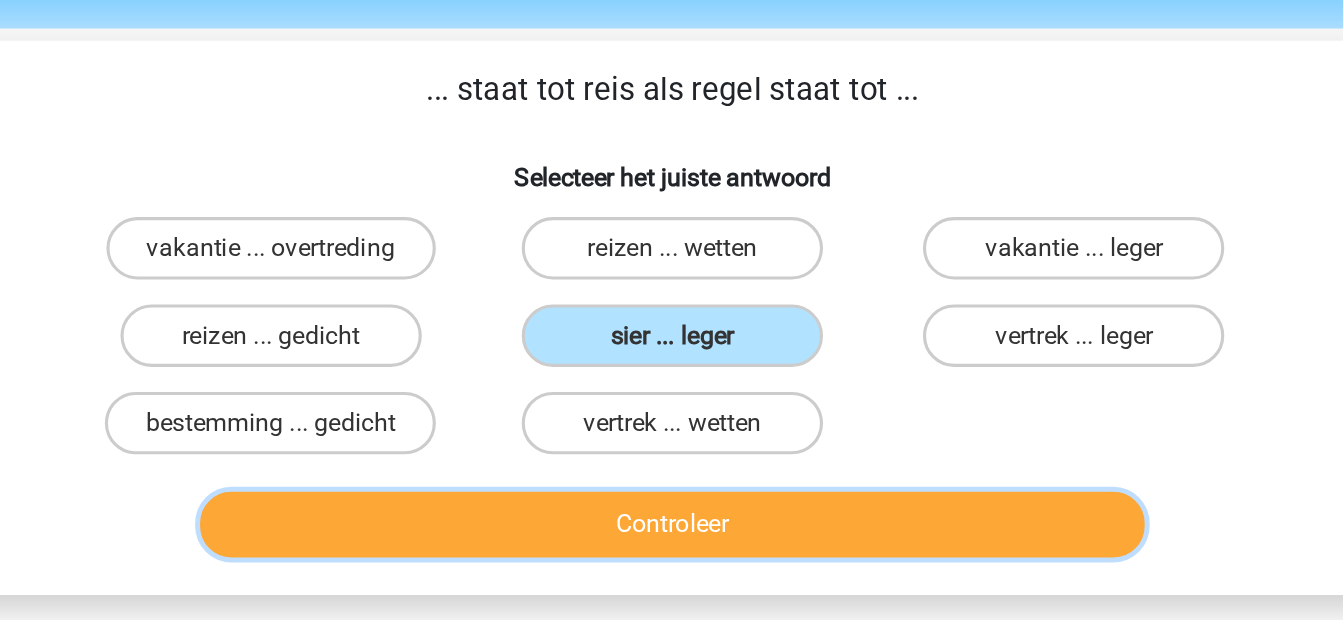 click on "Controleer" at bounding box center [671, 336] 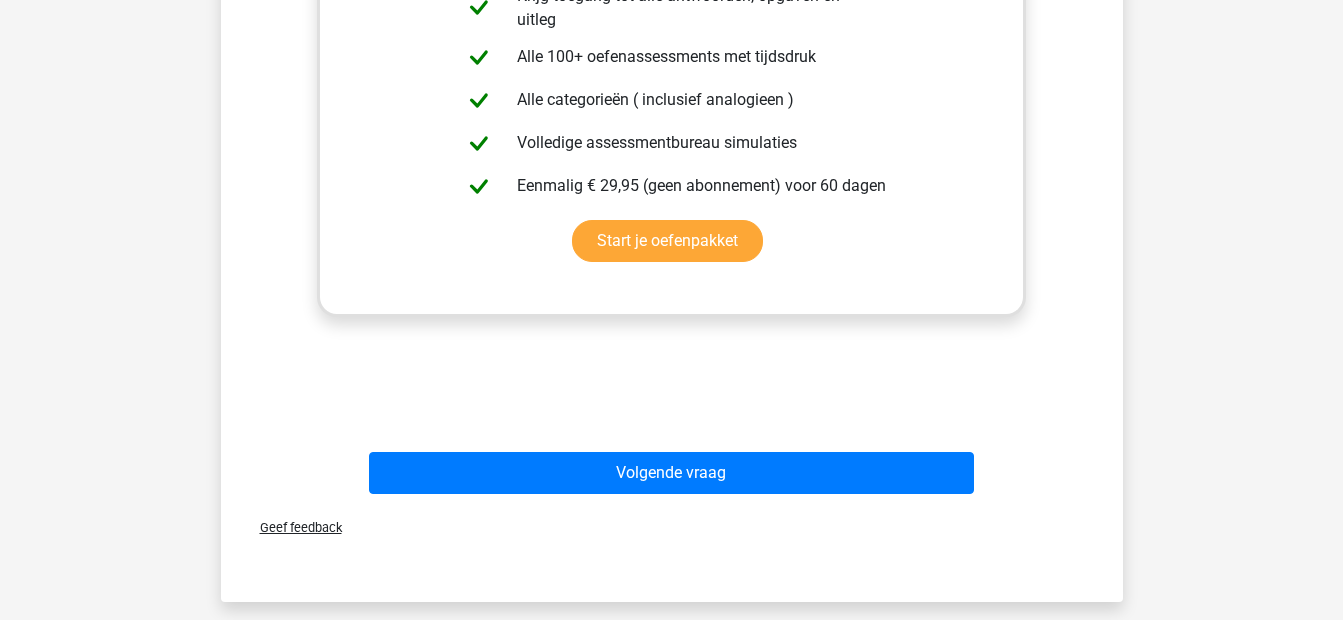 scroll, scrollTop: 574, scrollLeft: 0, axis: vertical 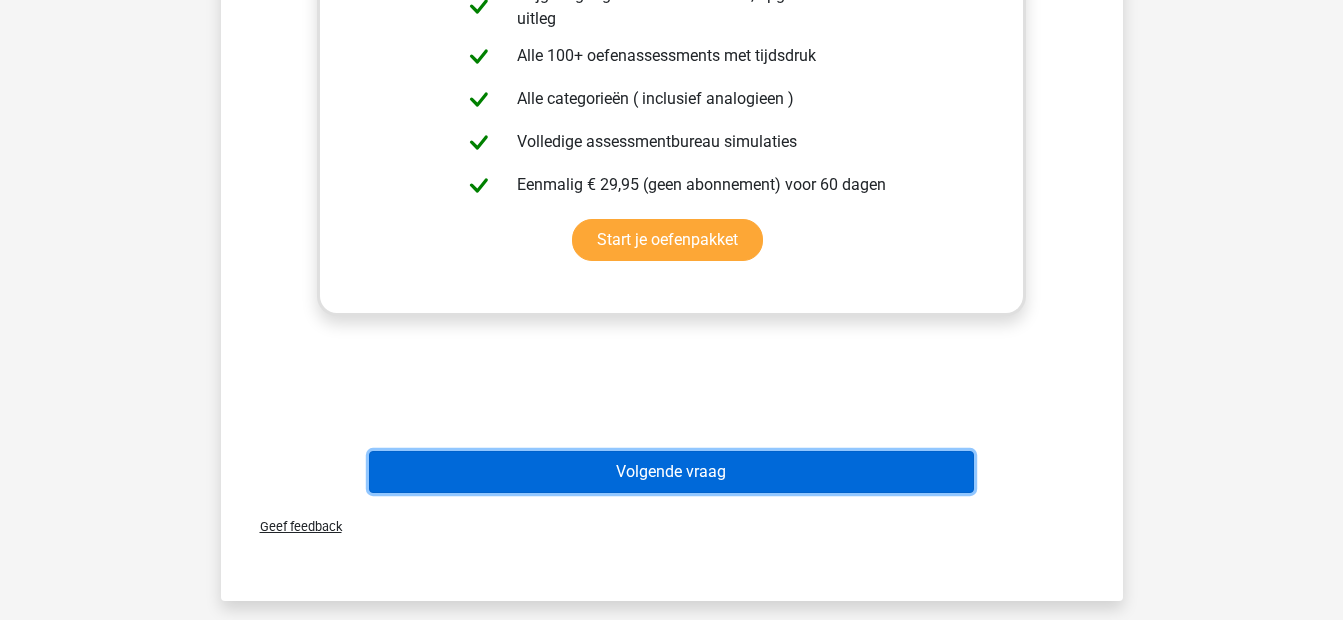 click on "Volgende vraag" at bounding box center (671, 472) 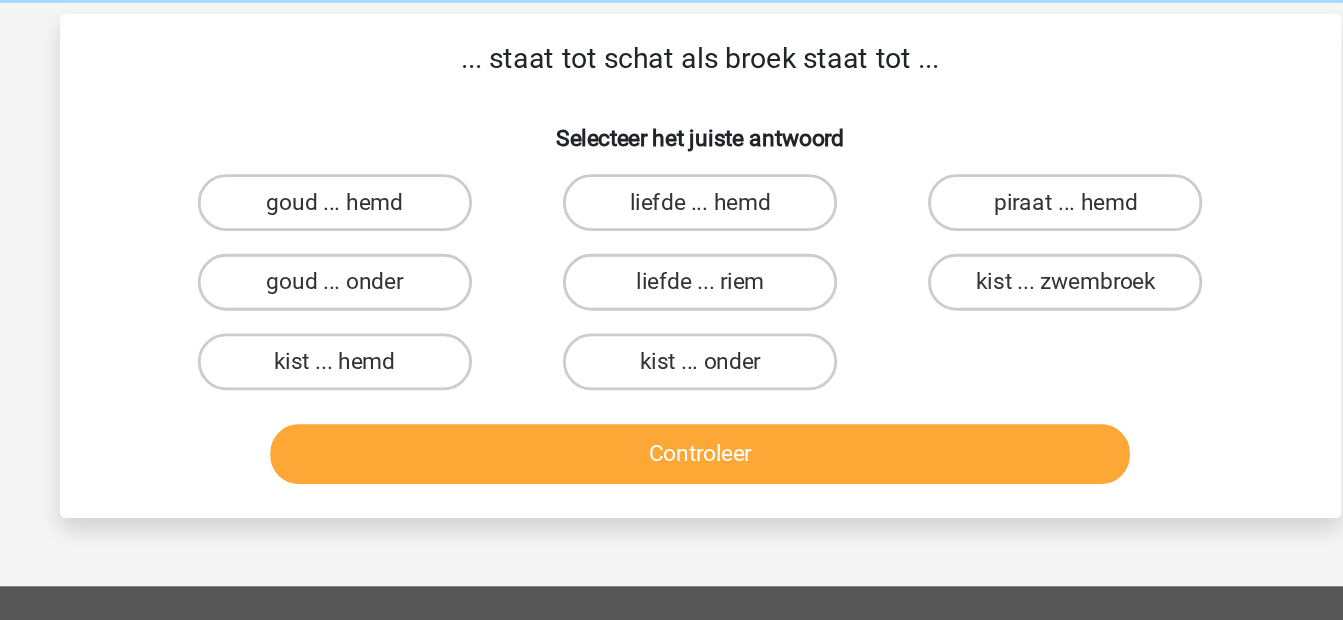 scroll, scrollTop: 72, scrollLeft: 0, axis: vertical 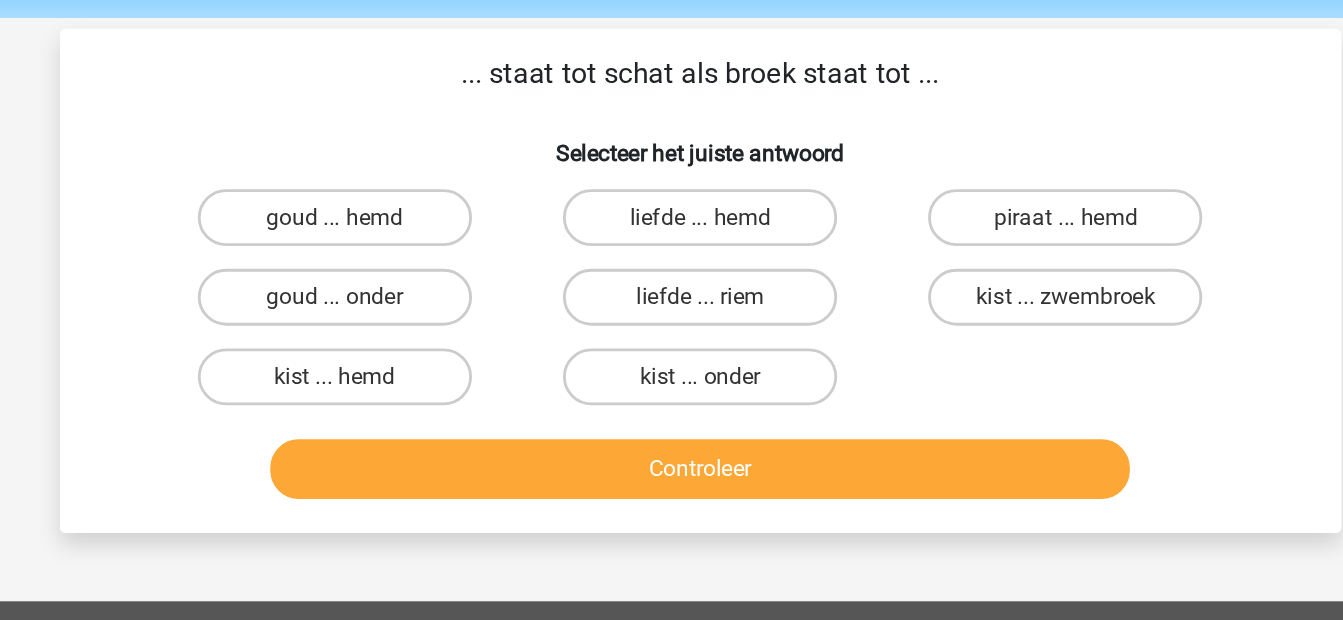 click on "kist ... onder" at bounding box center (677, 271) 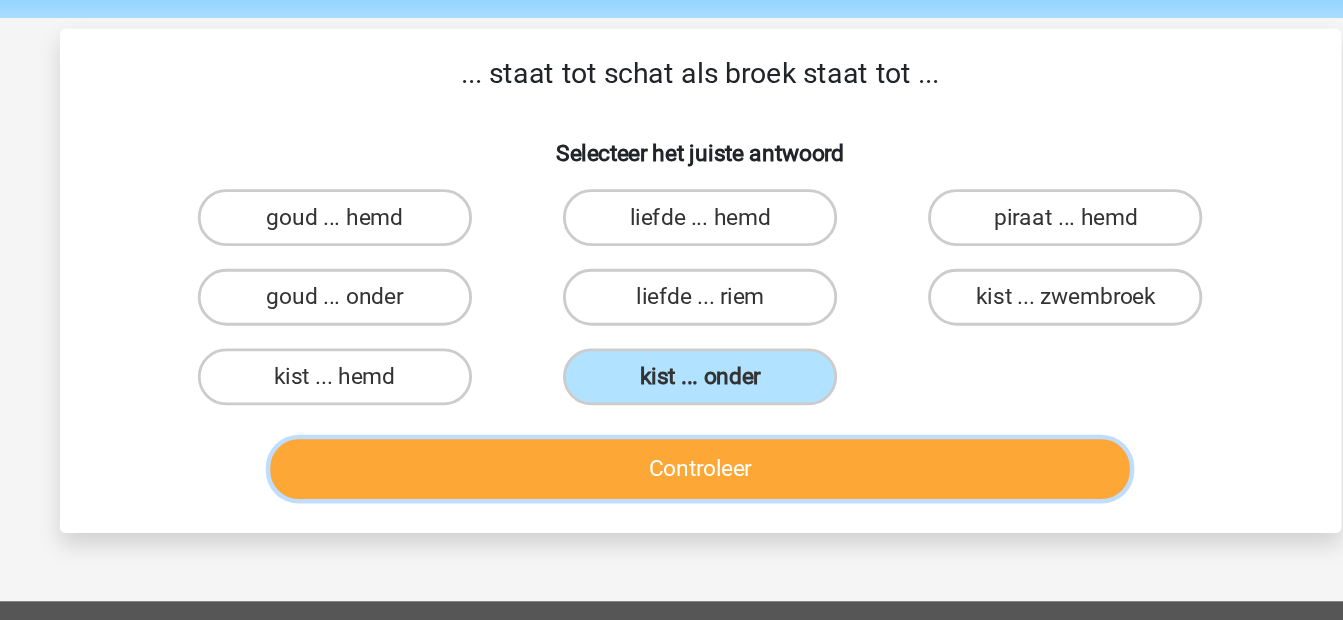 click on "Controleer" at bounding box center (671, 330) 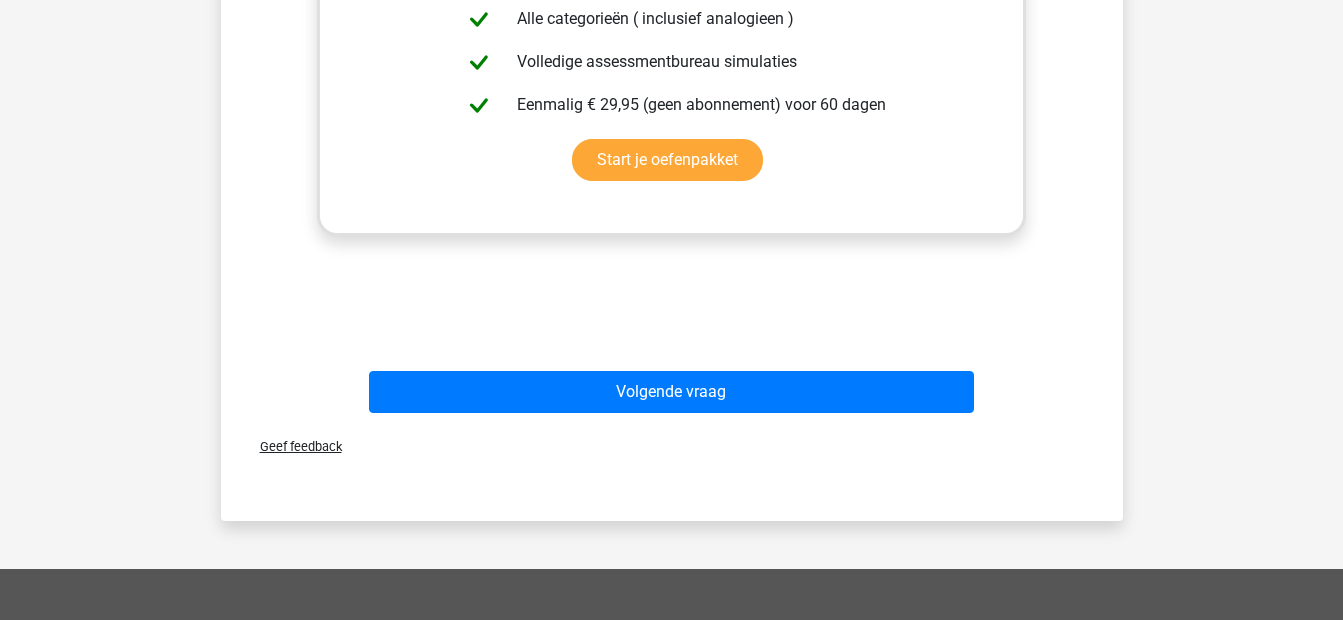 scroll, scrollTop: 655, scrollLeft: 0, axis: vertical 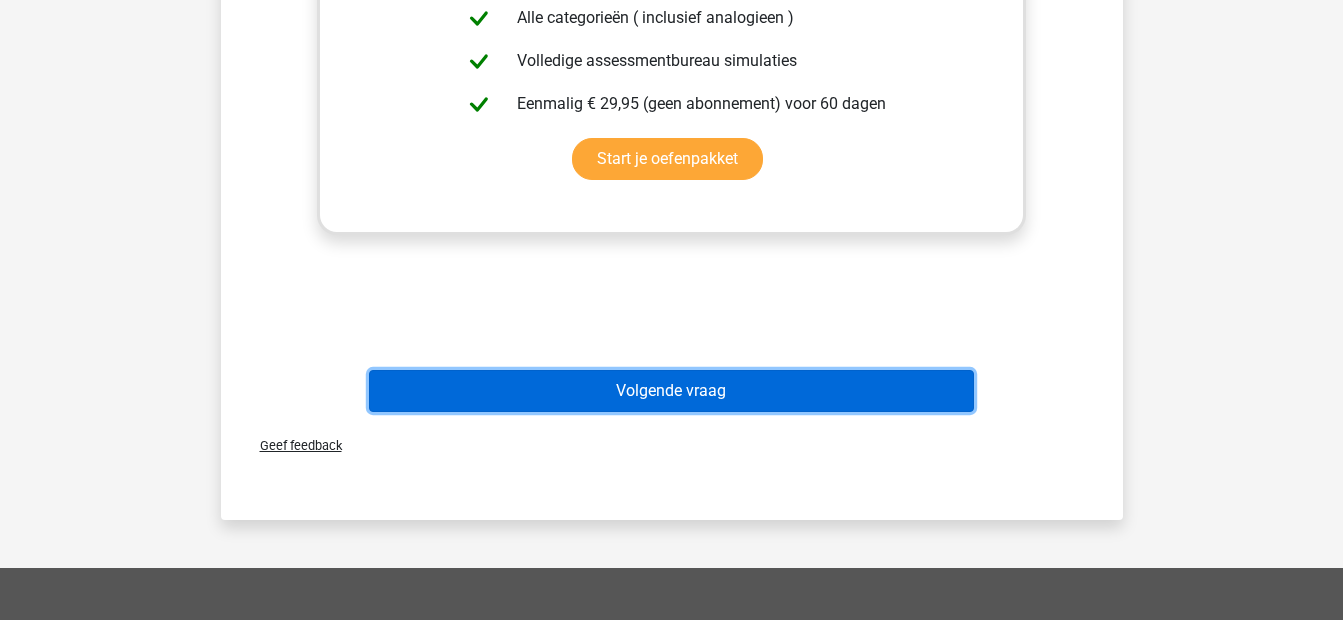 click on "Volgende vraag" at bounding box center [671, 391] 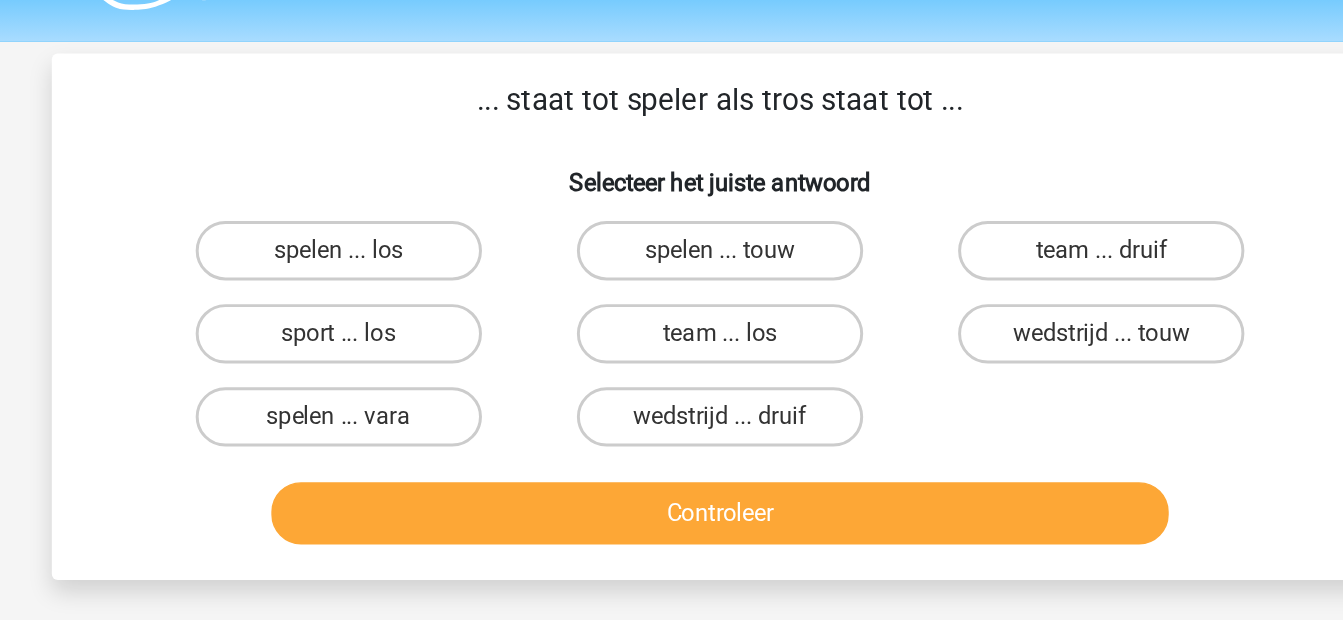 scroll, scrollTop: 55, scrollLeft: 0, axis: vertical 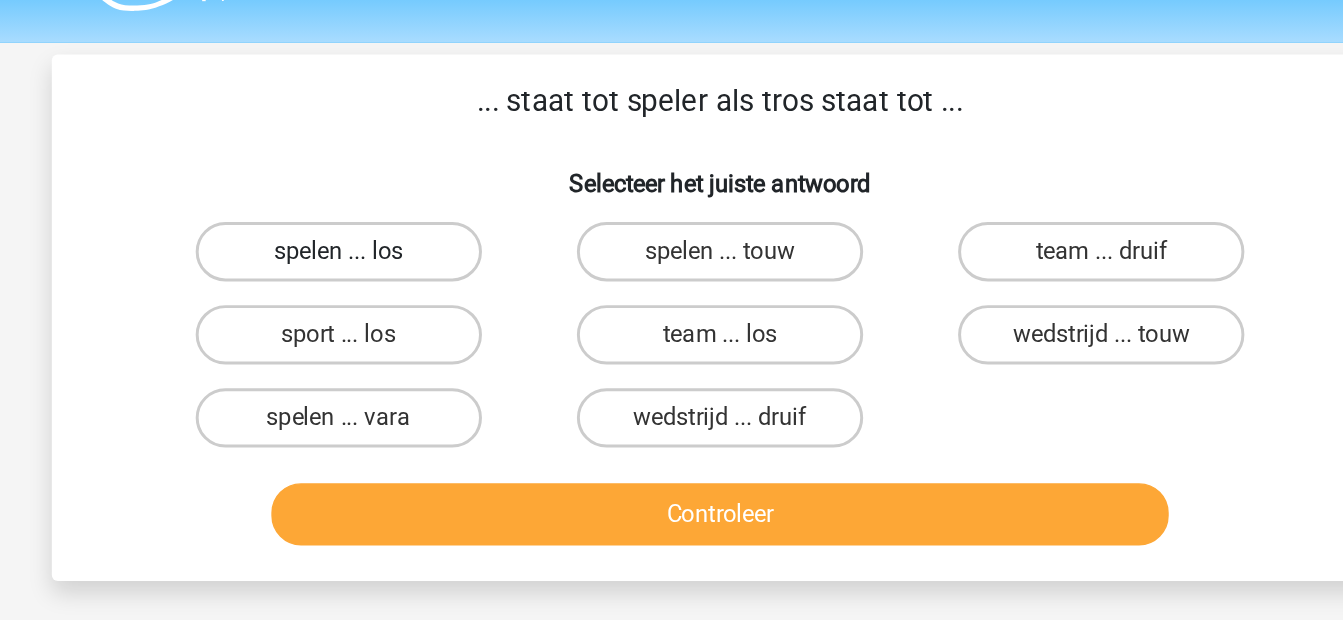 click on "spelen ... los" at bounding box center (414, 170) 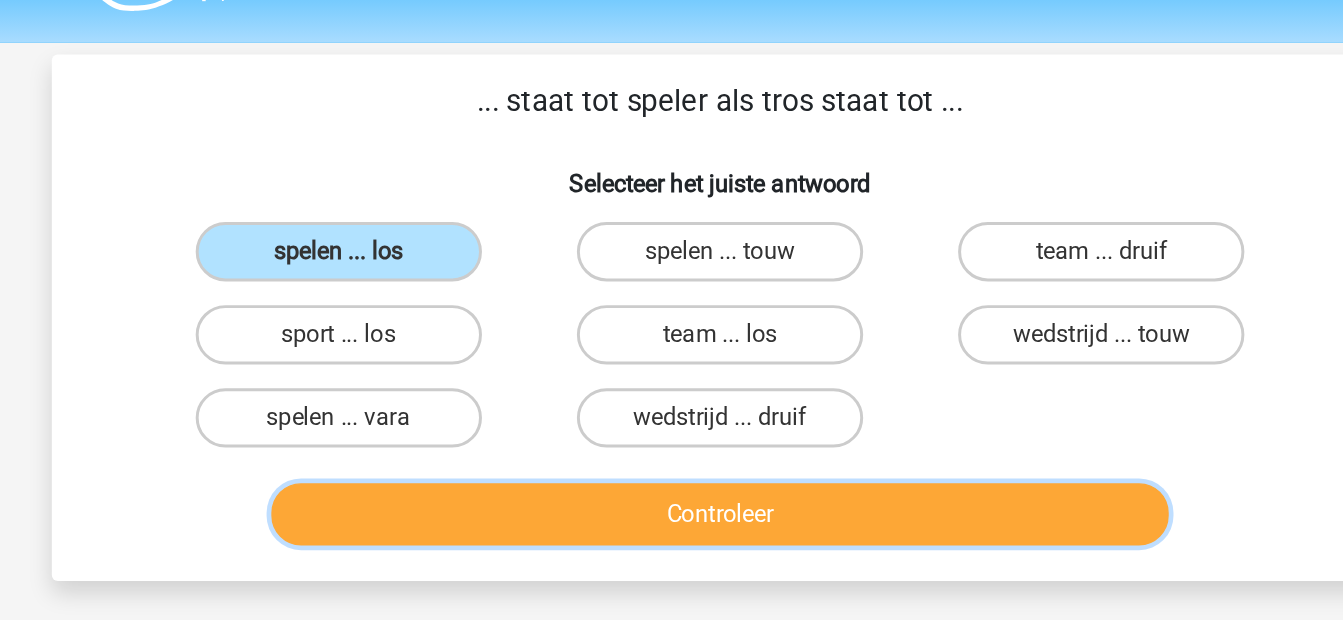 click on "Controleer" at bounding box center [671, 347] 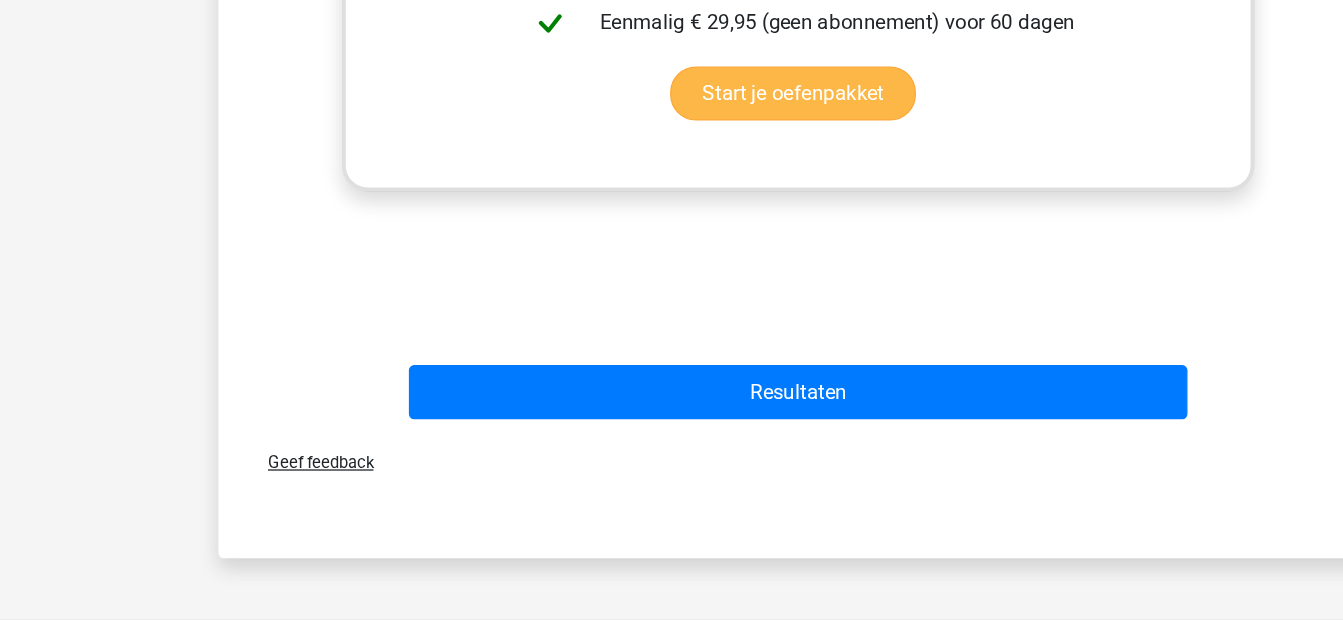 scroll, scrollTop: 618, scrollLeft: 0, axis: vertical 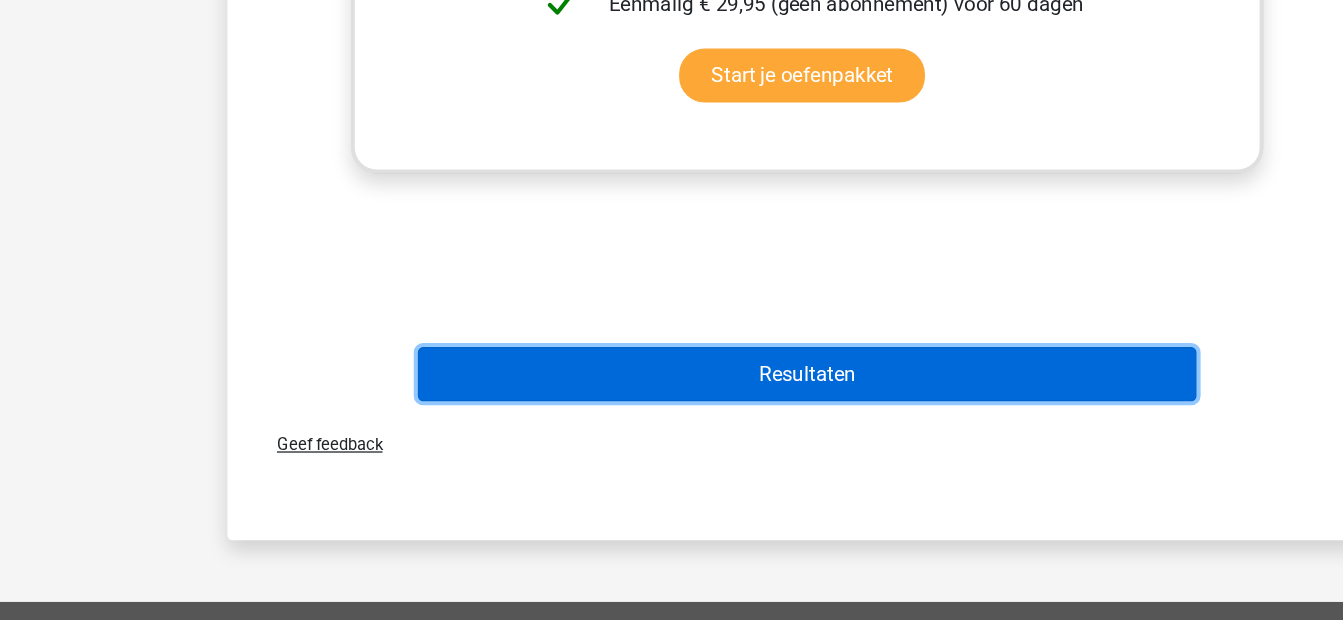 click on "Resultaten" at bounding box center (671, 428) 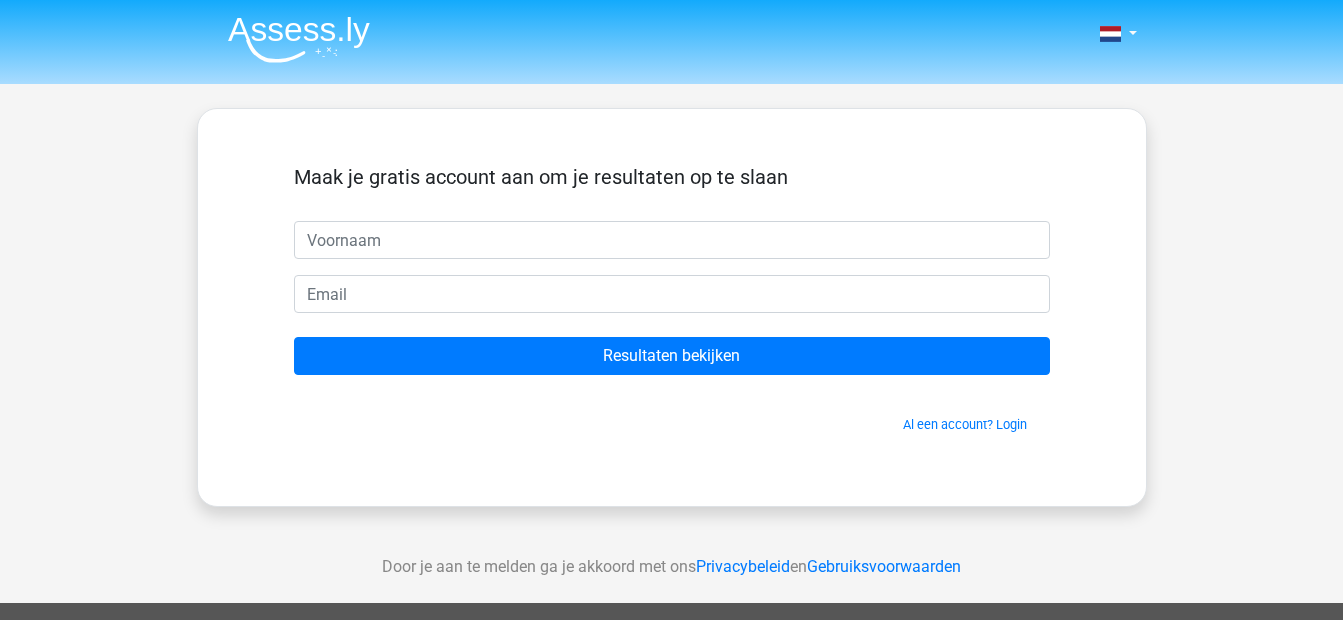 scroll, scrollTop: 0, scrollLeft: 0, axis: both 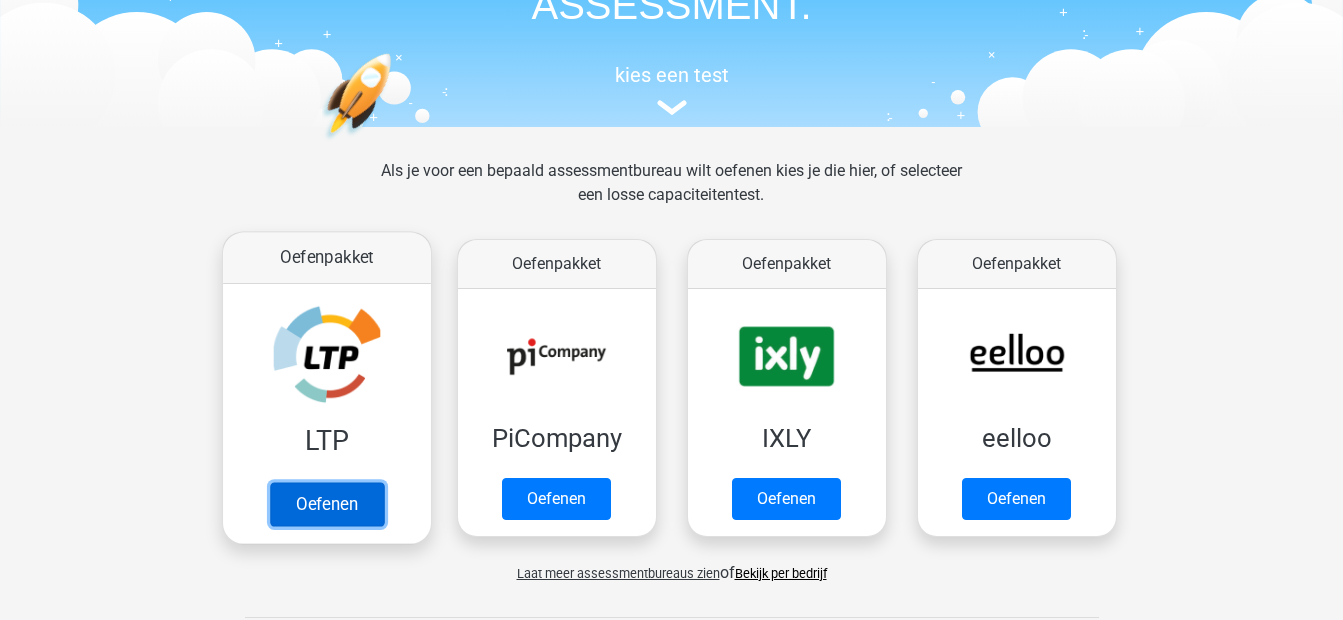 click on "Oefenen" at bounding box center [326, 504] 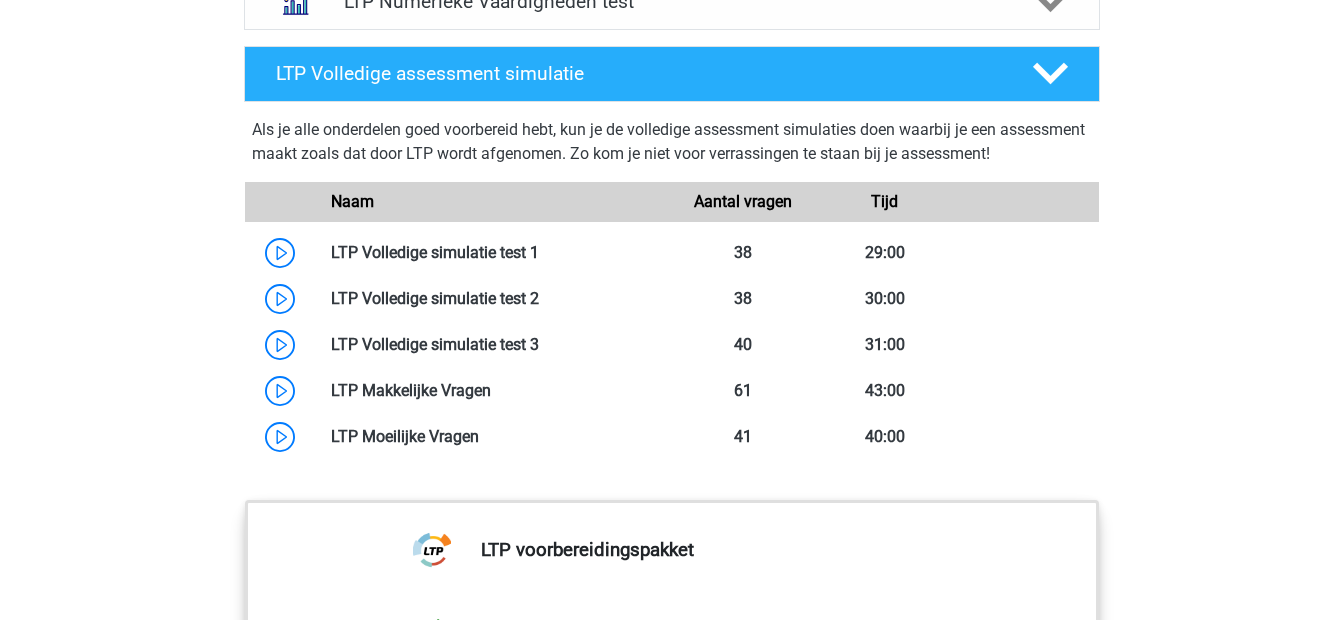 scroll, scrollTop: 1232, scrollLeft: 0, axis: vertical 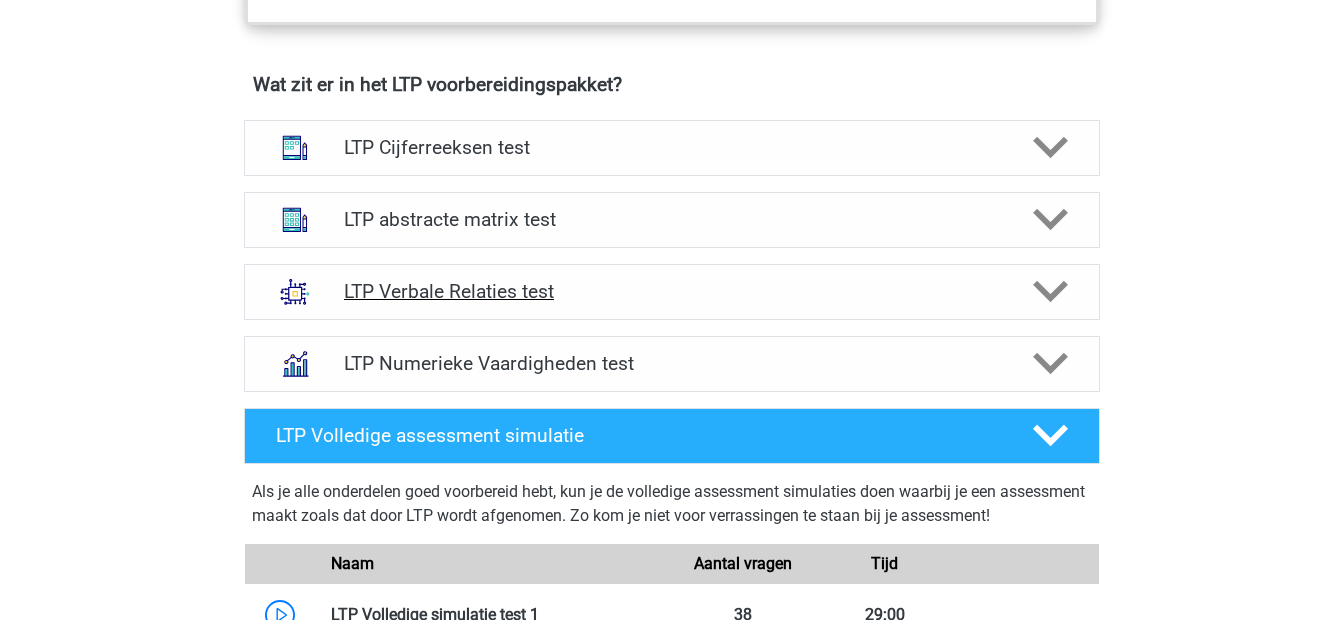 click on "LTP Verbale Relaties test" at bounding box center (671, 291) 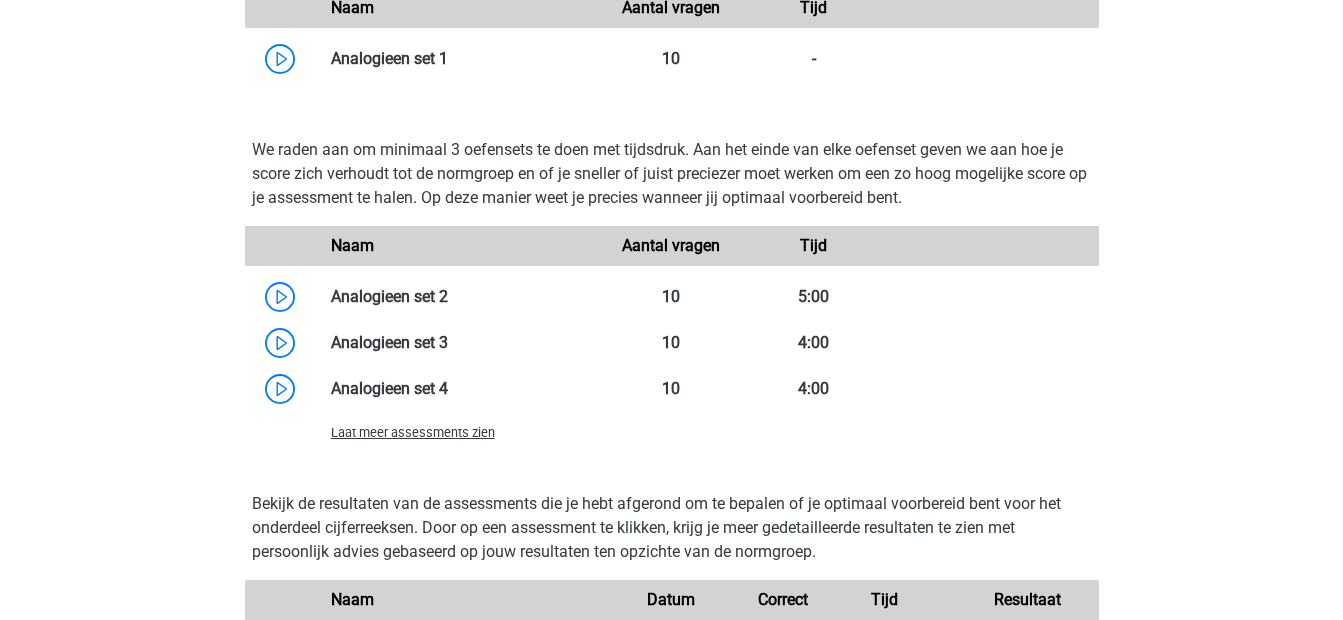 scroll, scrollTop: 2278, scrollLeft: 0, axis: vertical 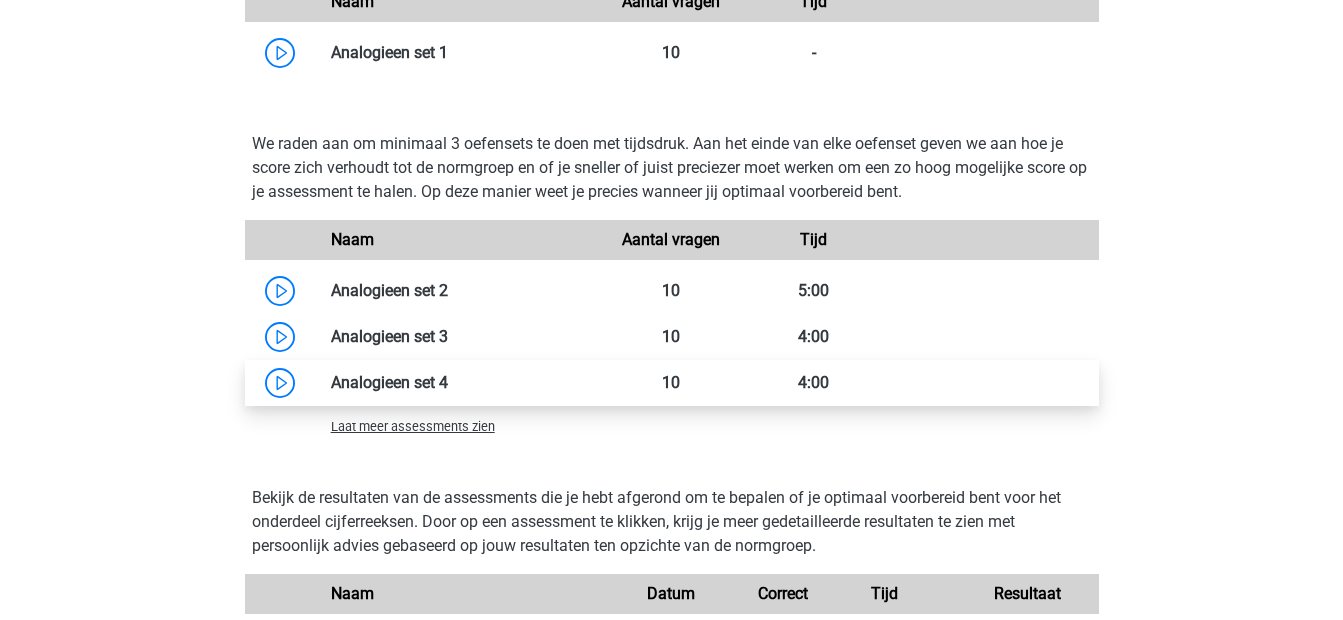 click at bounding box center [448, 382] 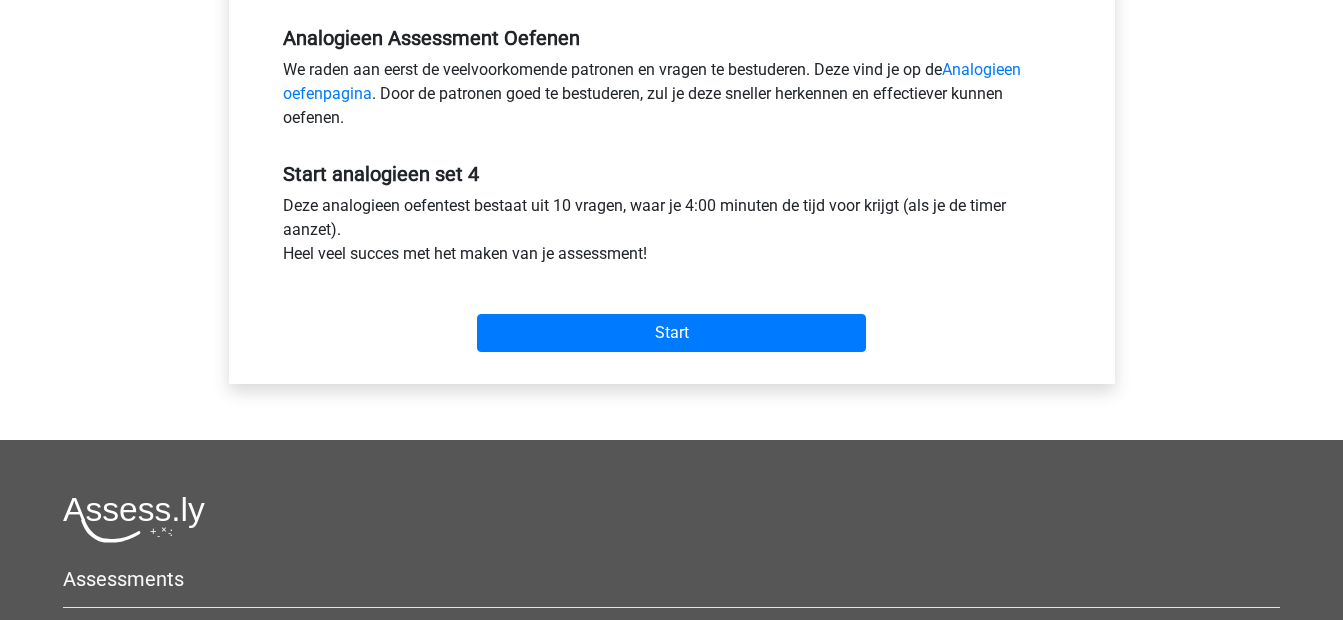 scroll, scrollTop: 613, scrollLeft: 0, axis: vertical 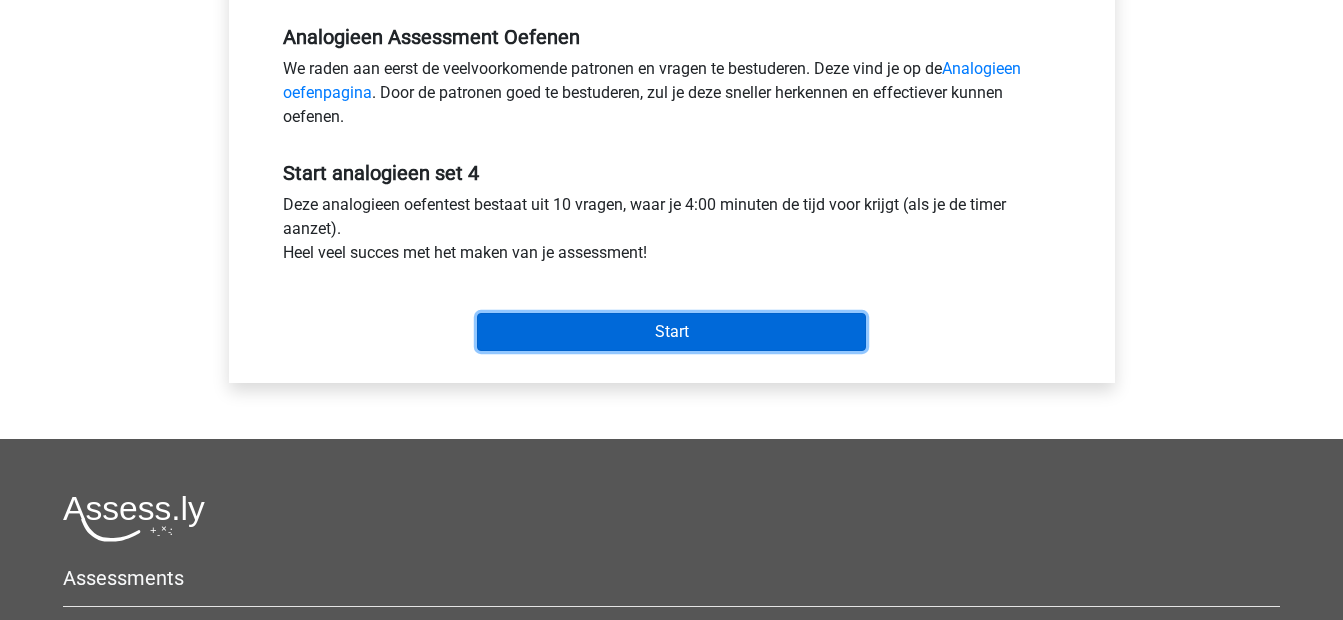 click on "Start" at bounding box center [671, 332] 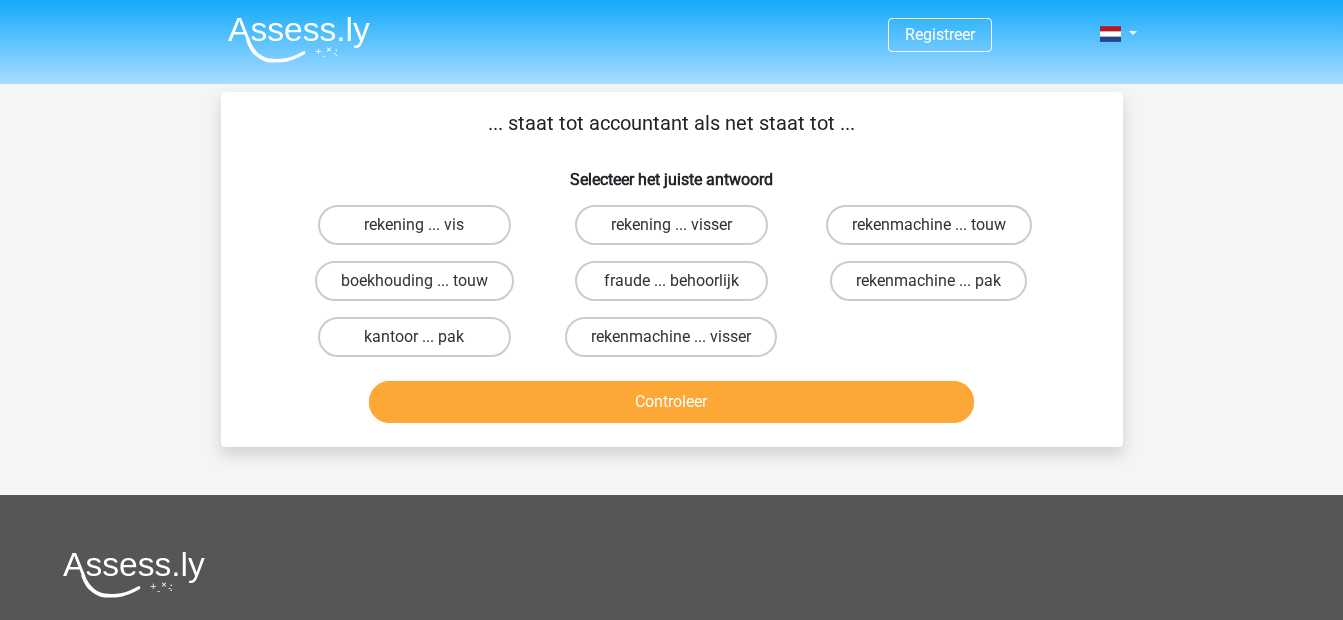 scroll, scrollTop: 0, scrollLeft: 0, axis: both 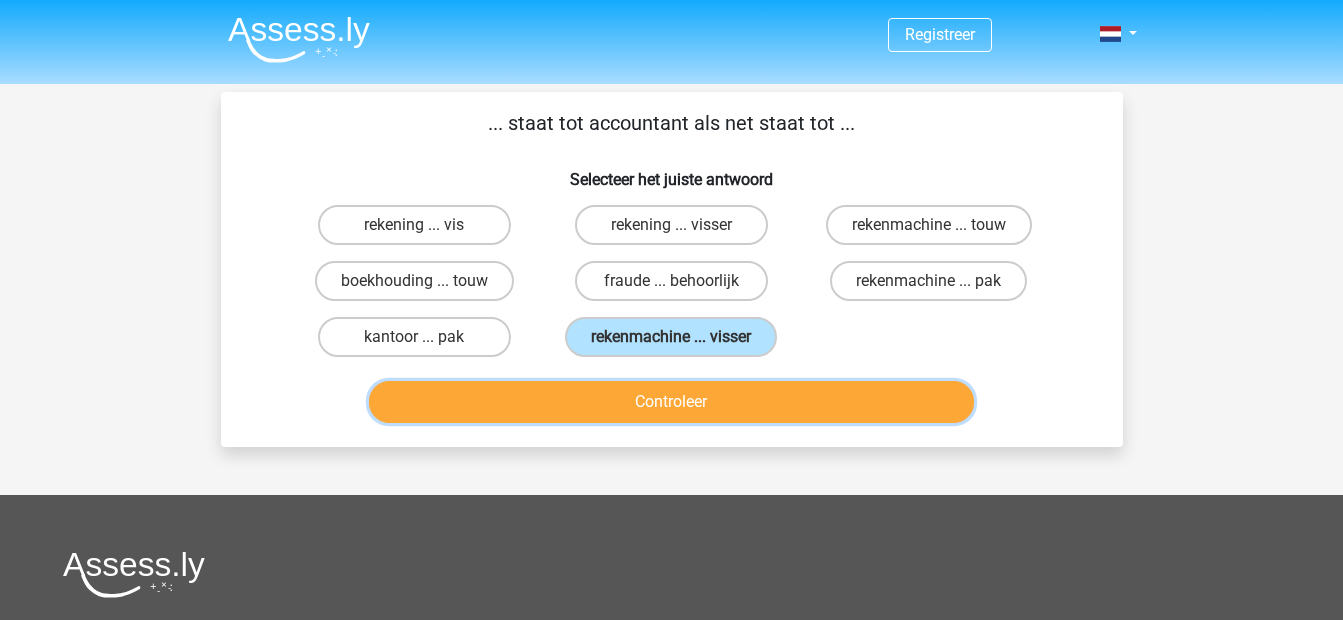 click on "Controleer" at bounding box center [671, 402] 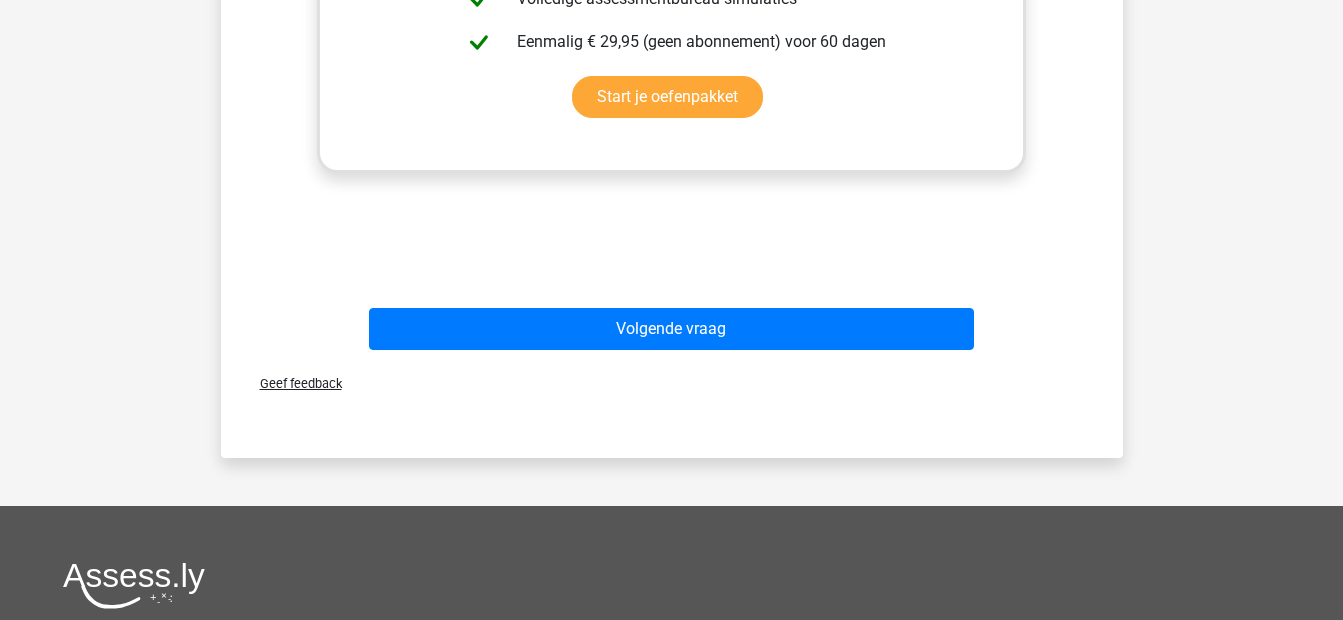 scroll, scrollTop: 739, scrollLeft: 0, axis: vertical 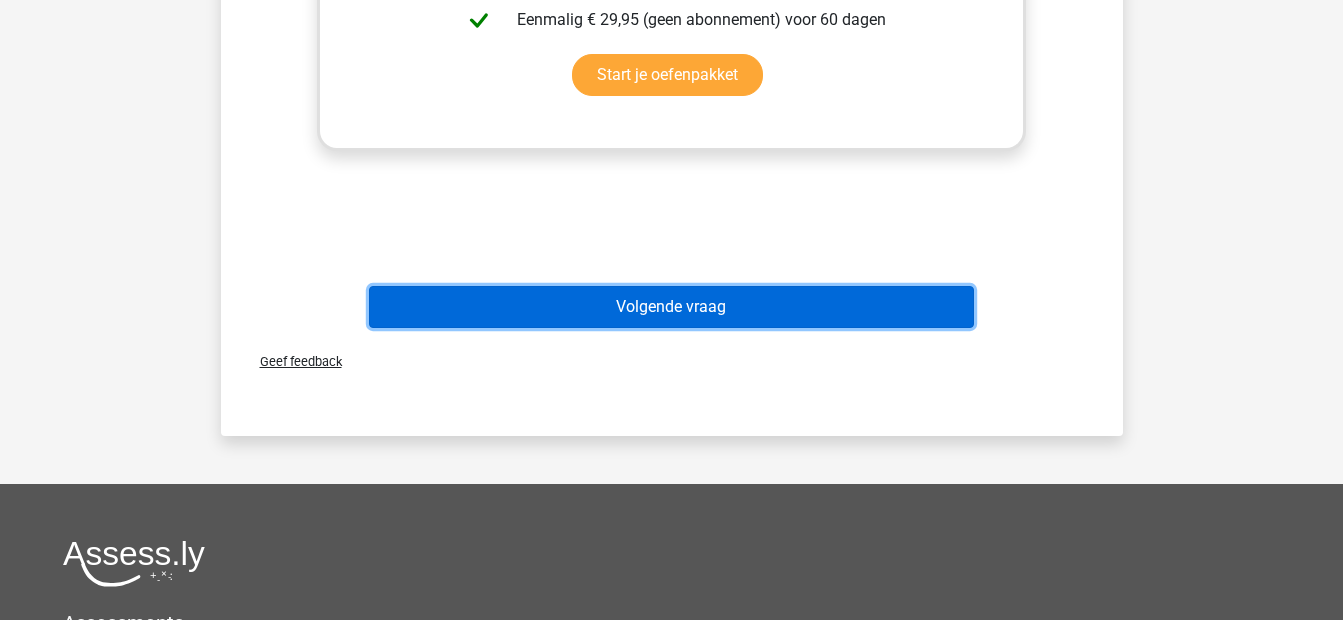 click on "Volgende vraag" at bounding box center (671, 307) 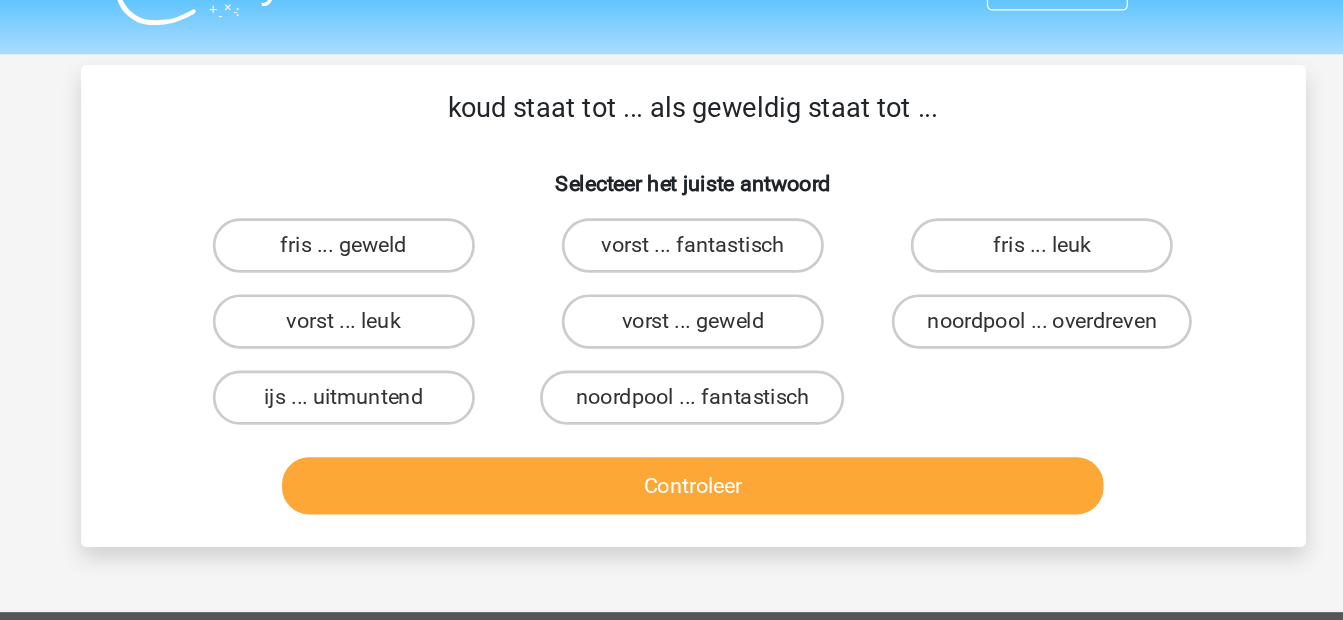 scroll, scrollTop: 40, scrollLeft: 0, axis: vertical 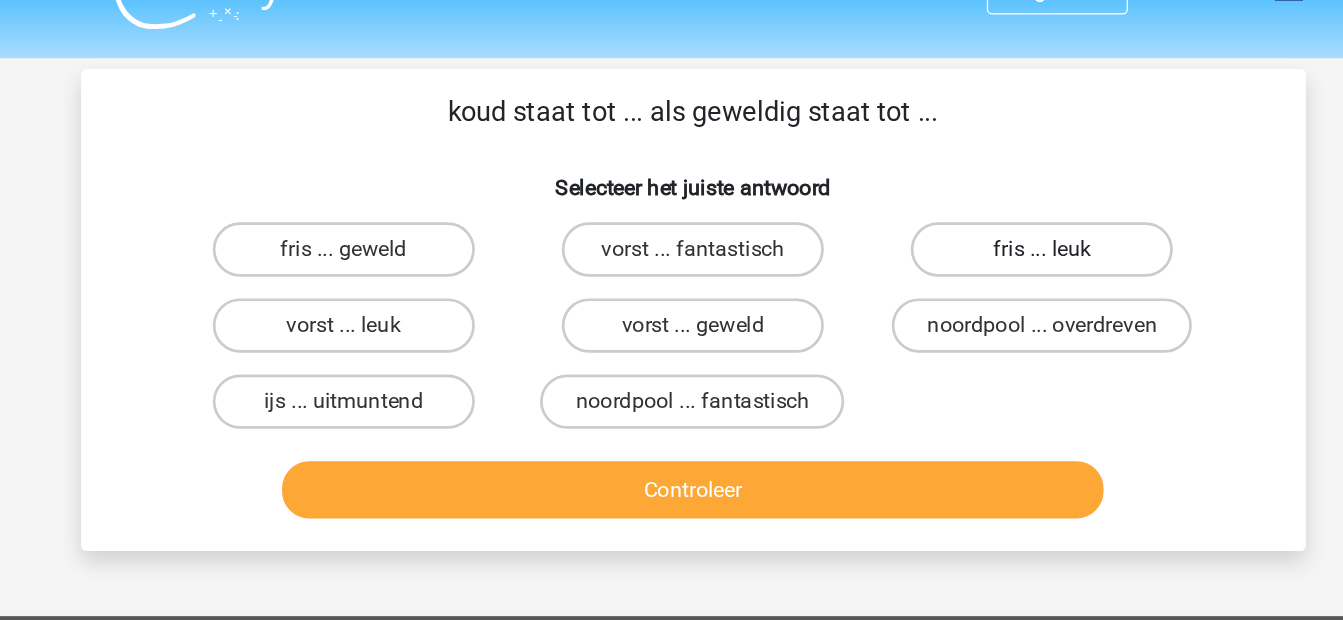 click on "fris ... leuk" at bounding box center [928, 185] 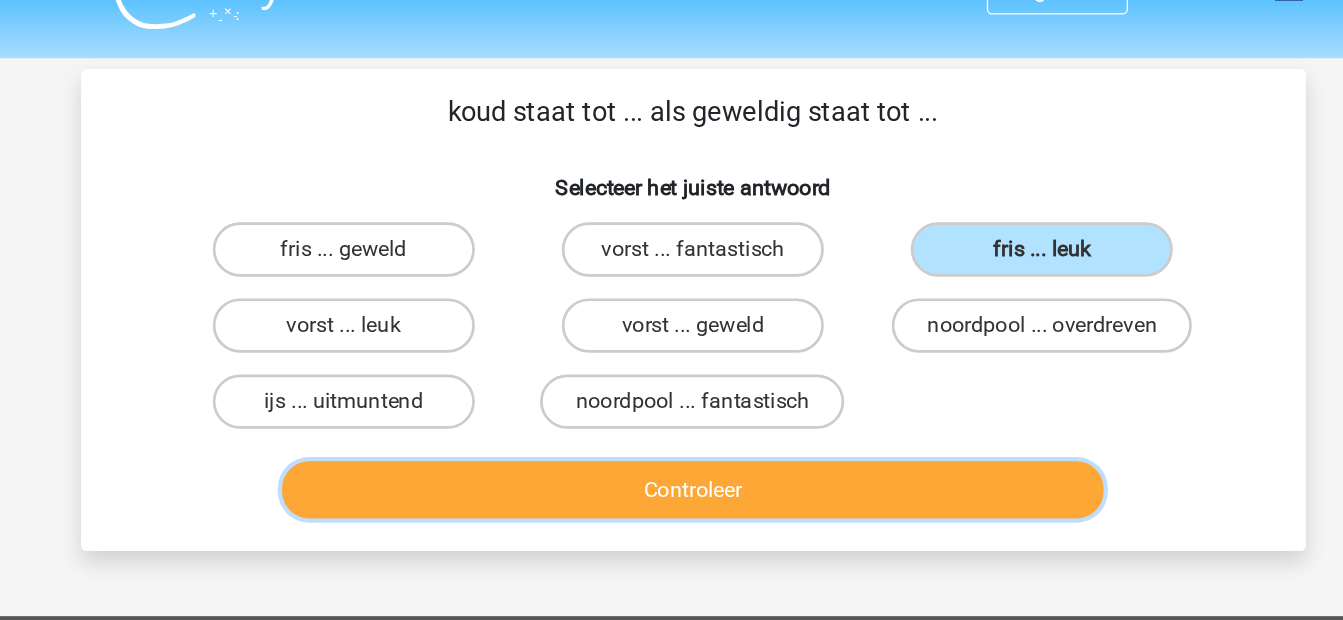 click on "Controleer" at bounding box center (671, 362) 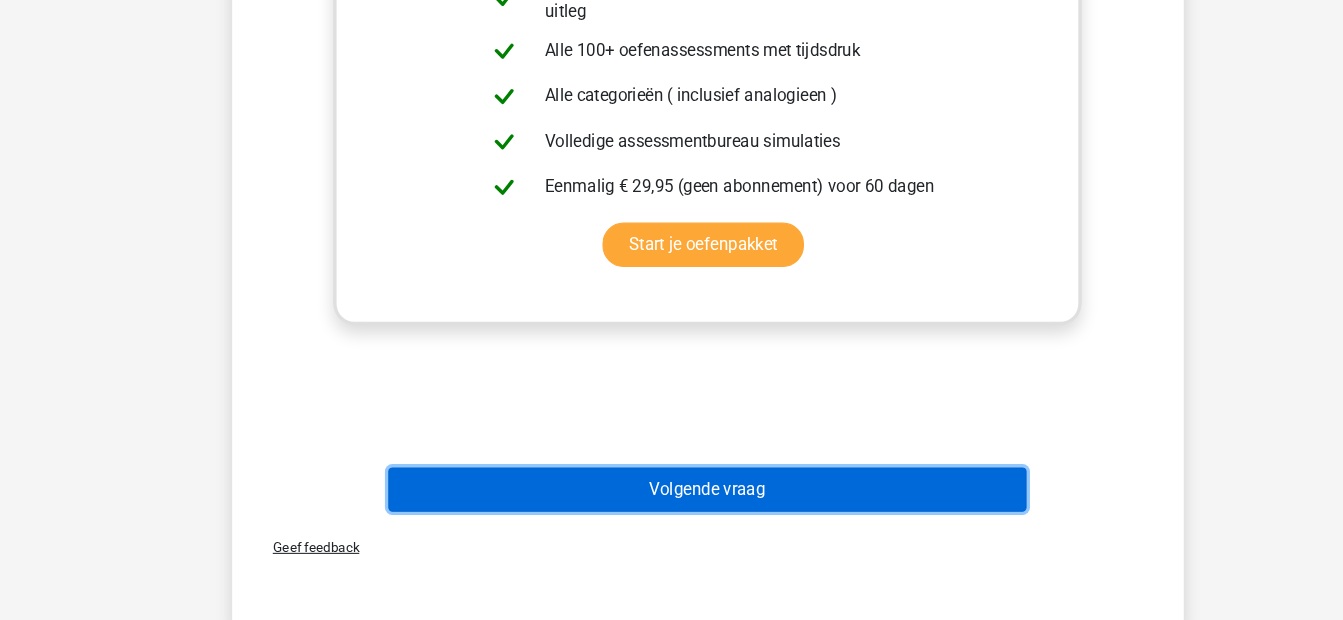 click on "Volgende vraag" at bounding box center [671, 494] 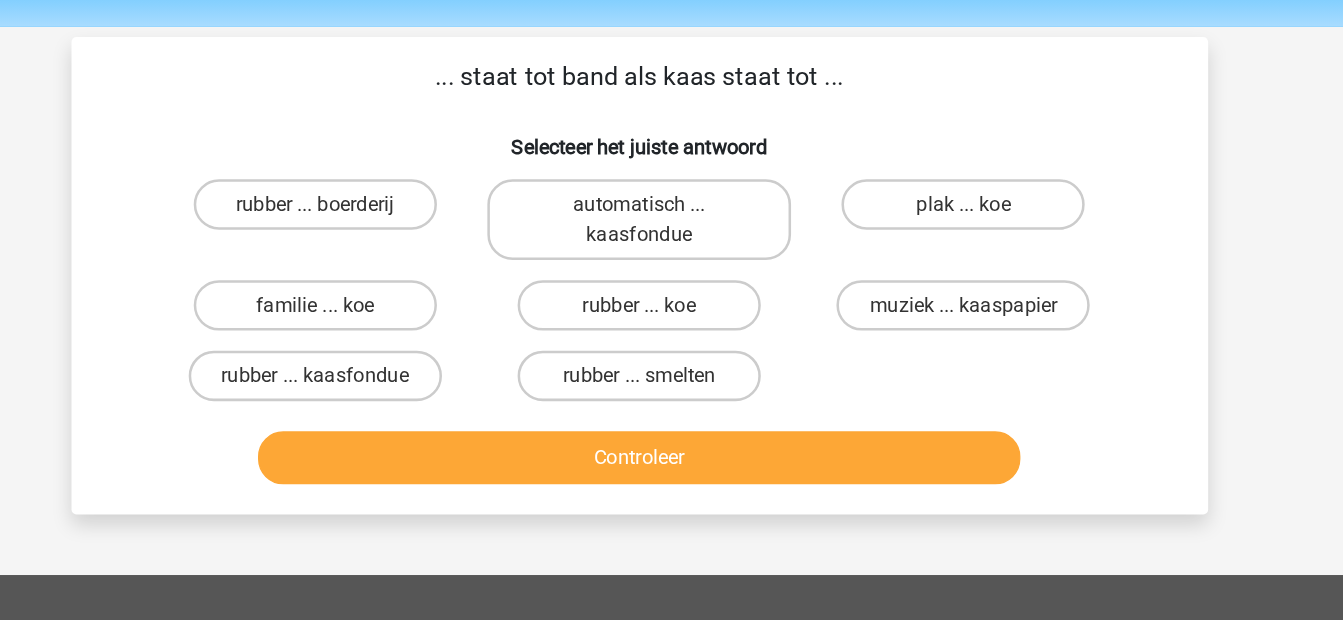 scroll, scrollTop: 0, scrollLeft: 0, axis: both 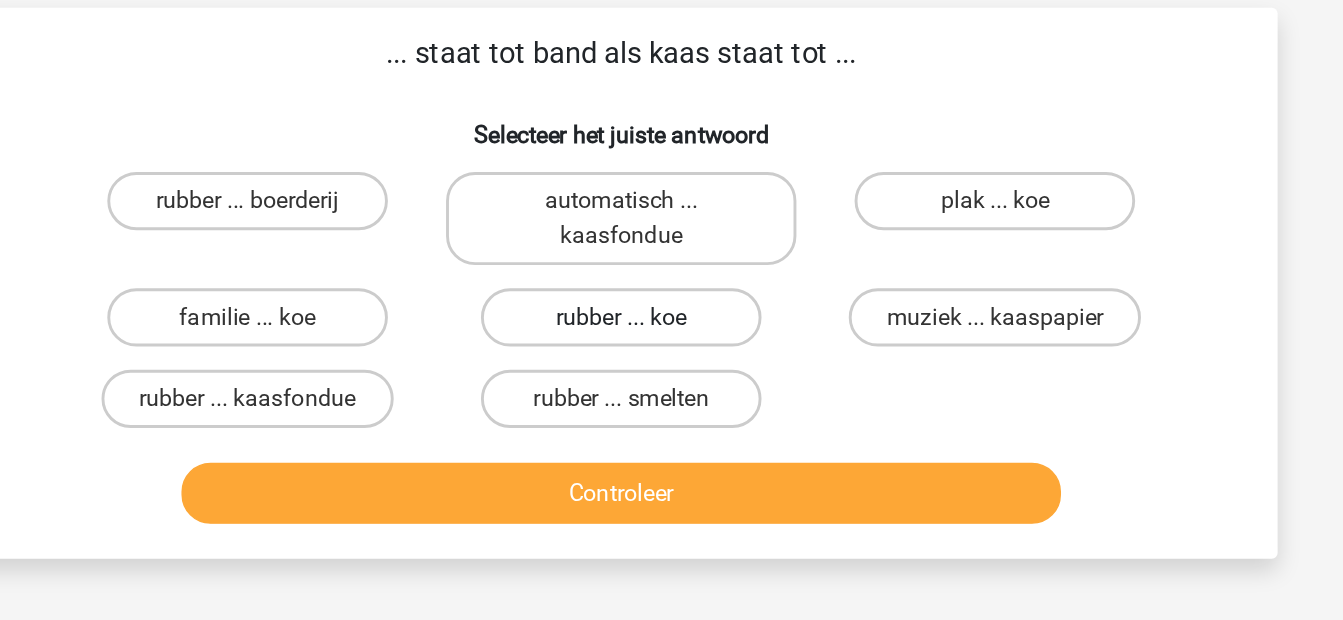 click on "rubber ... koe" at bounding box center (671, 305) 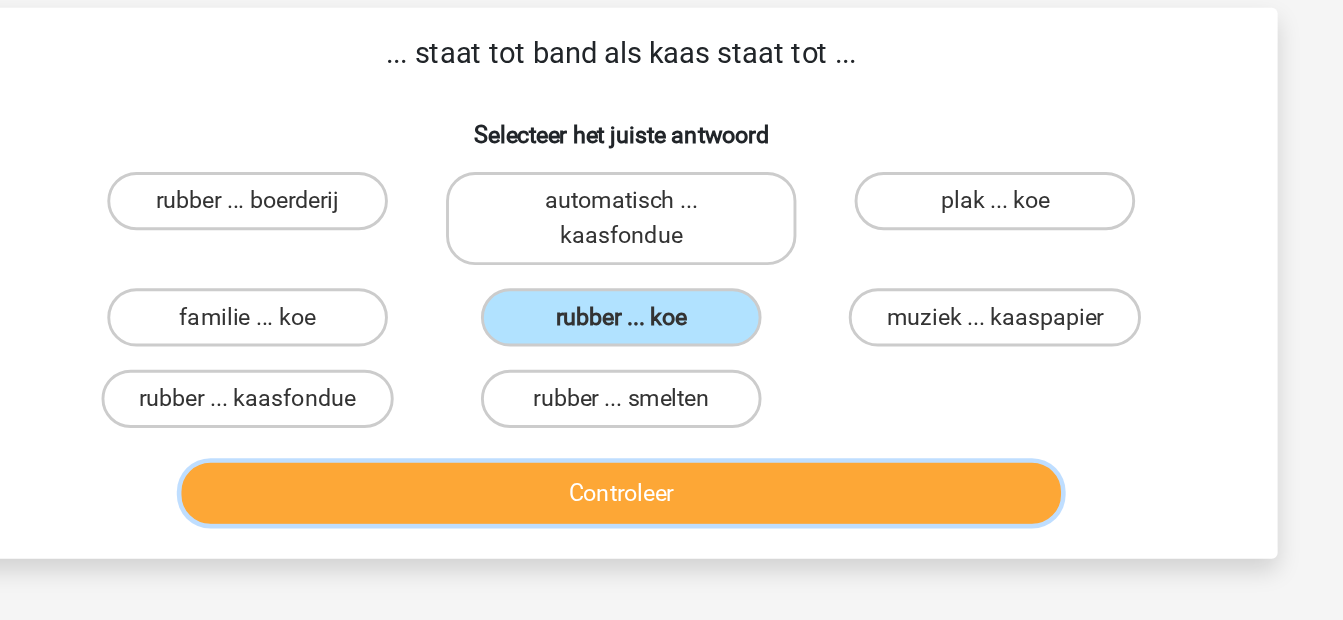 click on "Controleer" at bounding box center (671, 426) 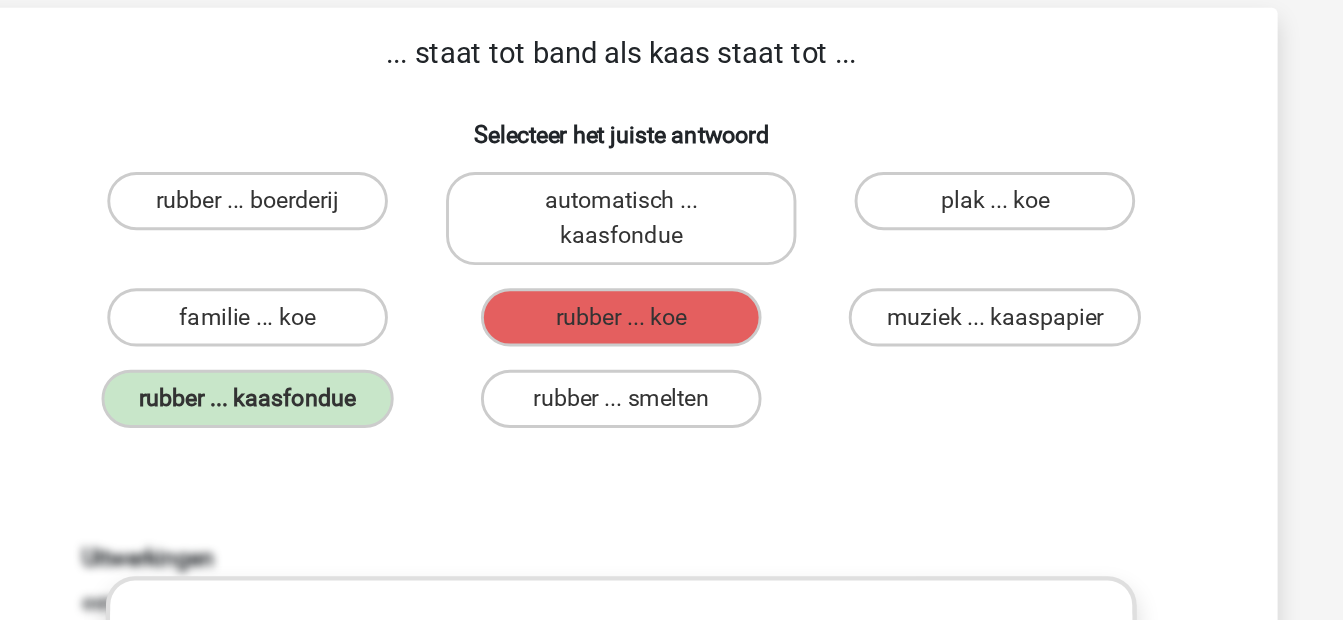 click on "Uitwerkingen
een band bestaat voornamelijk uit rubber, fondue bestaat voornamelijk uit kaas.
None" at bounding box center (672, 723) 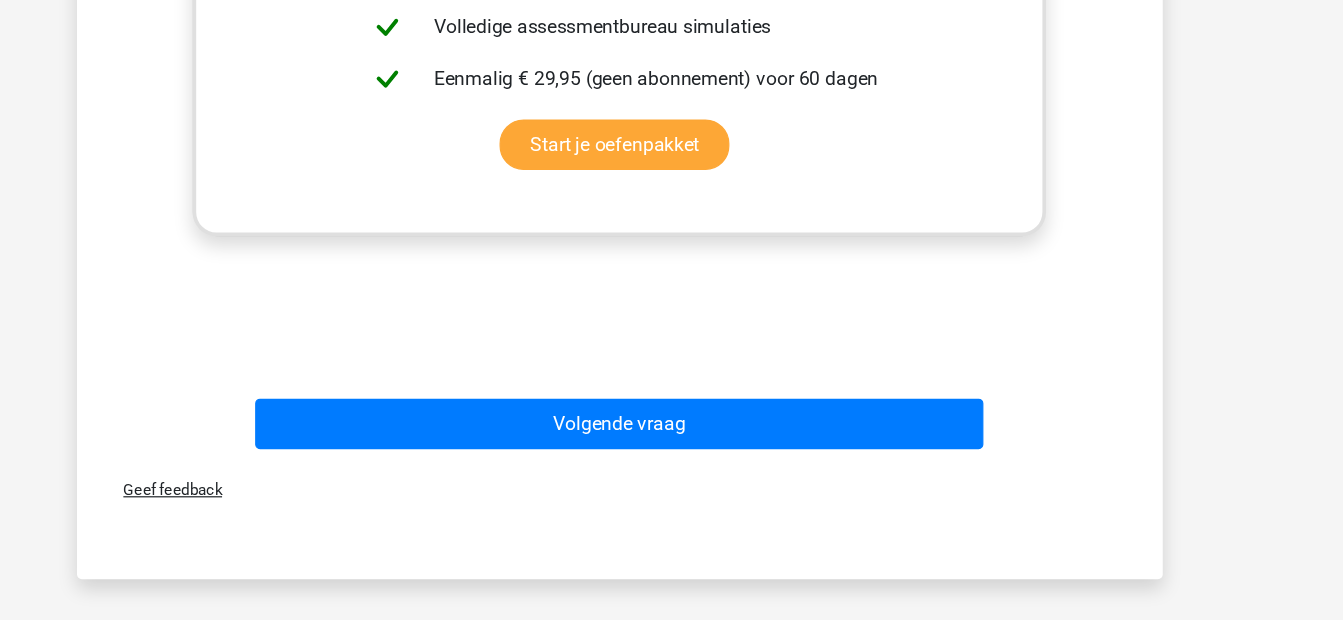 scroll, scrollTop: 612, scrollLeft: 0, axis: vertical 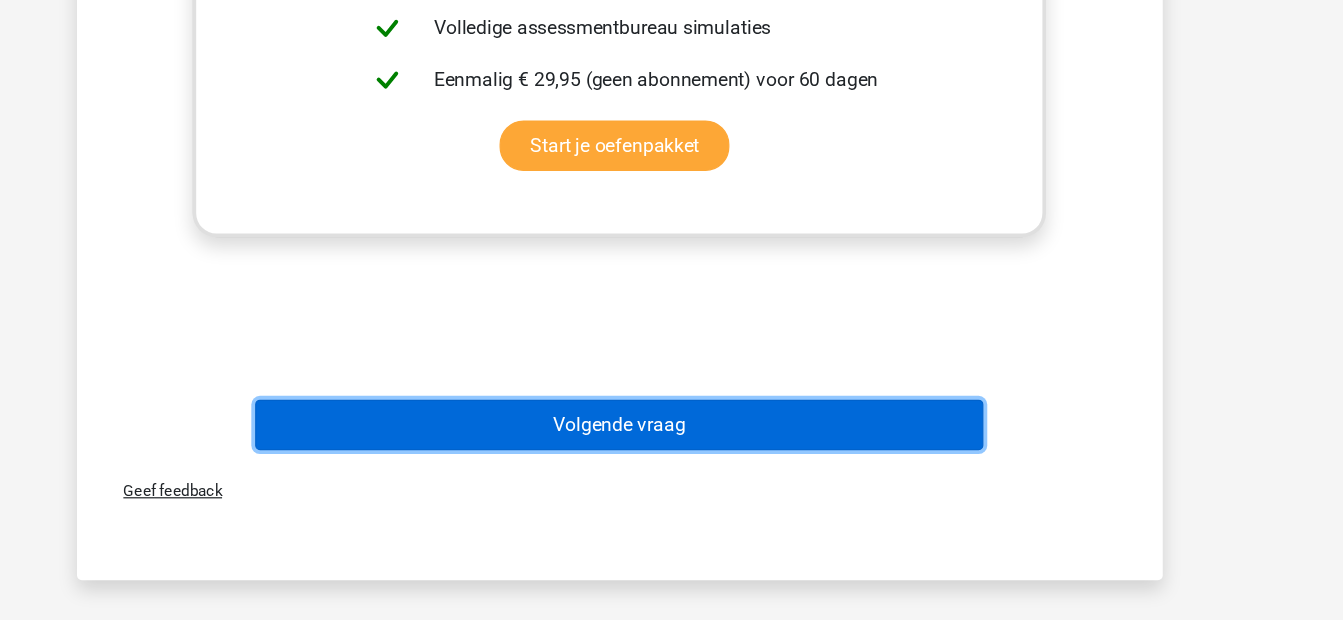 click on "Volgende vraag" at bounding box center [671, 458] 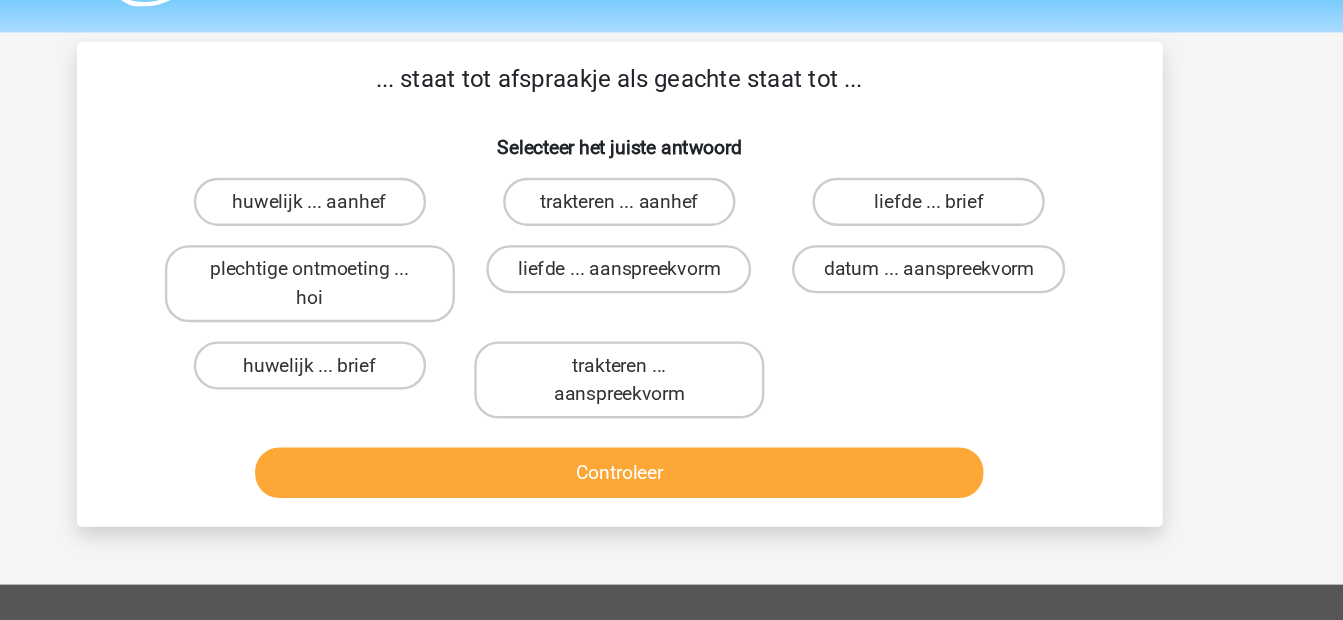 scroll, scrollTop: 56, scrollLeft: 0, axis: vertical 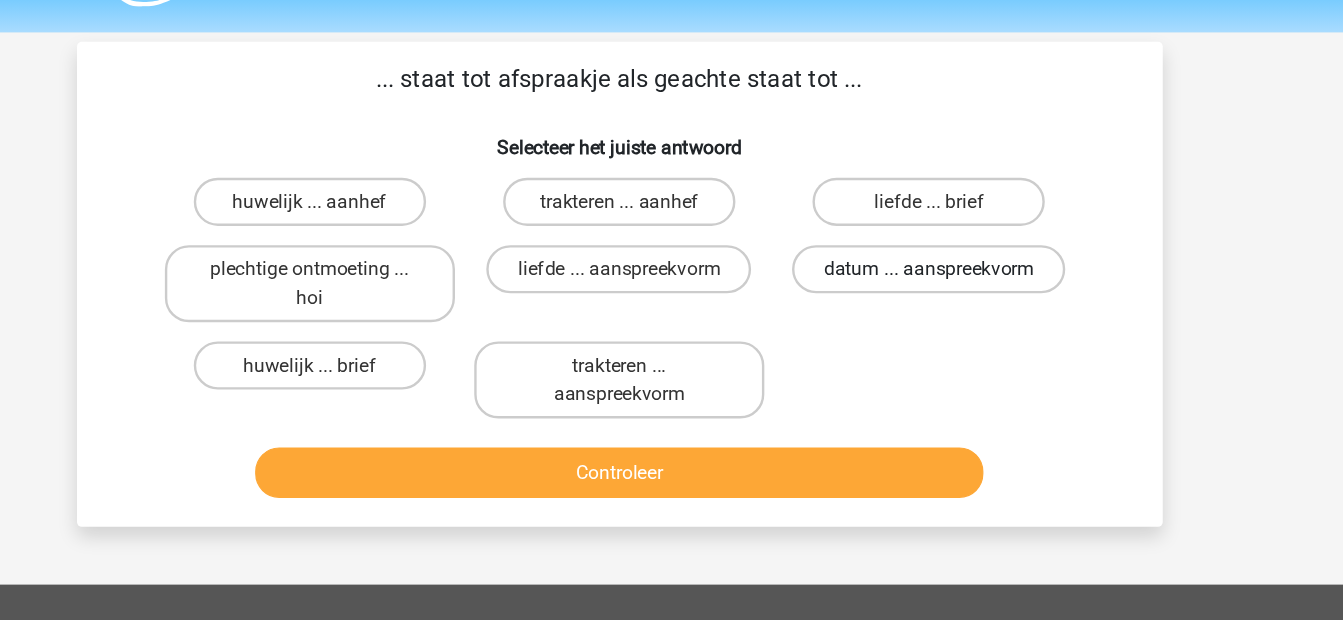 click on "datum ... aanspreekvorm" at bounding box center [928, 225] 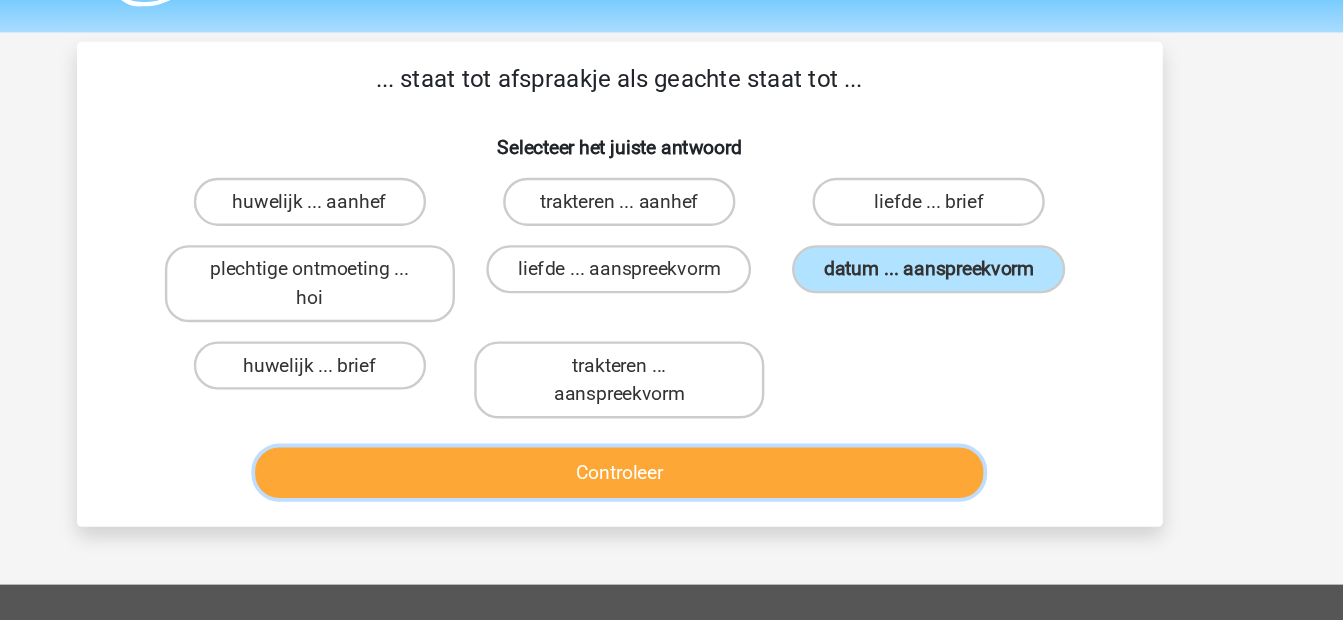 click on "Controleer" at bounding box center (671, 394) 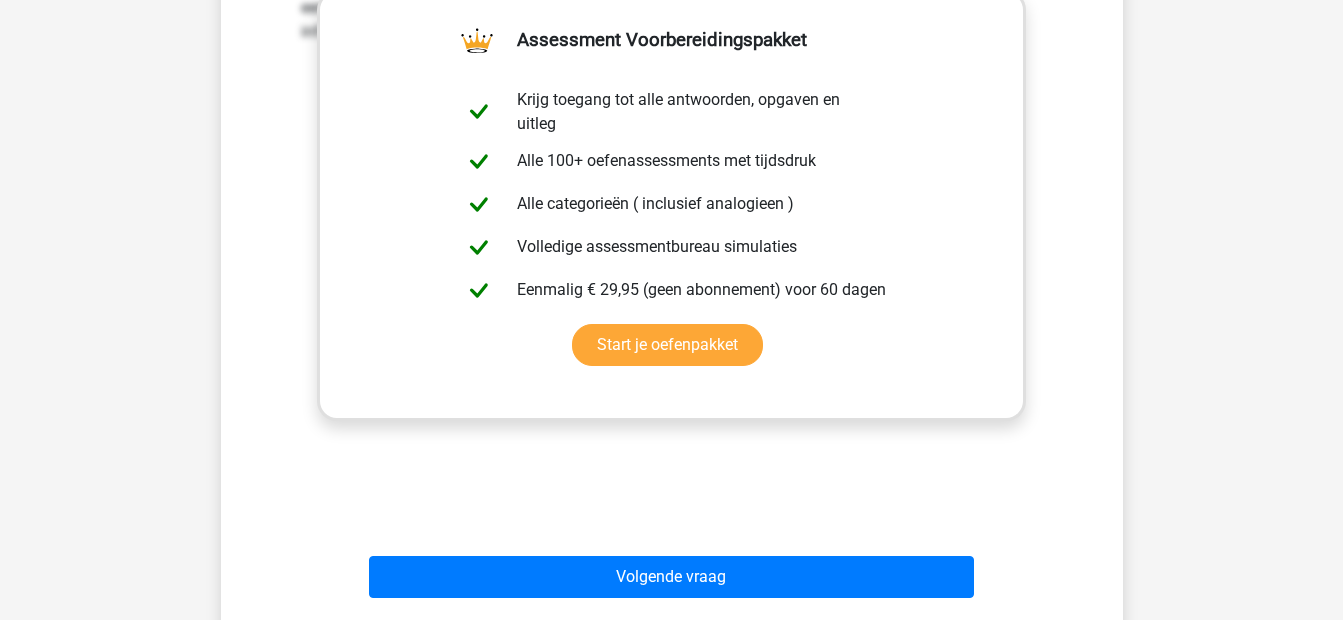 scroll, scrollTop: 534, scrollLeft: 0, axis: vertical 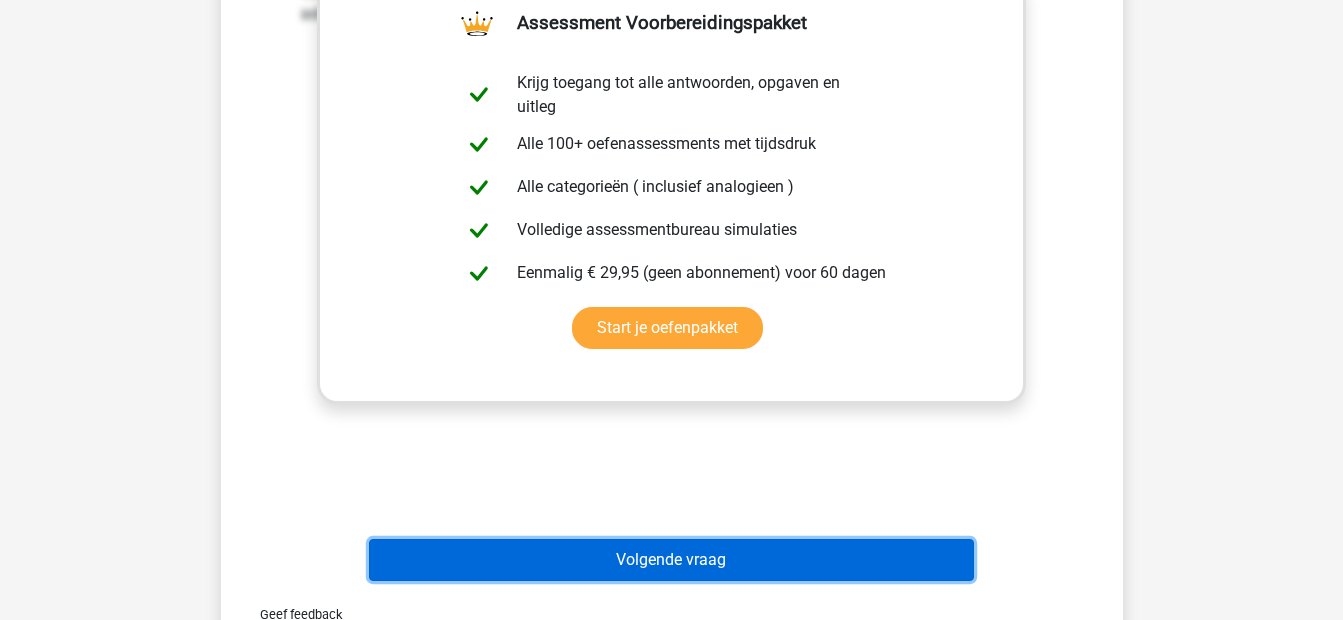 click on "Volgende vraag" at bounding box center (671, 560) 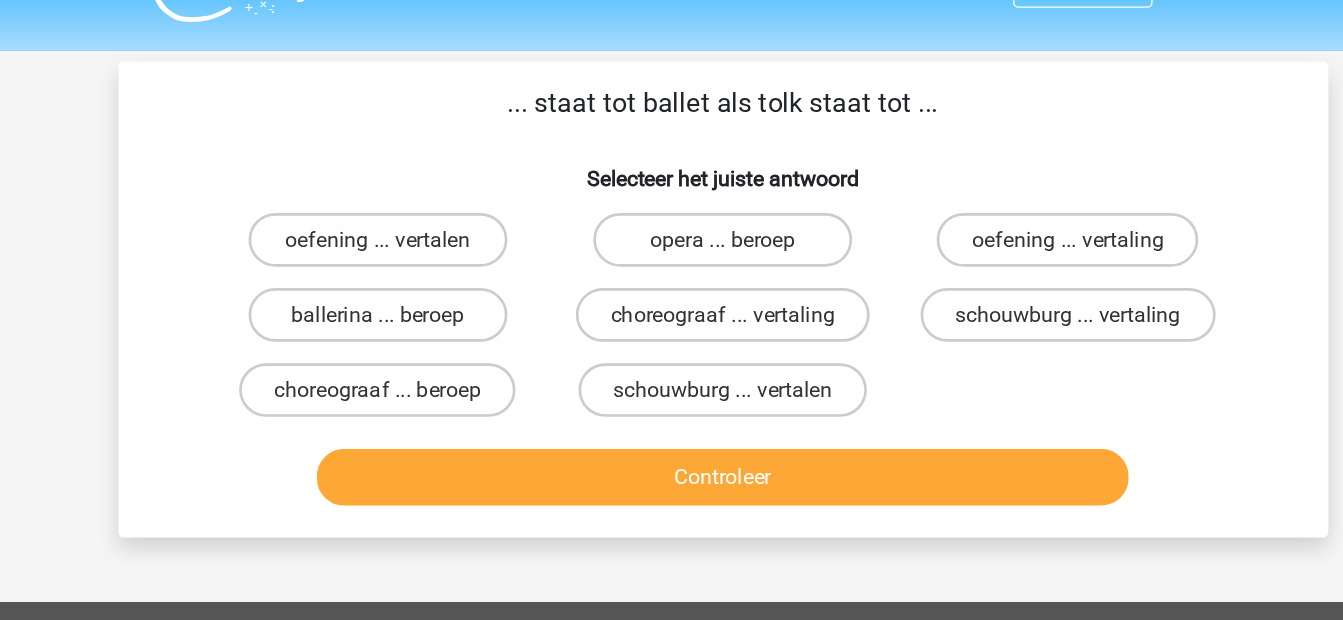 scroll, scrollTop: 38, scrollLeft: 0, axis: vertical 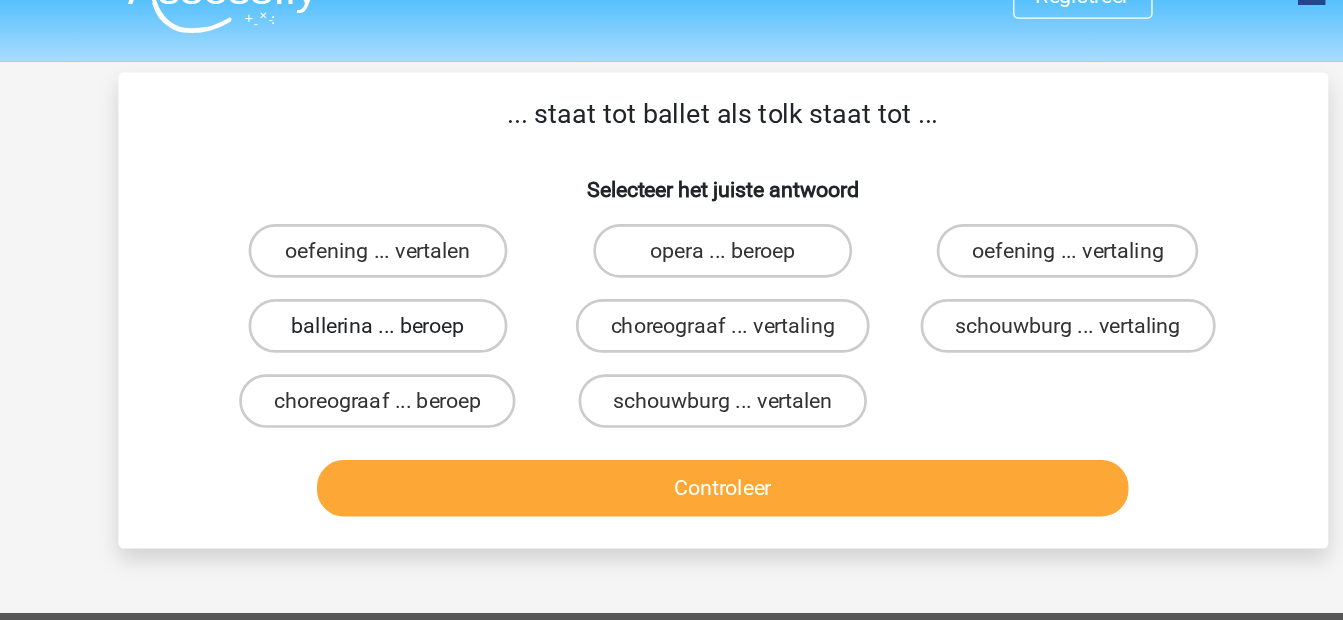 click on "ballerina ... beroep" at bounding box center (414, 243) 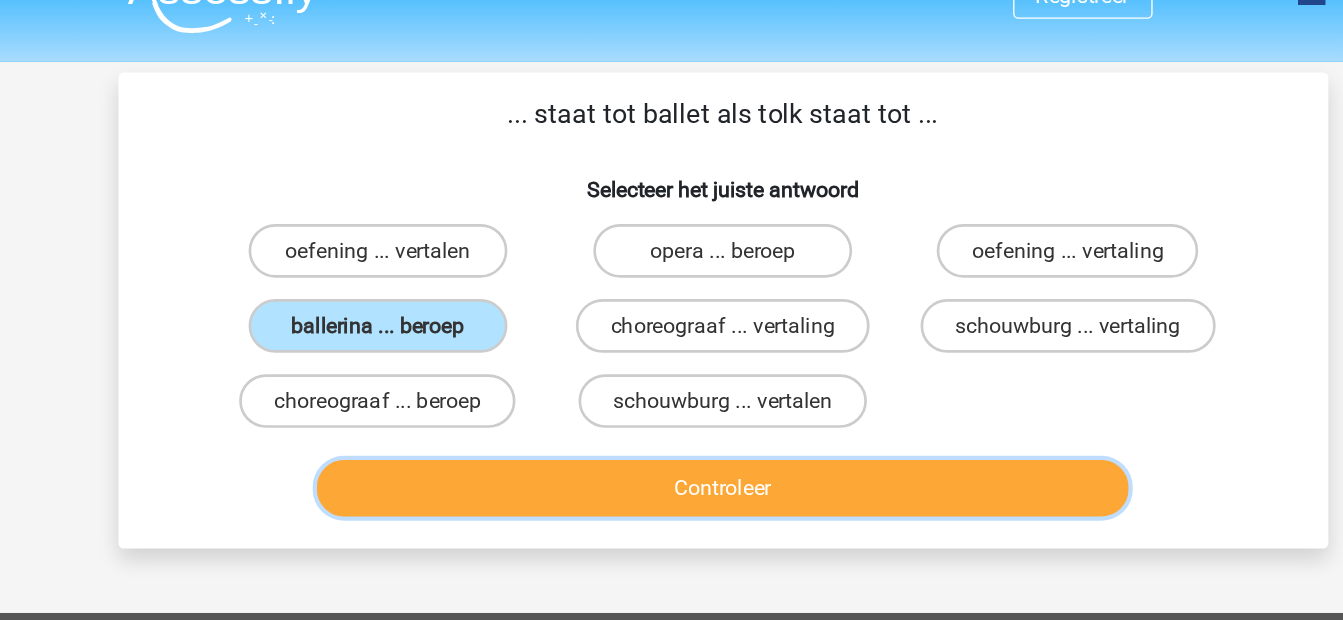 click on "Controleer" at bounding box center (671, 364) 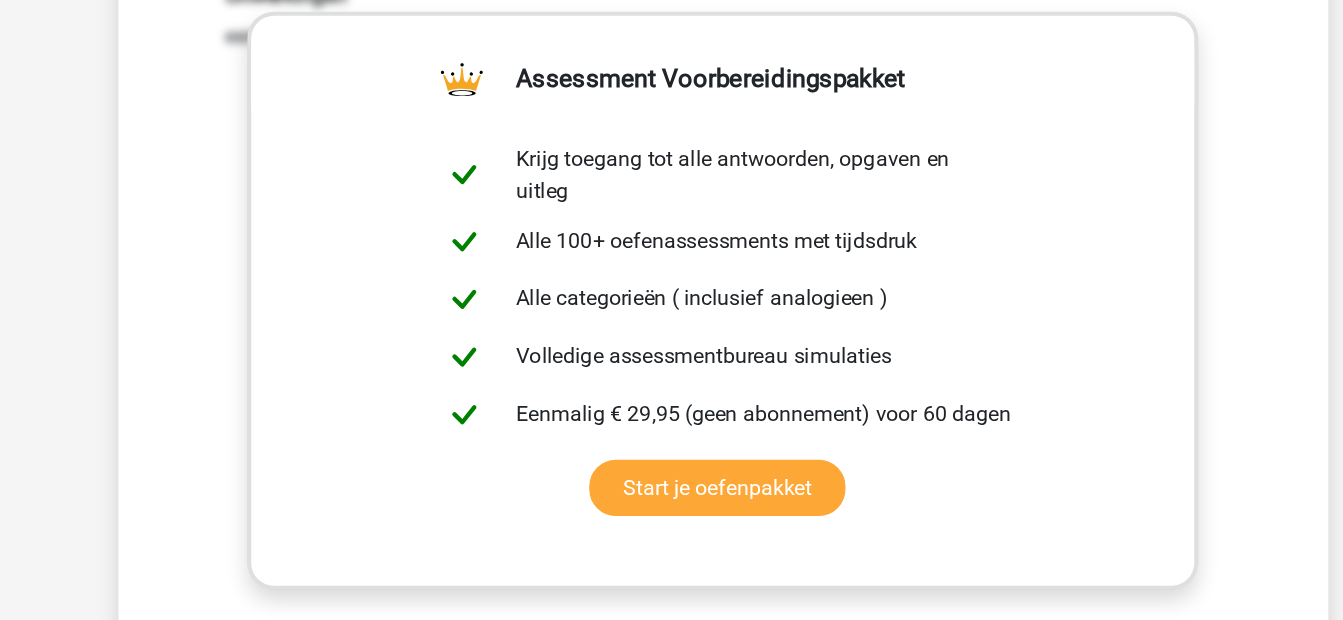 scroll, scrollTop: 522, scrollLeft: 0, axis: vertical 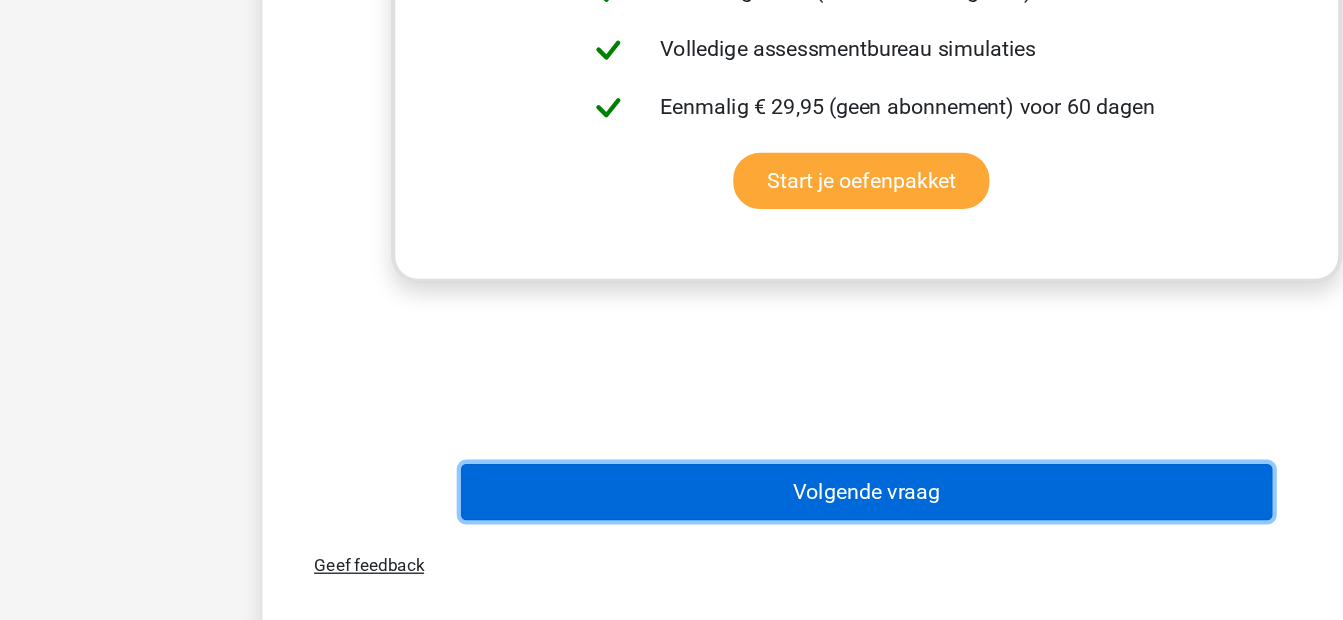 click on "Volgende vraag" at bounding box center [671, 524] 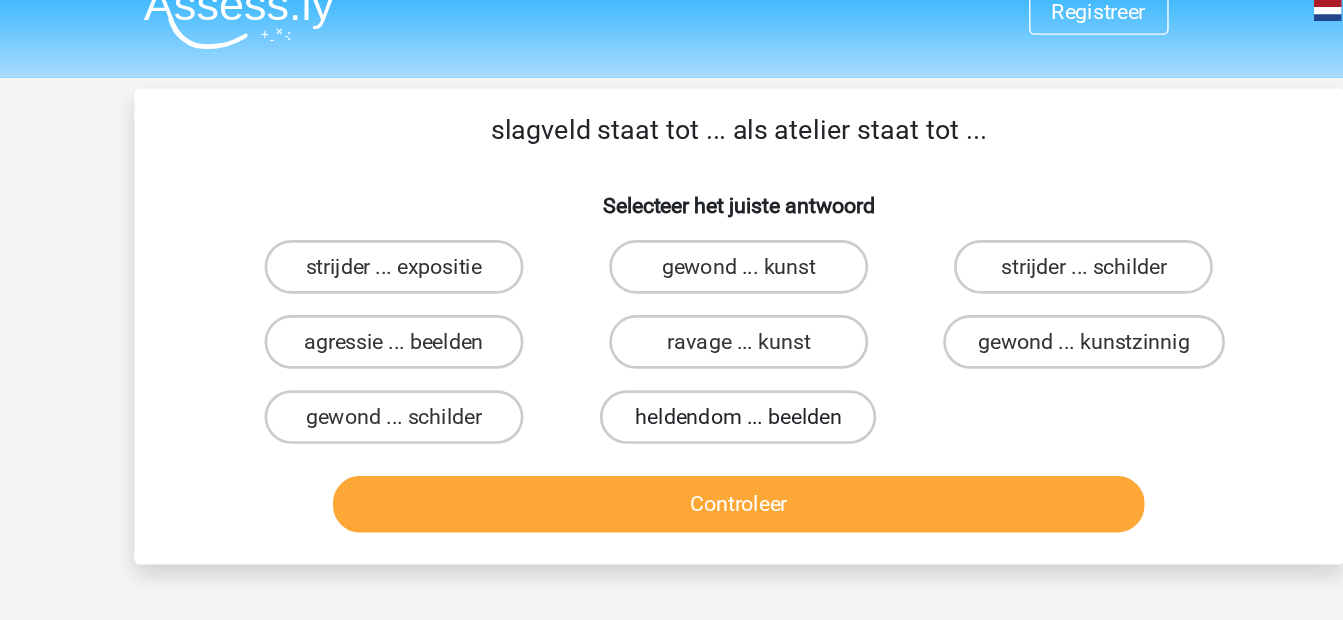 scroll, scrollTop: 21, scrollLeft: 0, axis: vertical 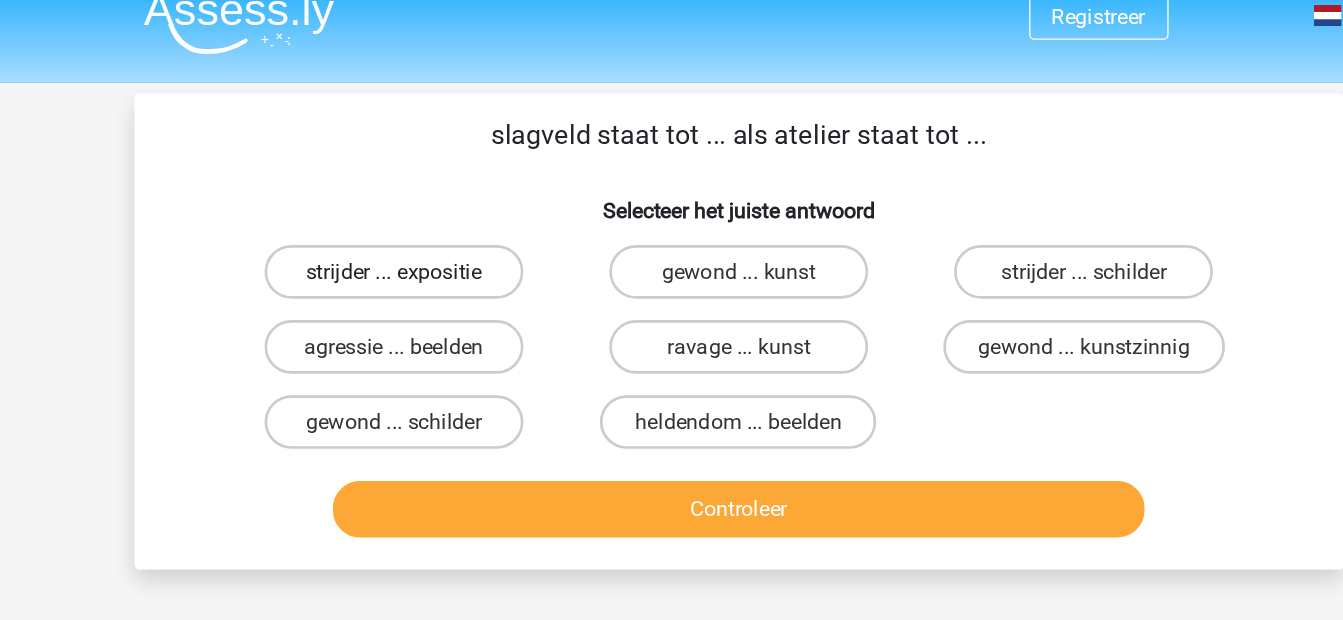 click on "strijder ... expositie" at bounding box center [414, 204] 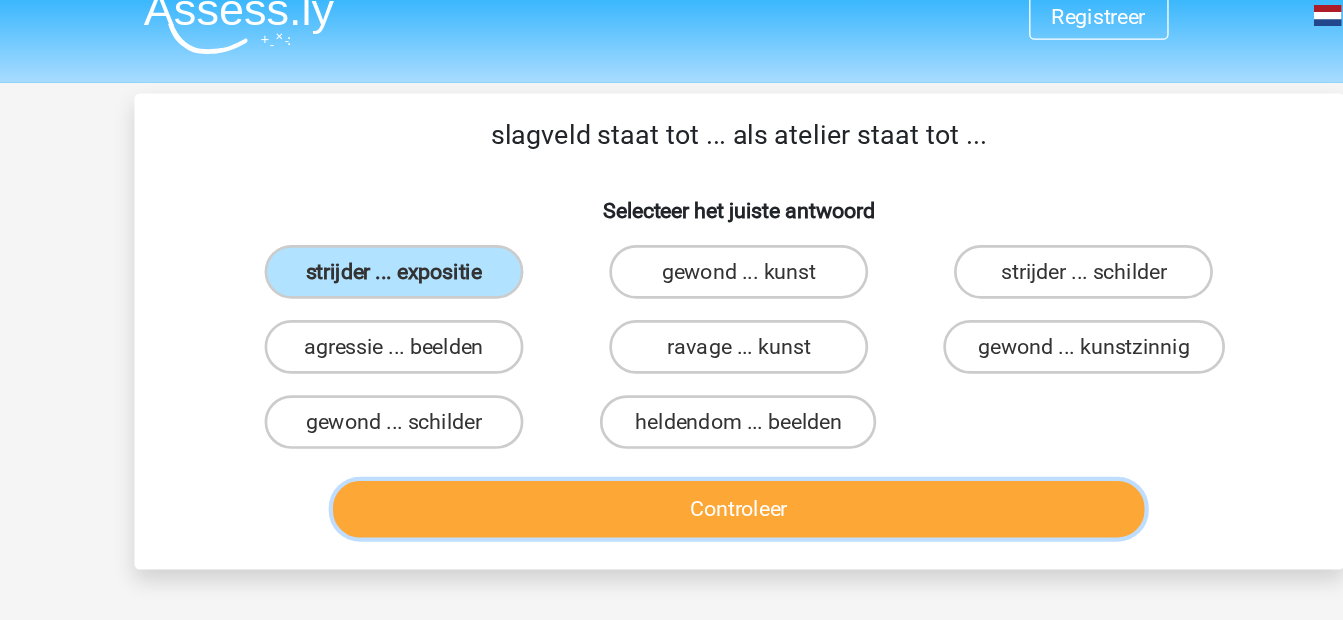 click on "Controleer" at bounding box center [671, 381] 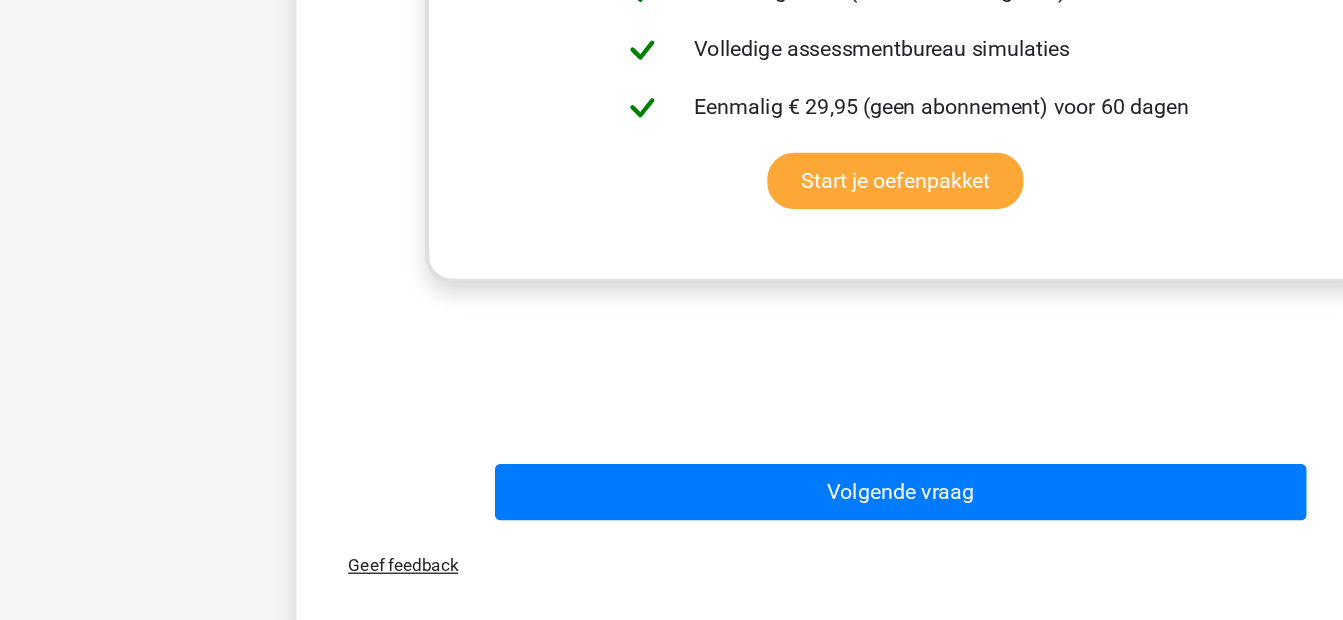 scroll, scrollTop: 527, scrollLeft: 0, axis: vertical 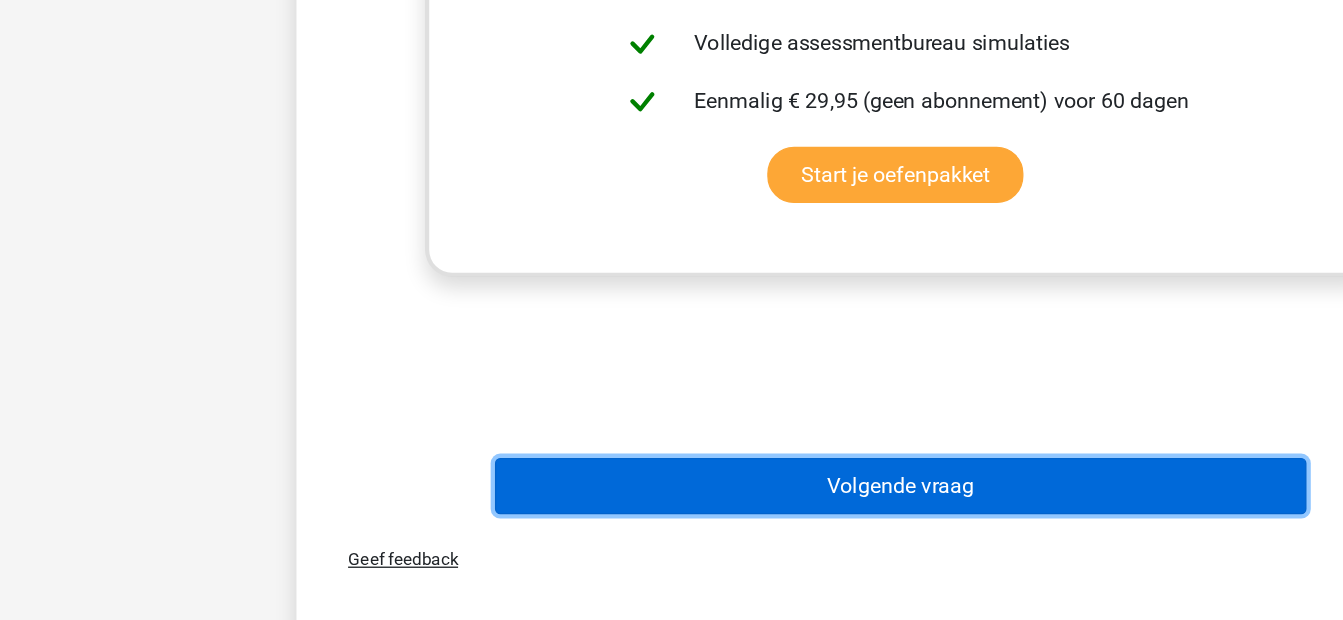 click on "Volgende vraag" at bounding box center [671, 519] 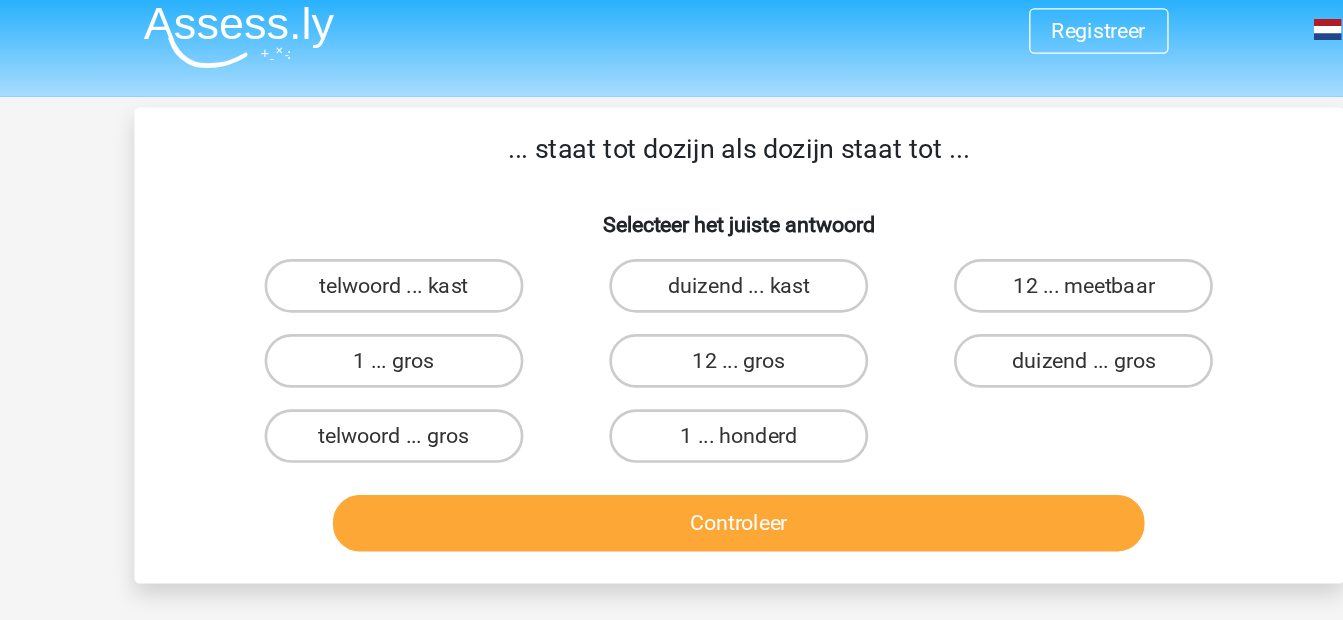 scroll, scrollTop: 0, scrollLeft: 0, axis: both 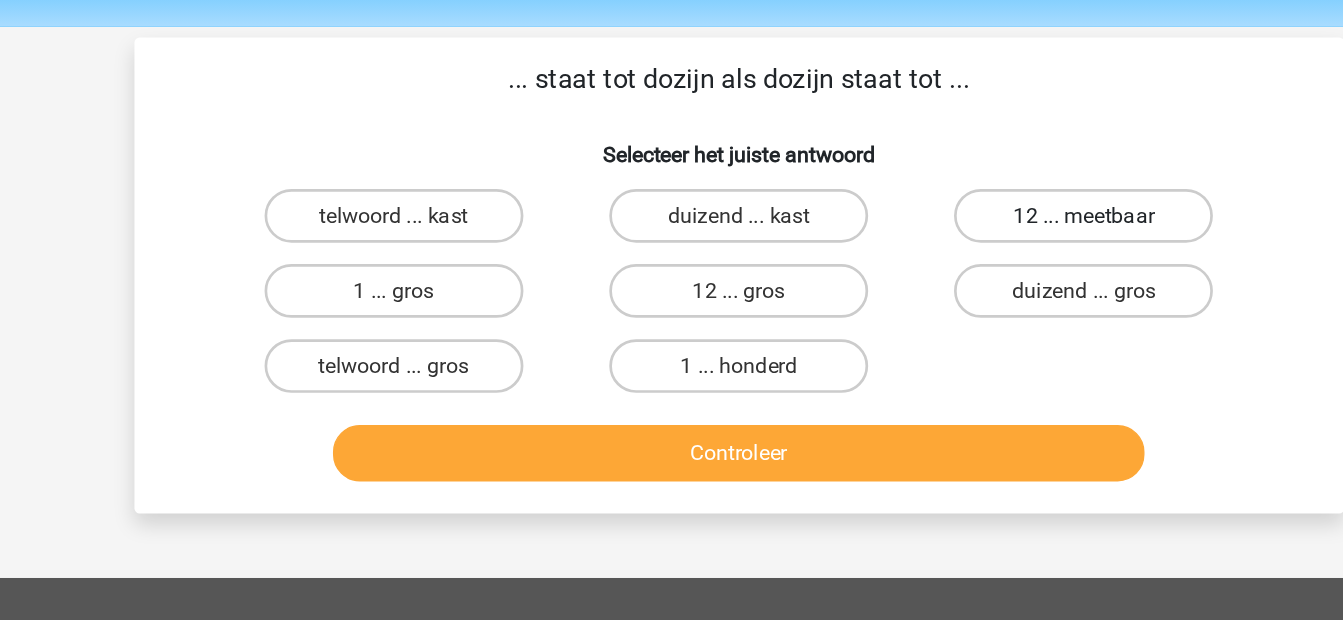 click on "12 ... meetbaar" at bounding box center (928, 225) 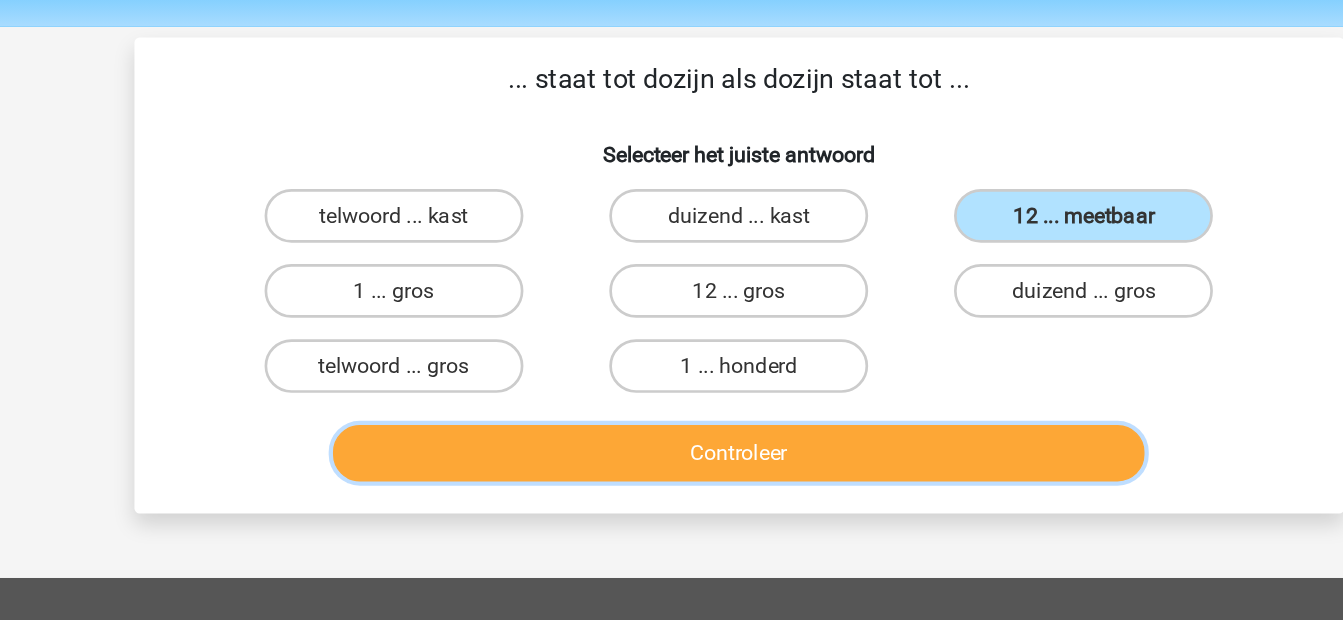 click on "Controleer" at bounding box center [671, 402] 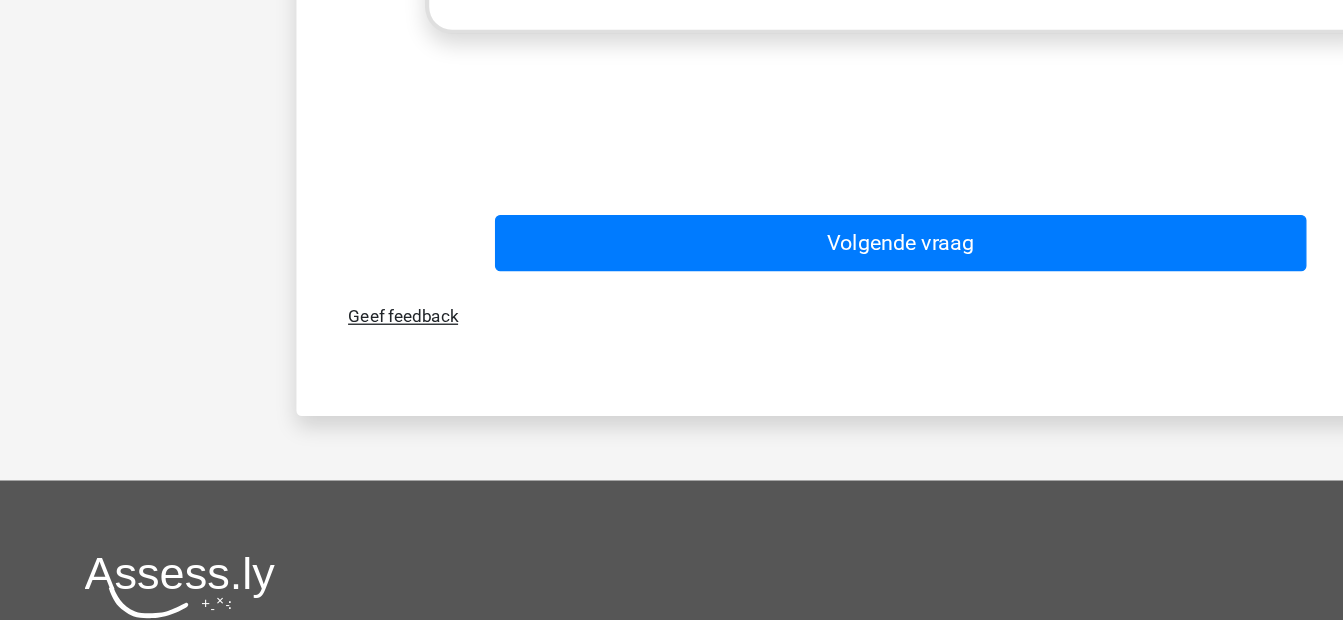 scroll, scrollTop: 816, scrollLeft: 0, axis: vertical 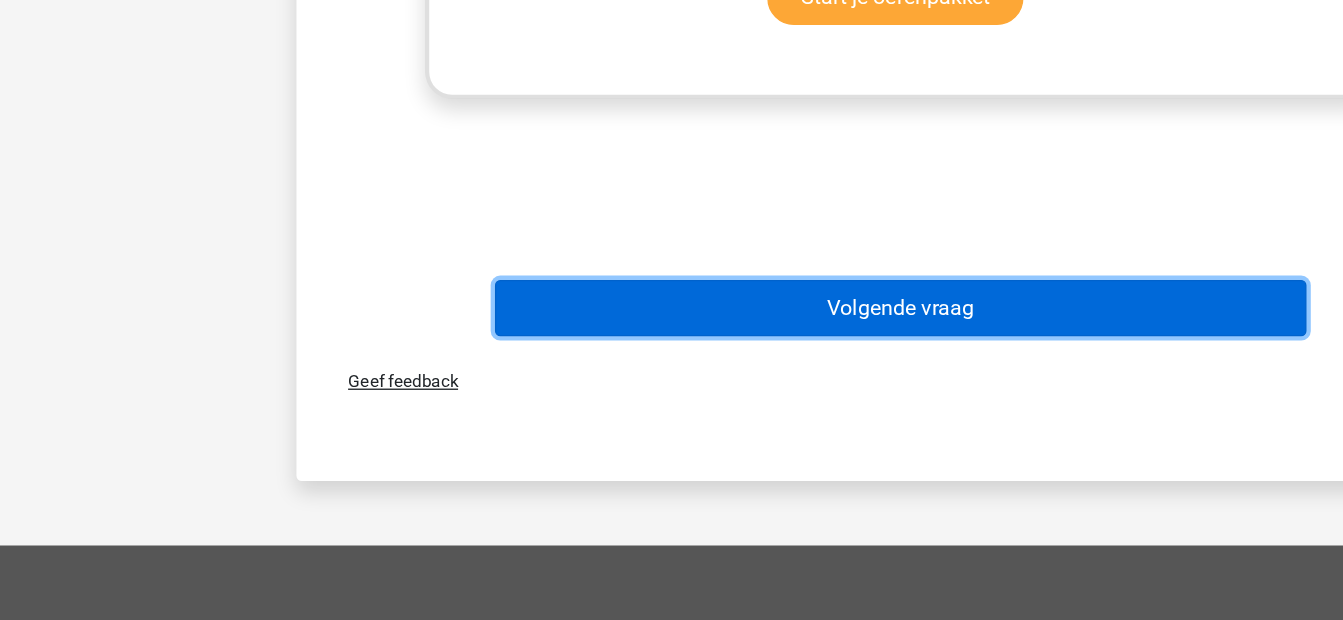 click on "Volgende vraag" at bounding box center (671, 230) 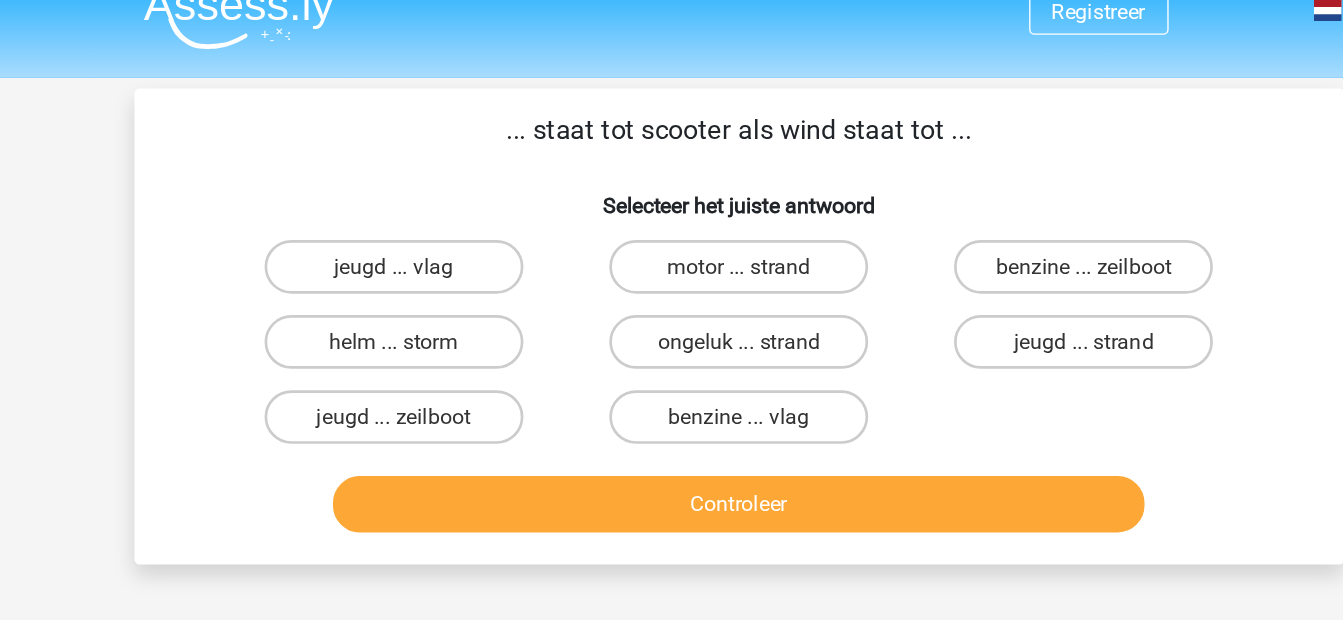 scroll, scrollTop: 8, scrollLeft: 0, axis: vertical 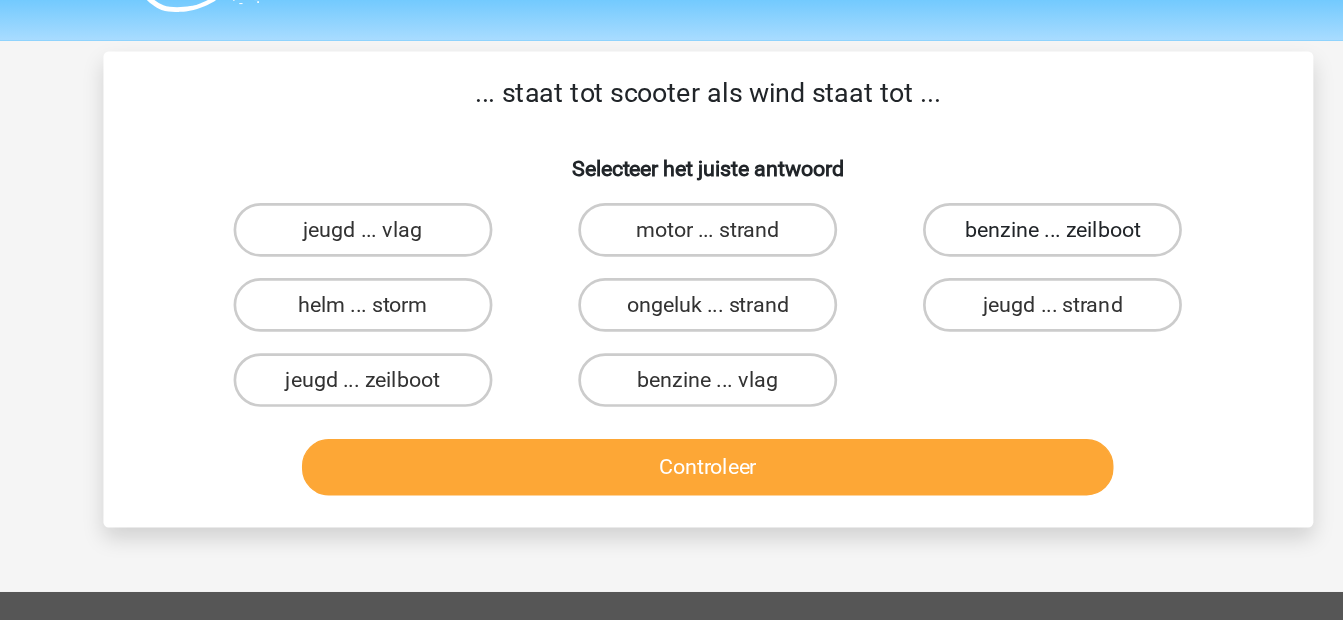 click on "benzine ... zeilboot" at bounding box center [928, 217] 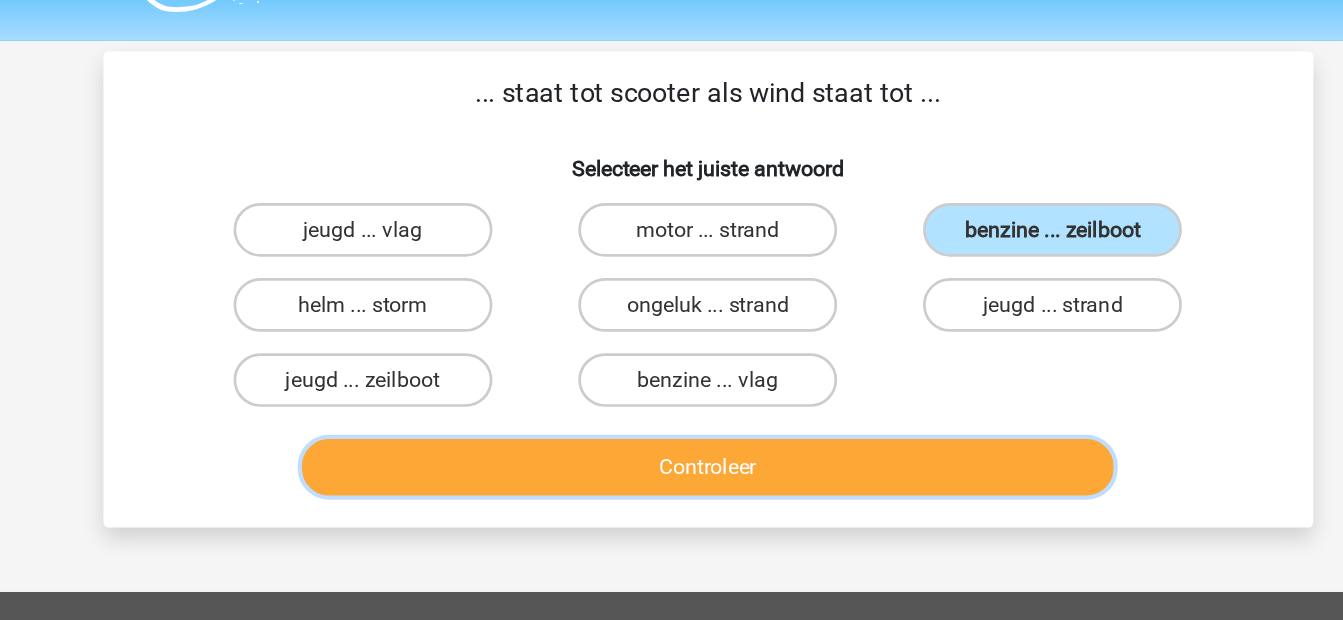 click on "Controleer" at bounding box center [671, 394] 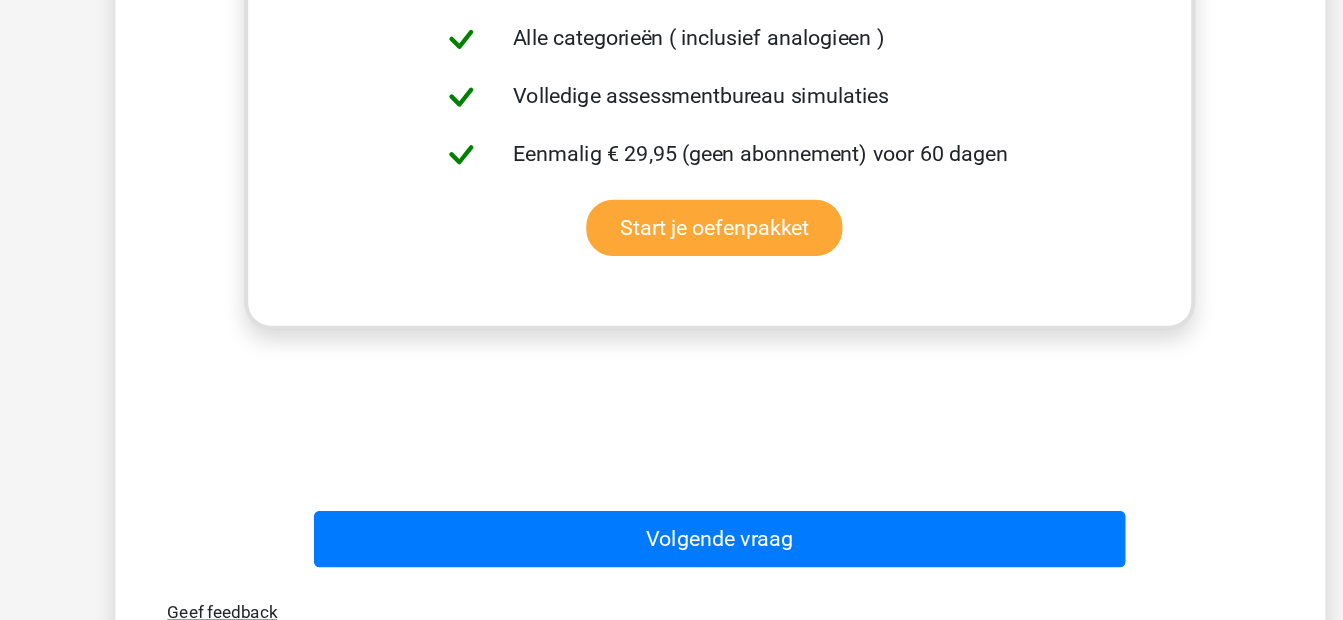 scroll, scrollTop: 555, scrollLeft: 0, axis: vertical 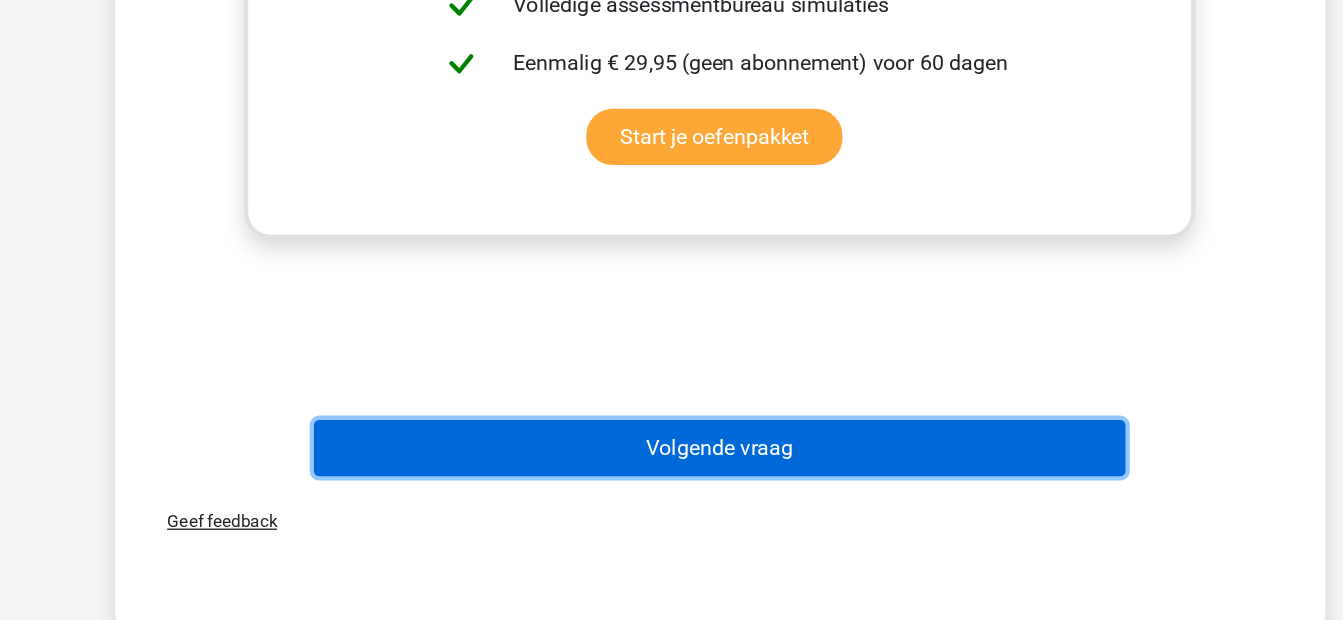 drag, startPoint x: 645, startPoint y: 391, endPoint x: 636, endPoint y: 502, distance: 111.364265 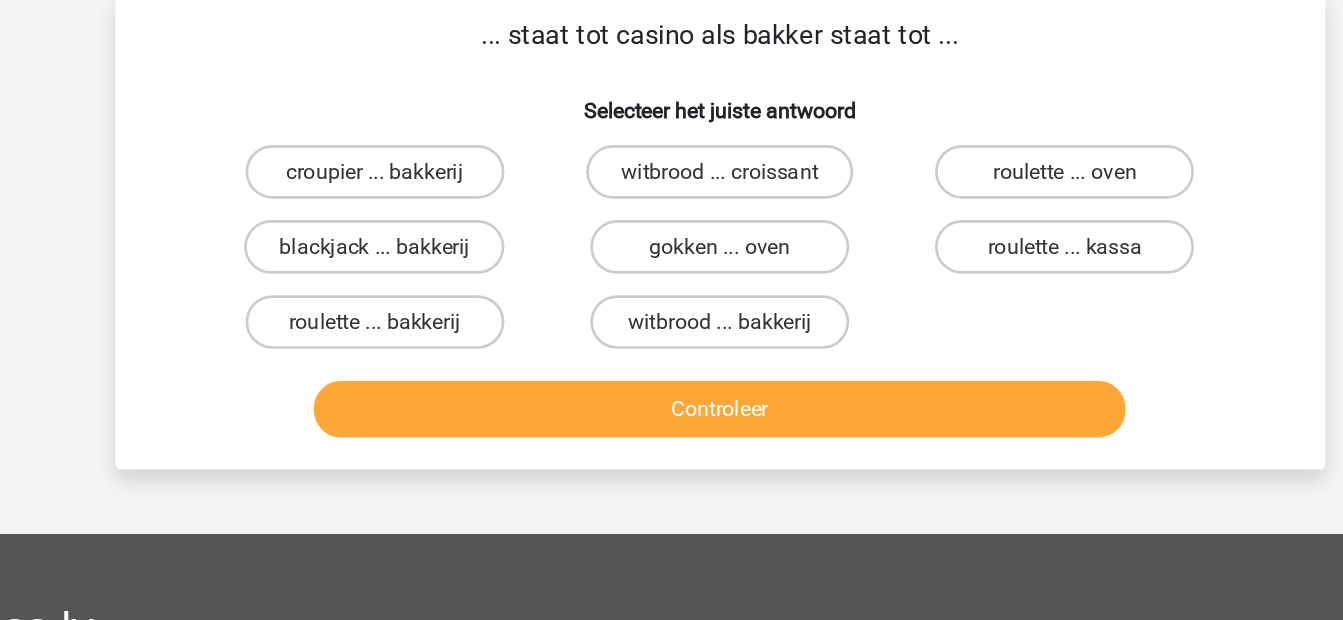 scroll, scrollTop: 92, scrollLeft: 0, axis: vertical 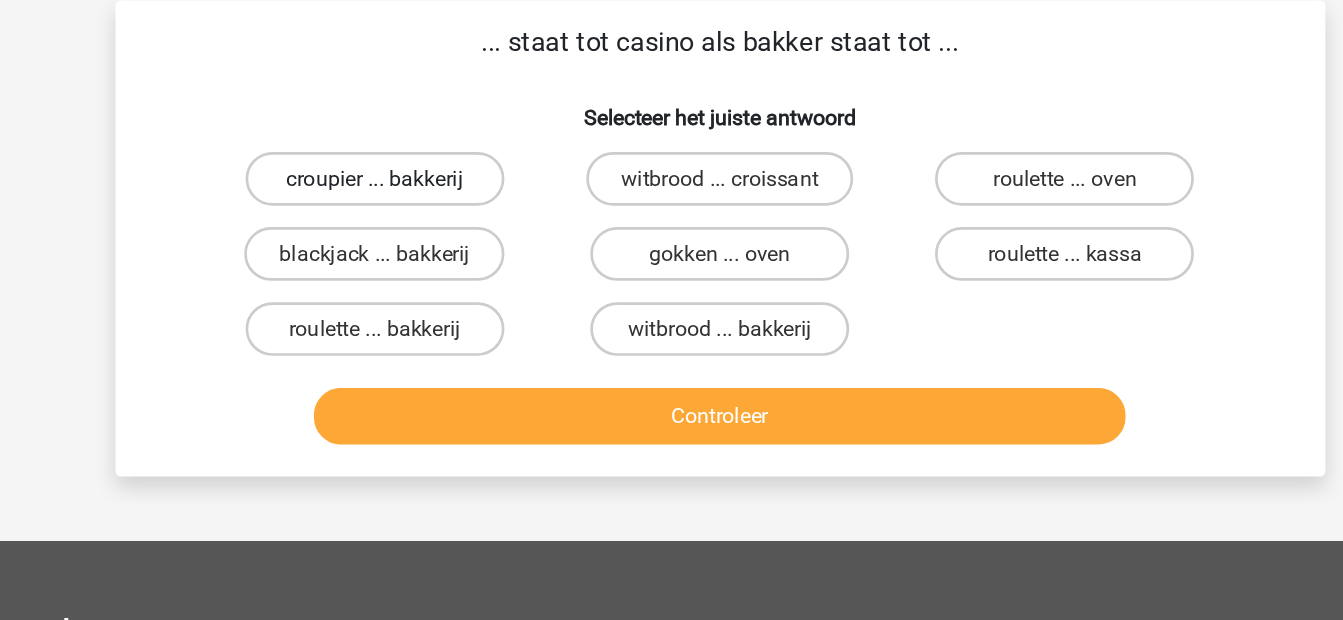 click on "croupier ... bakkerij" at bounding box center [414, 133] 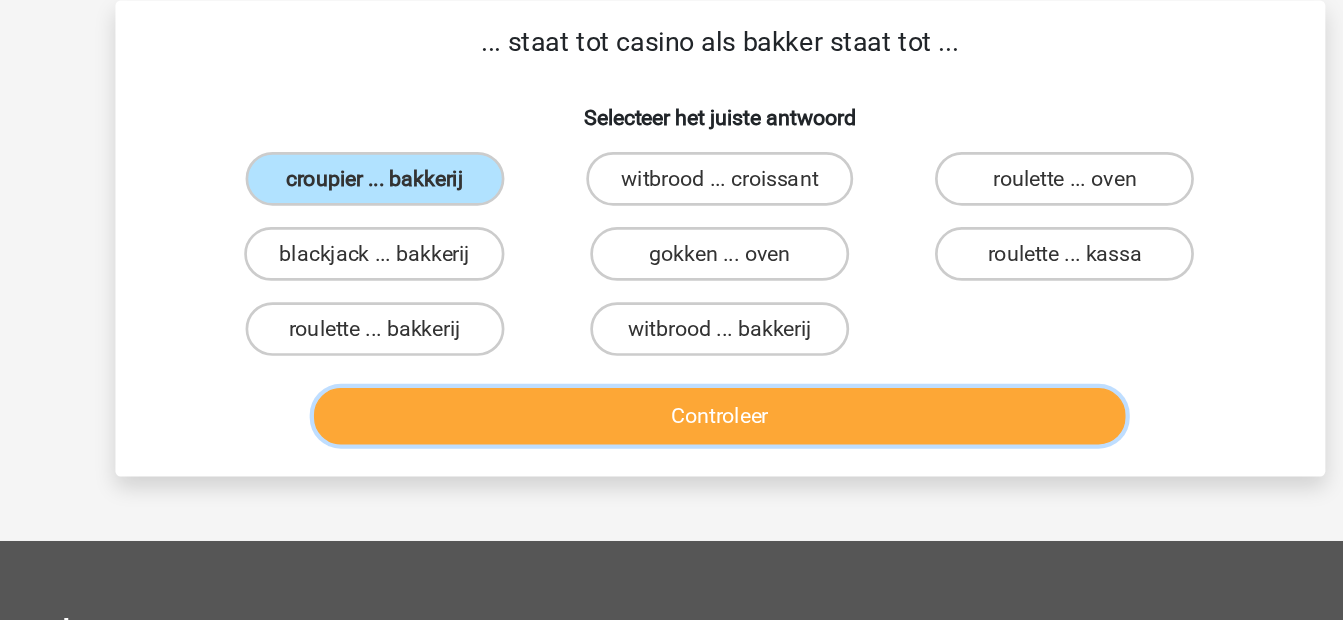click on "Controleer" at bounding box center (671, 310) 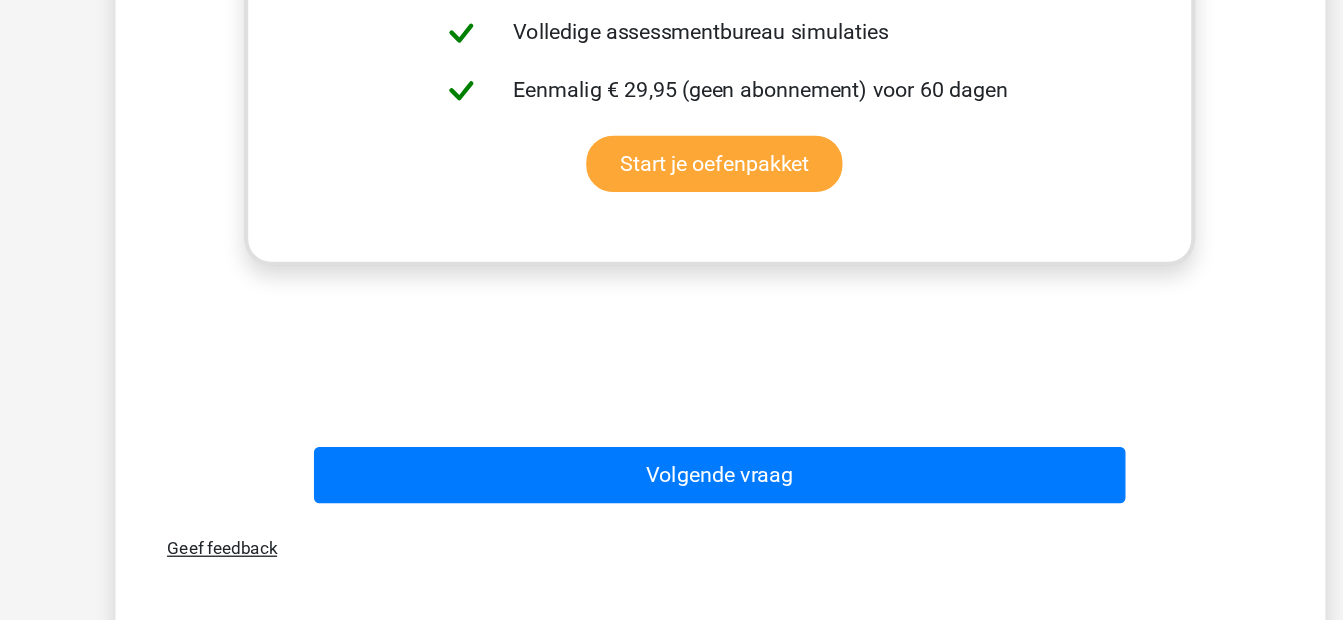 scroll, scrollTop: 553, scrollLeft: 0, axis: vertical 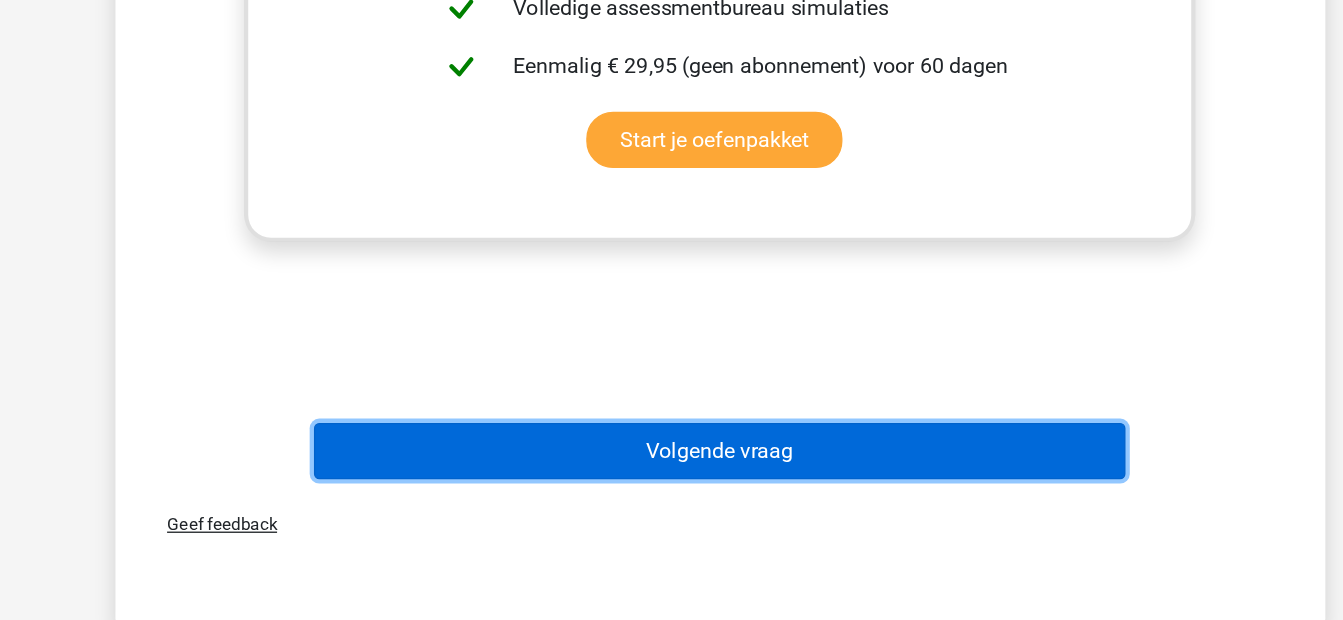 click on "Volgende vraag" at bounding box center (671, 493) 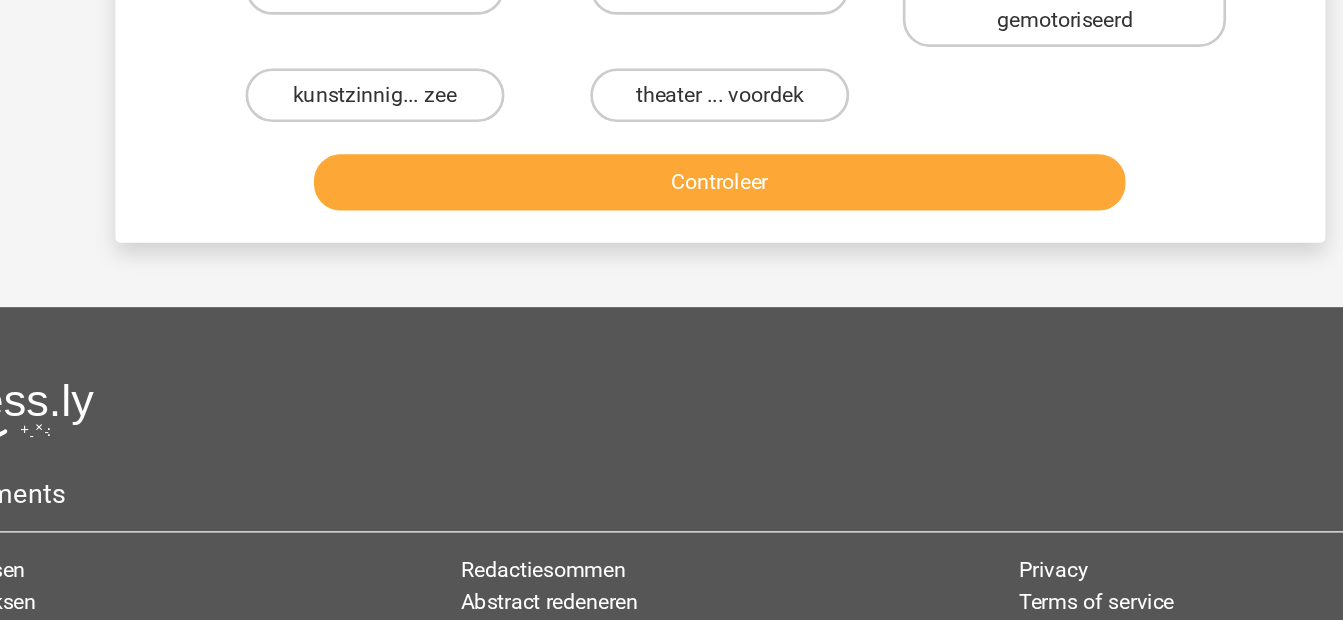 scroll, scrollTop: 92, scrollLeft: 0, axis: vertical 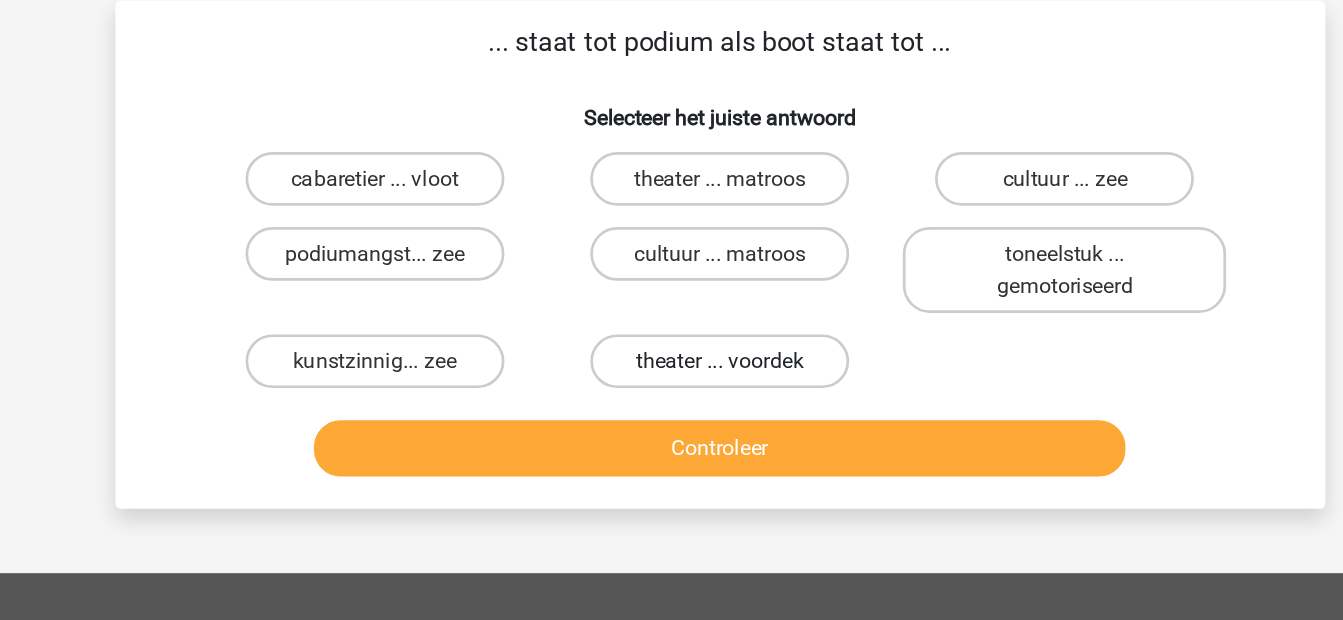 click on "theater ... voordek" at bounding box center (671, 269) 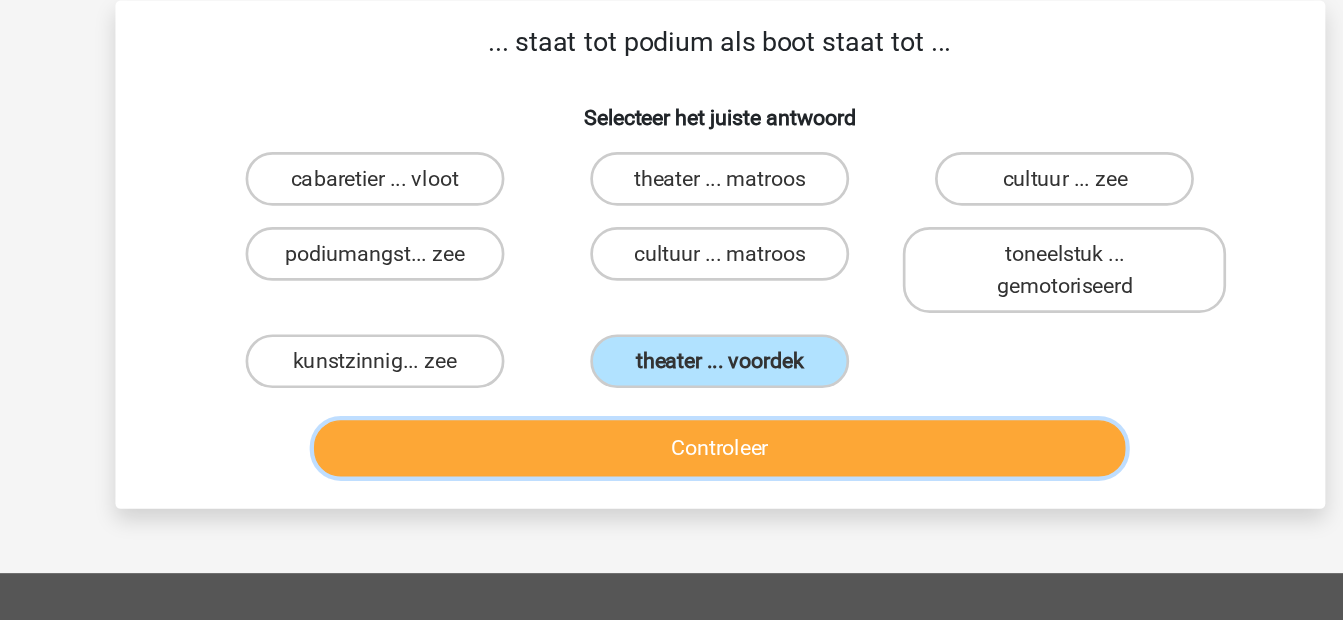 click on "Controleer" at bounding box center [671, 334] 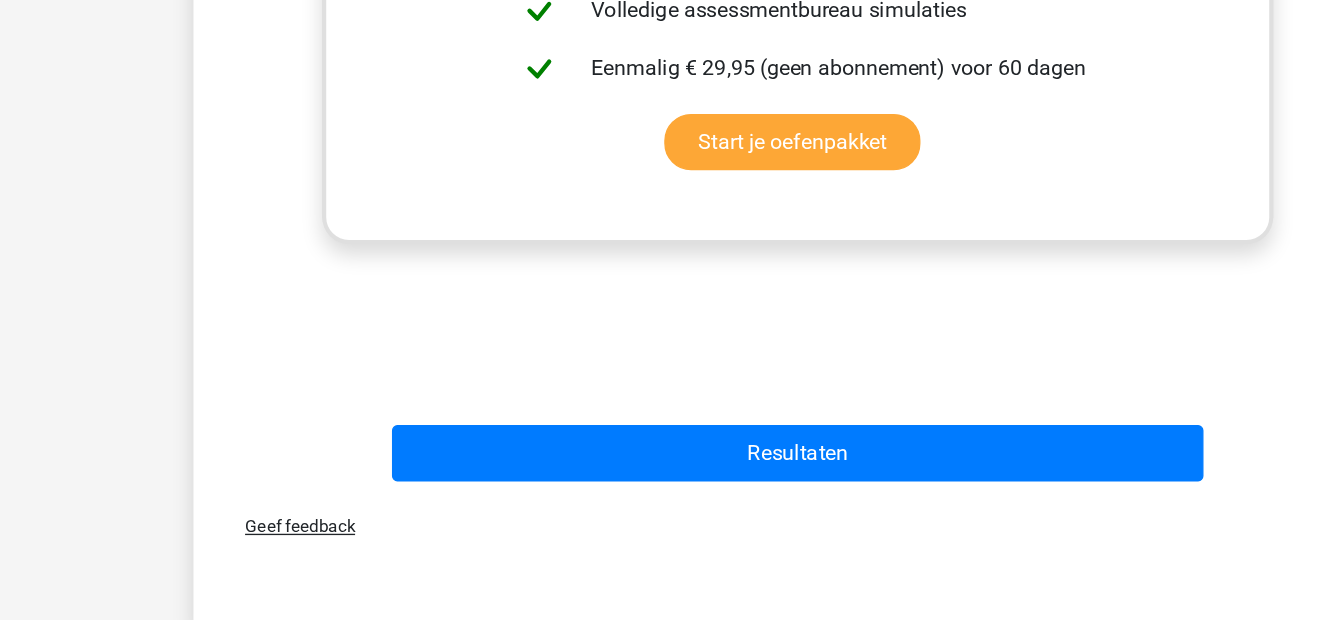 scroll, scrollTop: 577, scrollLeft: 0, axis: vertical 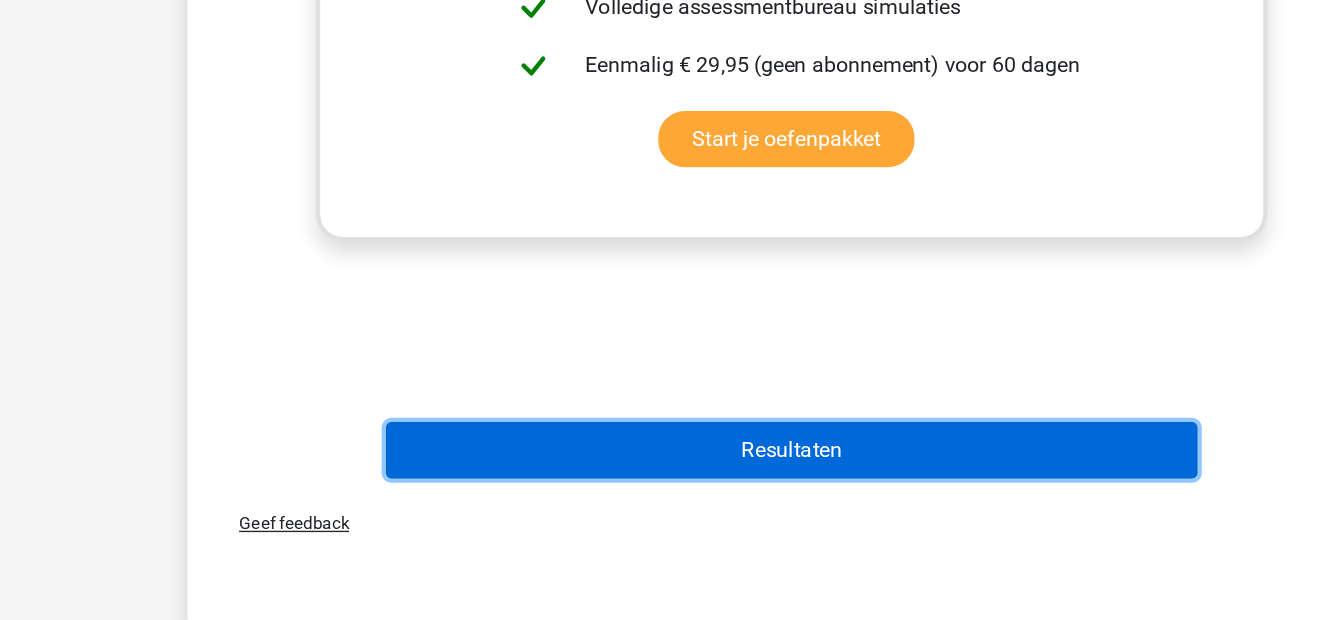 drag, startPoint x: 650, startPoint y: 342, endPoint x: 596, endPoint y: 499, distance: 166.0271 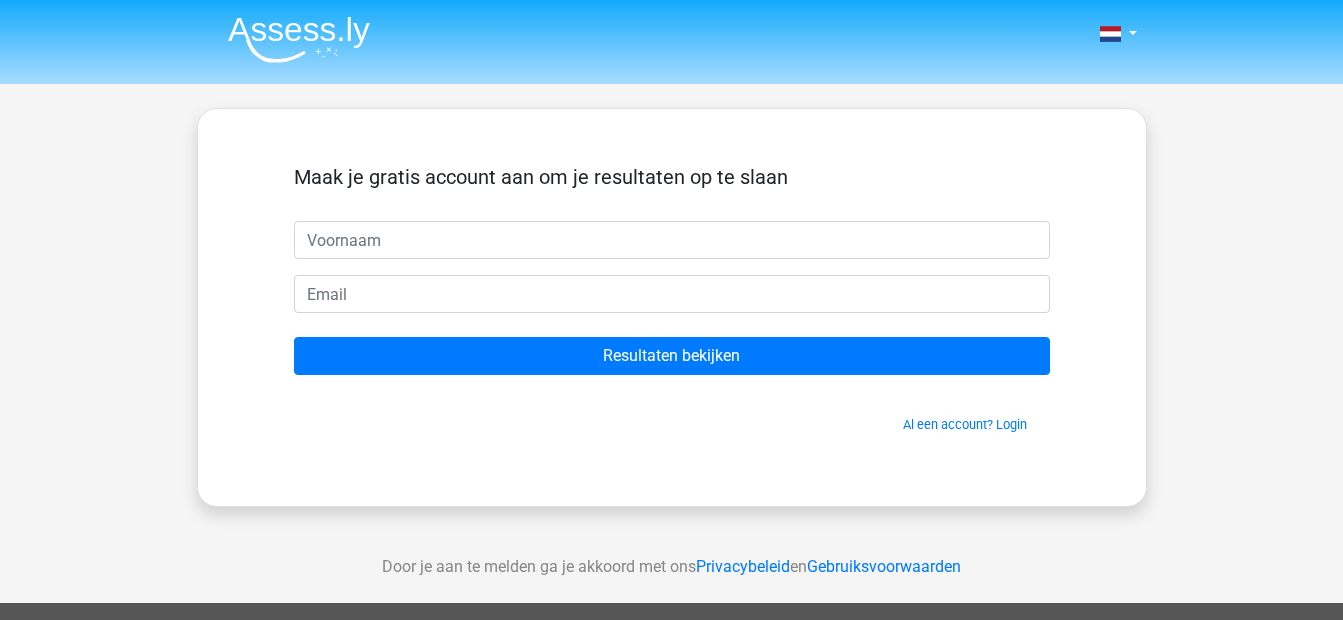 scroll, scrollTop: 0, scrollLeft: 0, axis: both 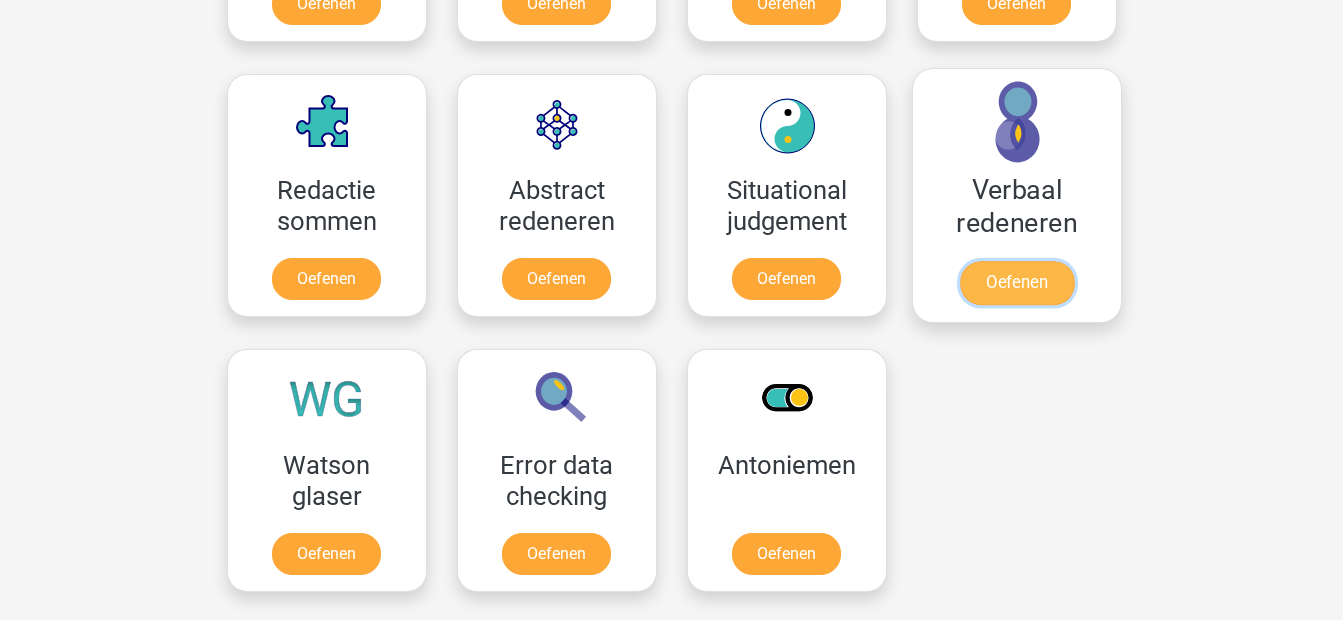click on "Oefenen" at bounding box center (1016, 283) 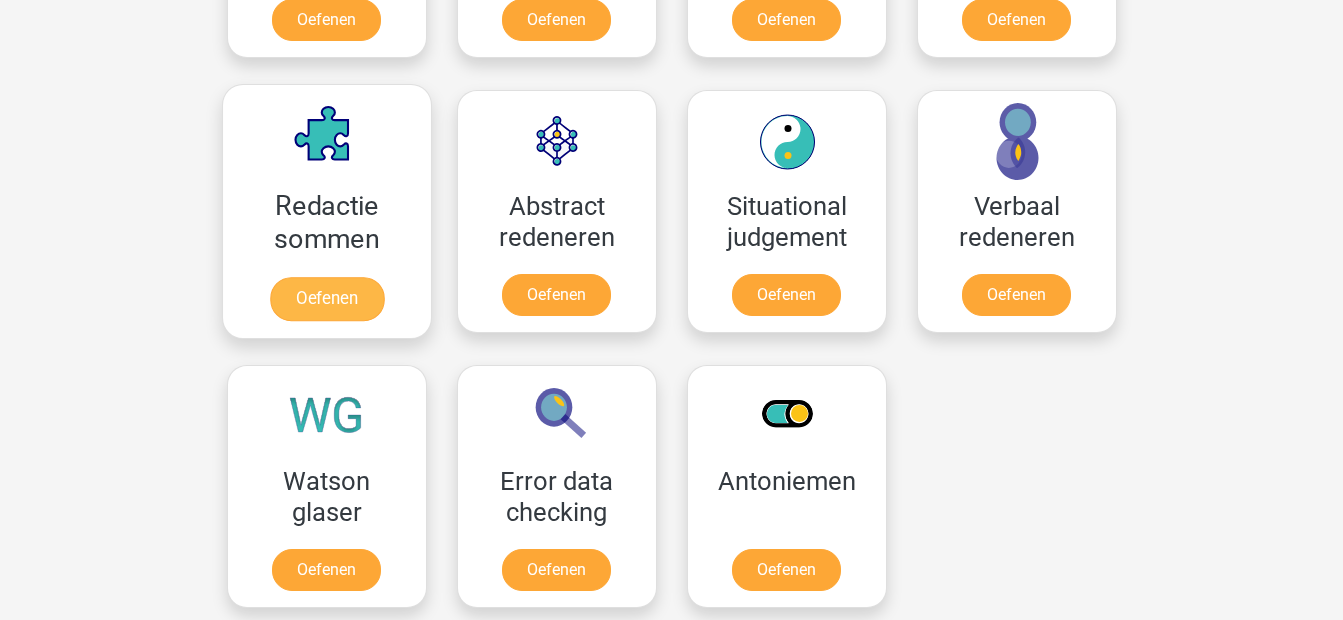 scroll, scrollTop: 1396, scrollLeft: 0, axis: vertical 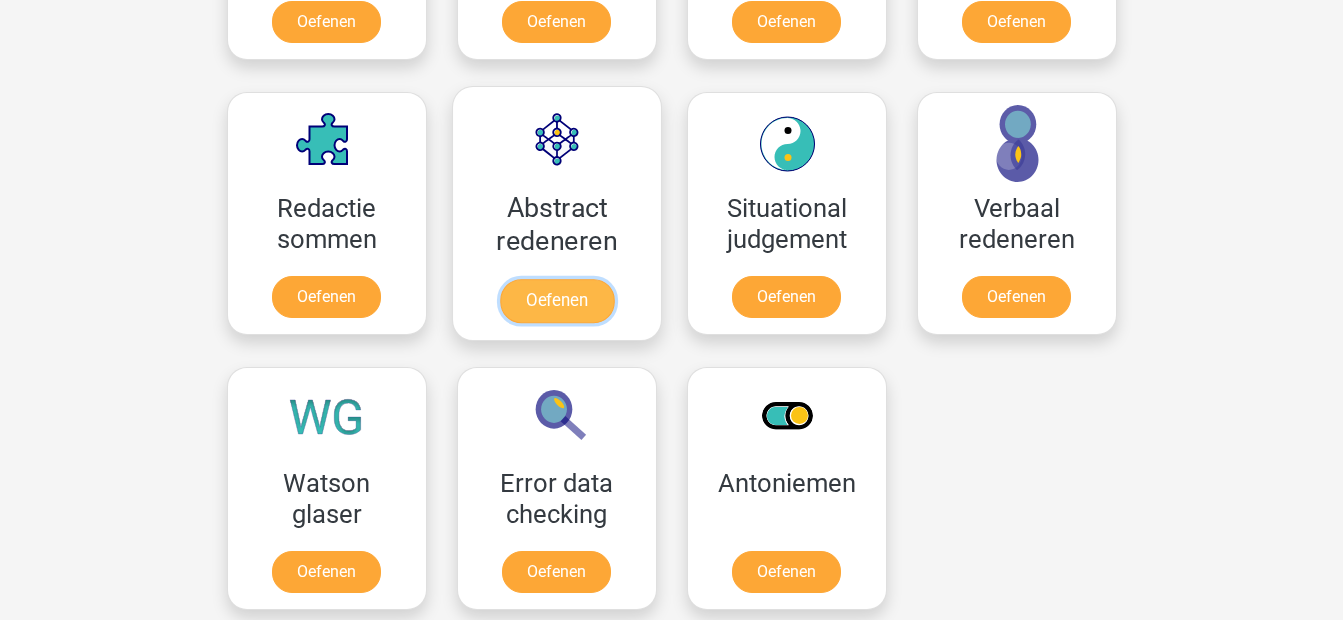 click on "Oefenen" at bounding box center [556, 301] 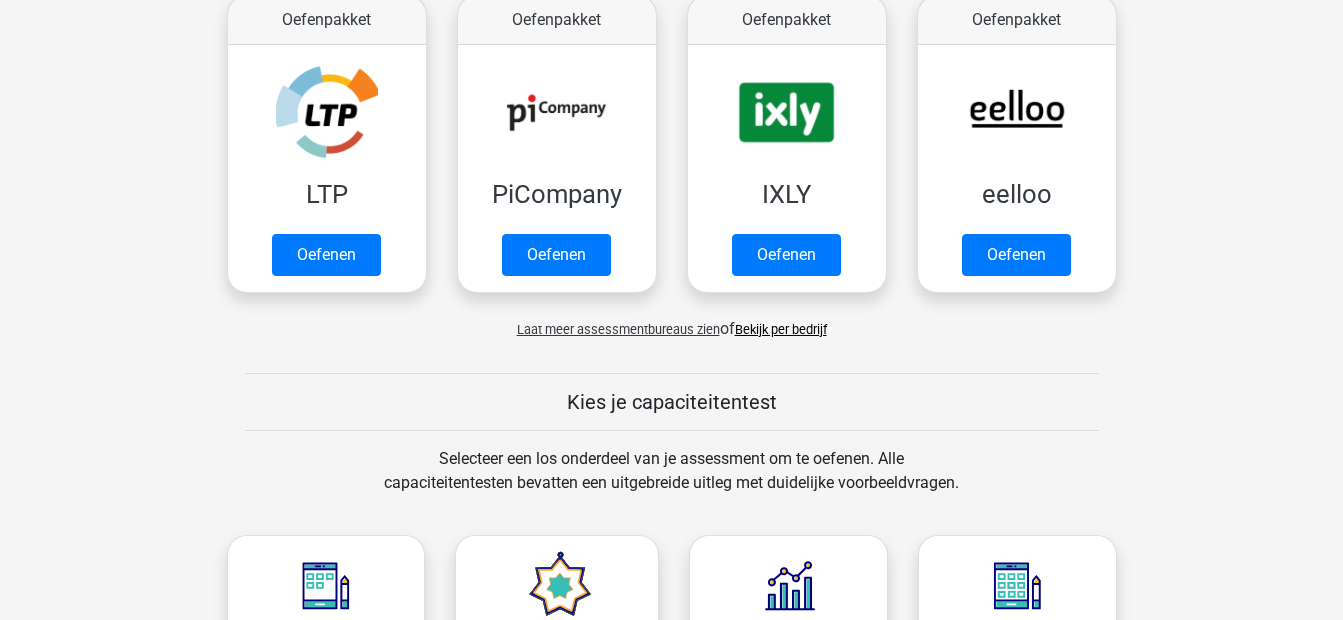 scroll, scrollTop: 400, scrollLeft: 0, axis: vertical 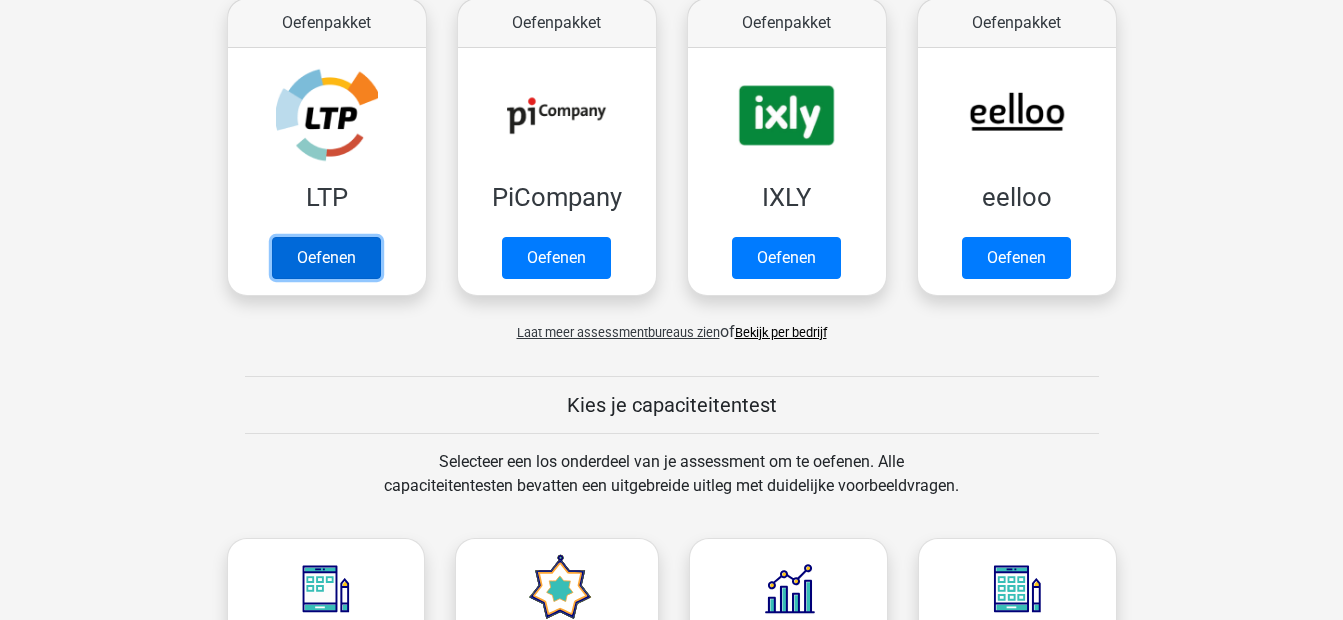 click on "Oefenen" at bounding box center [326, 258] 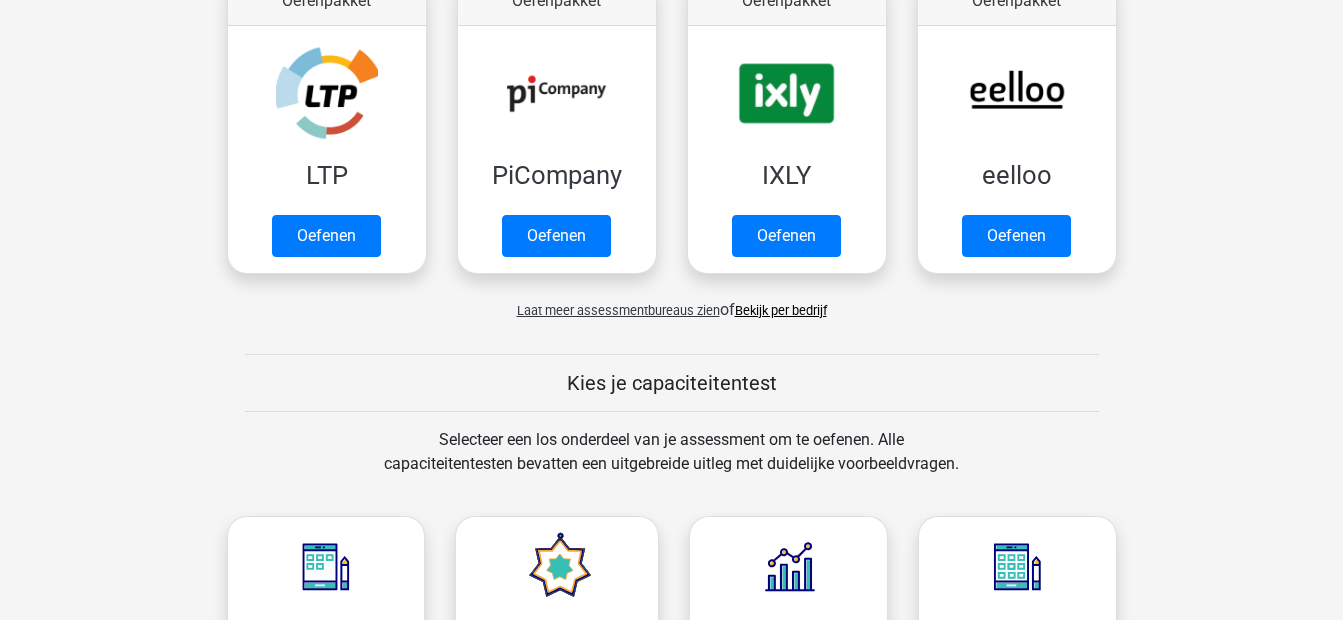 scroll, scrollTop: 396, scrollLeft: 0, axis: vertical 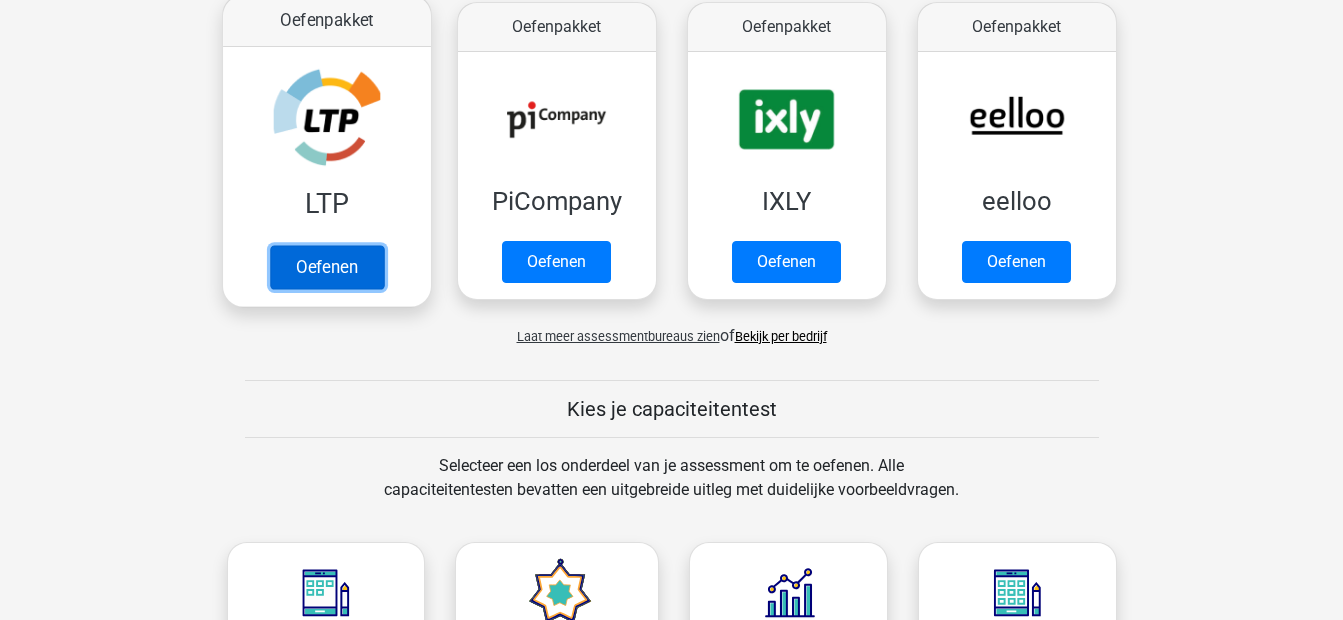 click on "Oefenen" at bounding box center (326, 267) 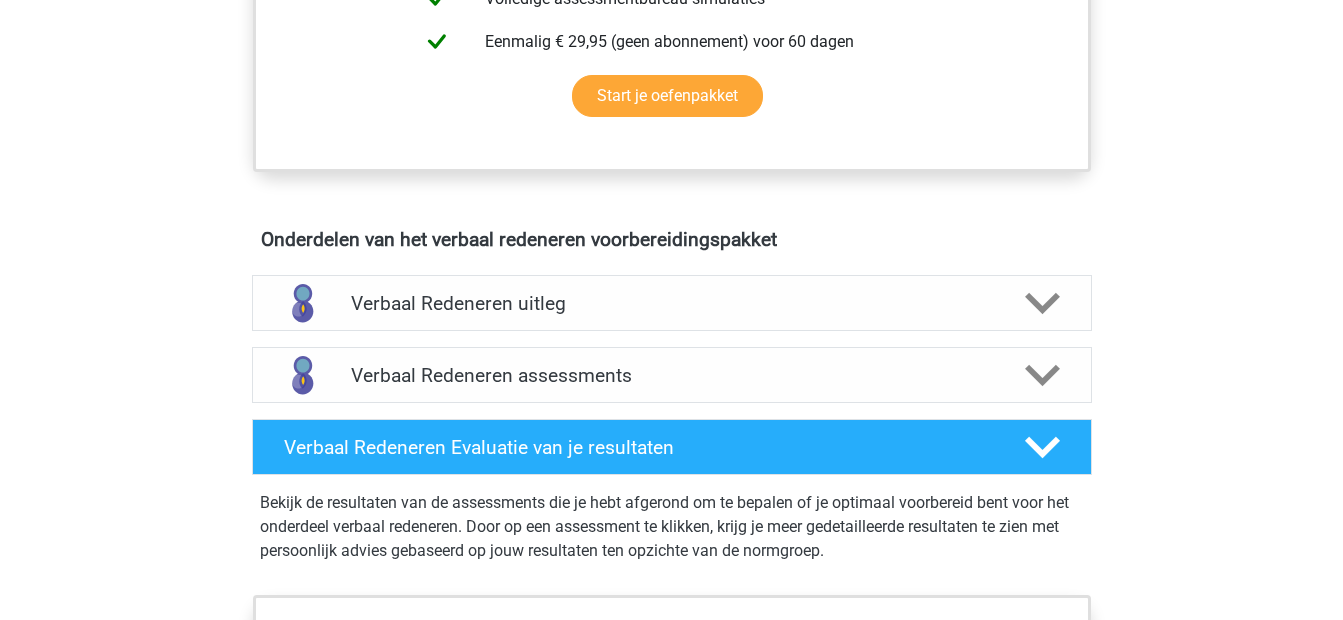 scroll, scrollTop: 983, scrollLeft: 0, axis: vertical 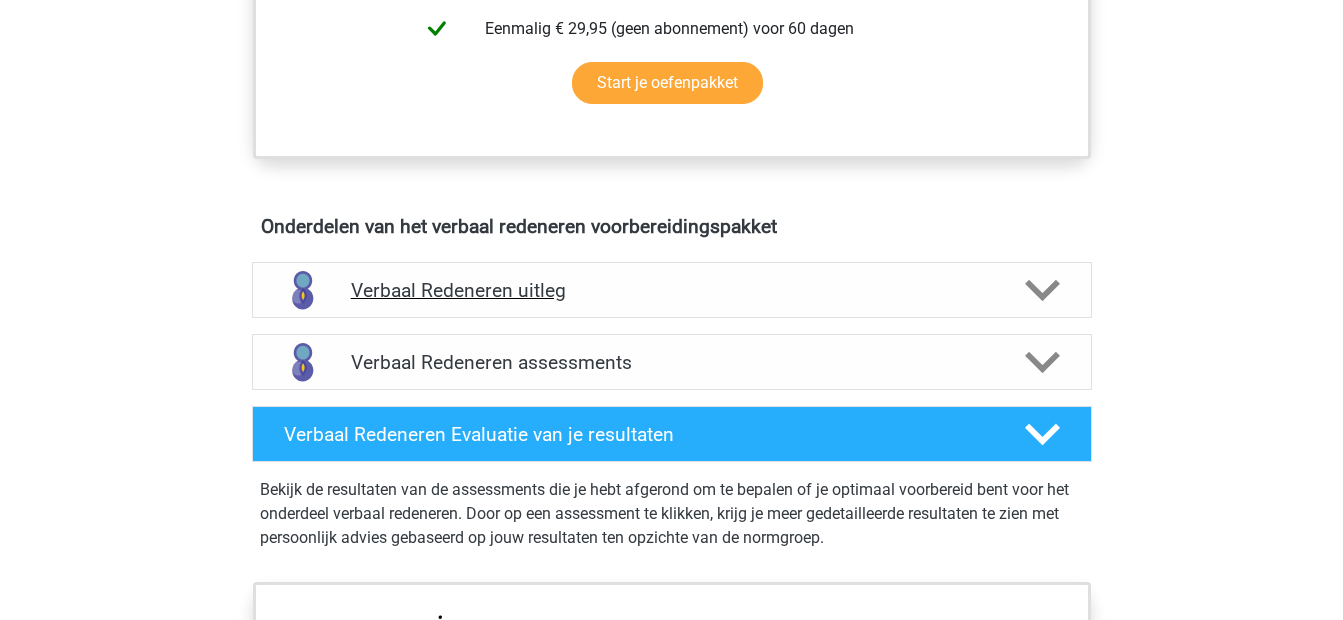 click on "Verbaal Redeneren uitleg" at bounding box center (672, 290) 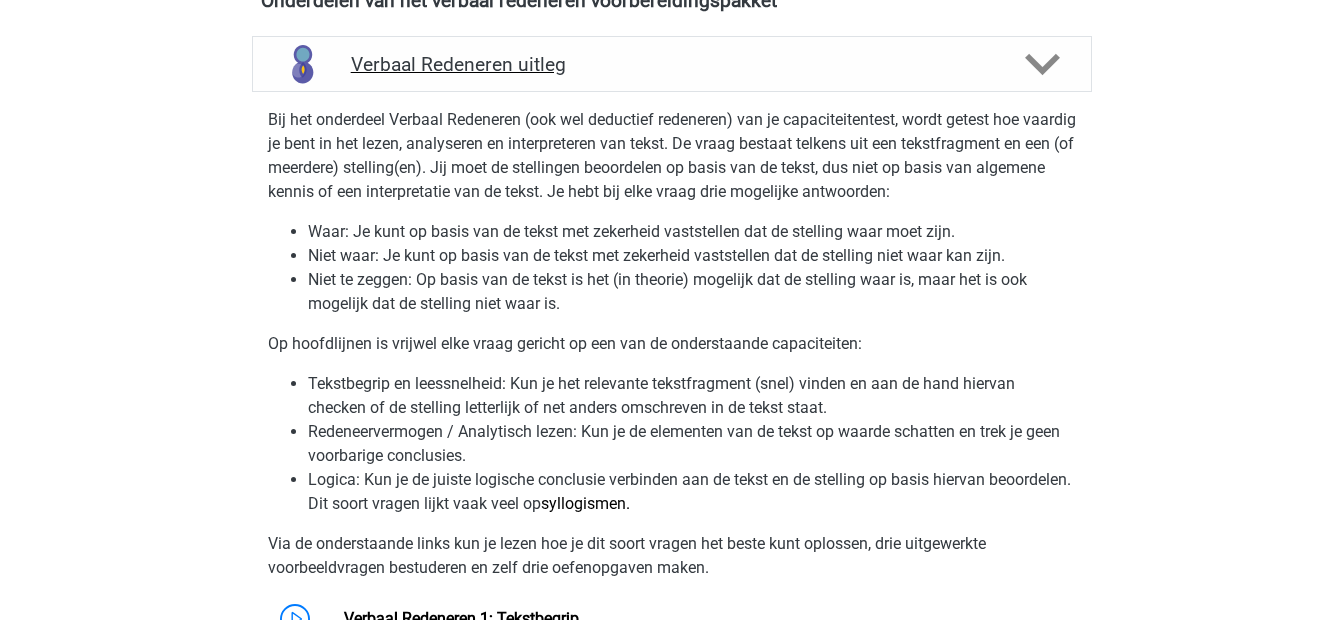 scroll, scrollTop: 1208, scrollLeft: 0, axis: vertical 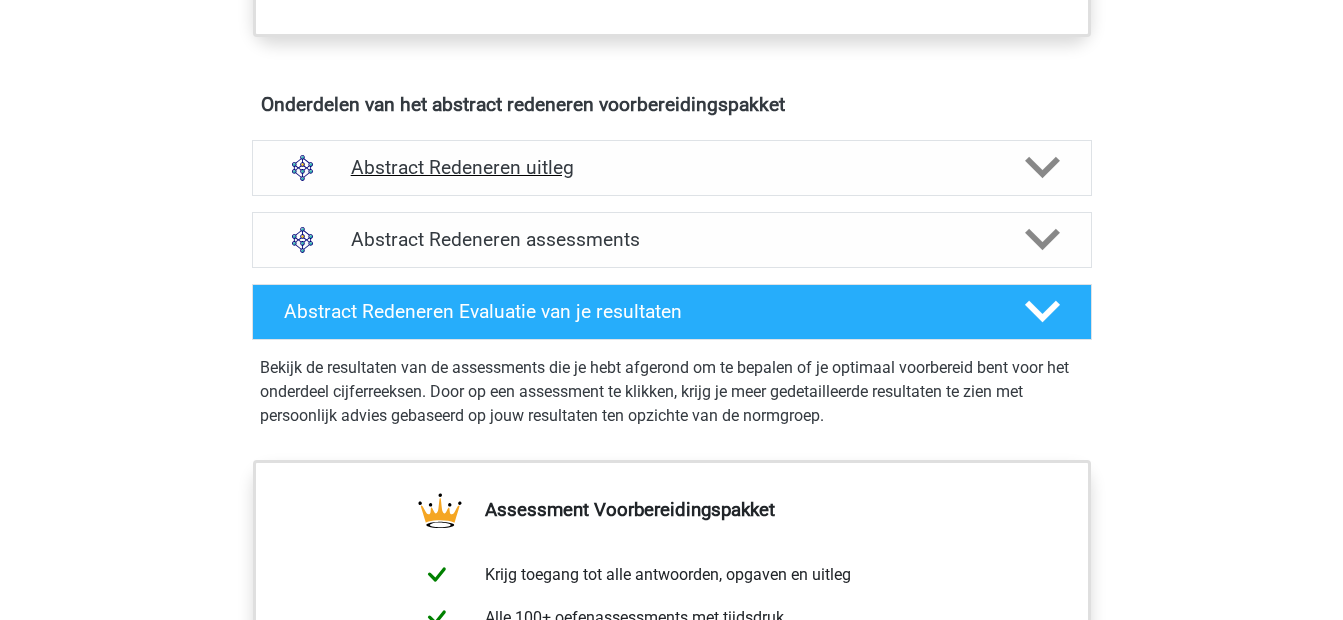 click on "Abstract Redeneren uitleg" at bounding box center [672, 167] 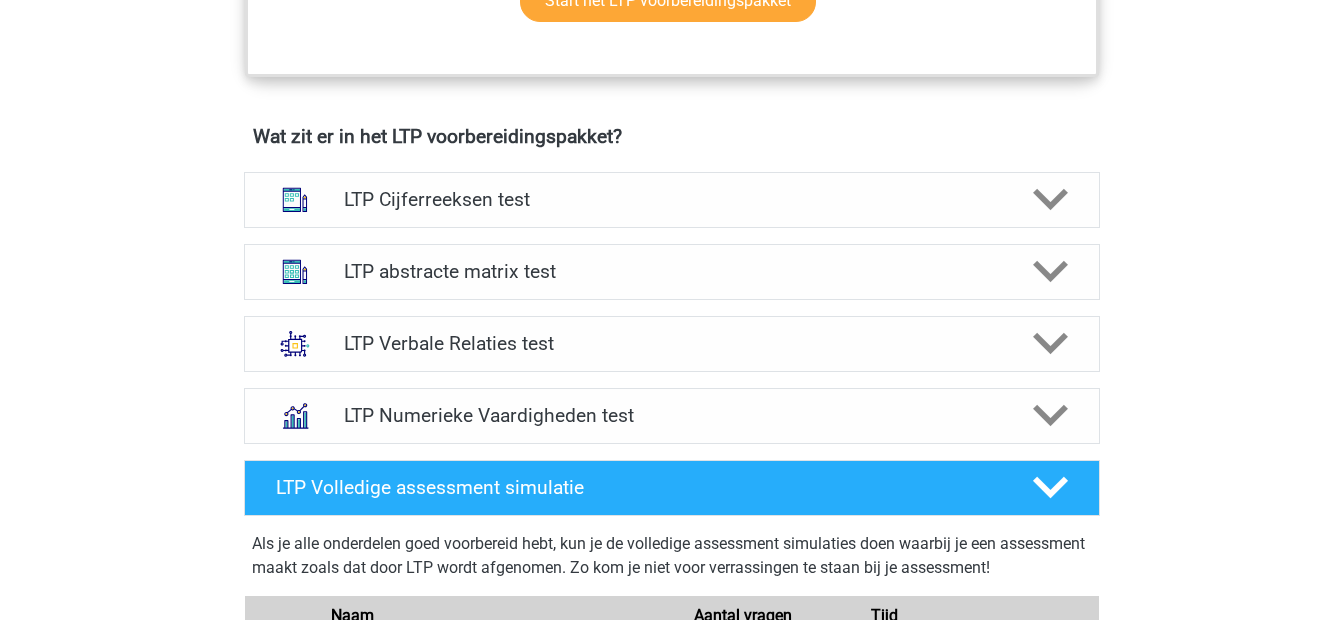 scroll, scrollTop: 1179, scrollLeft: 0, axis: vertical 